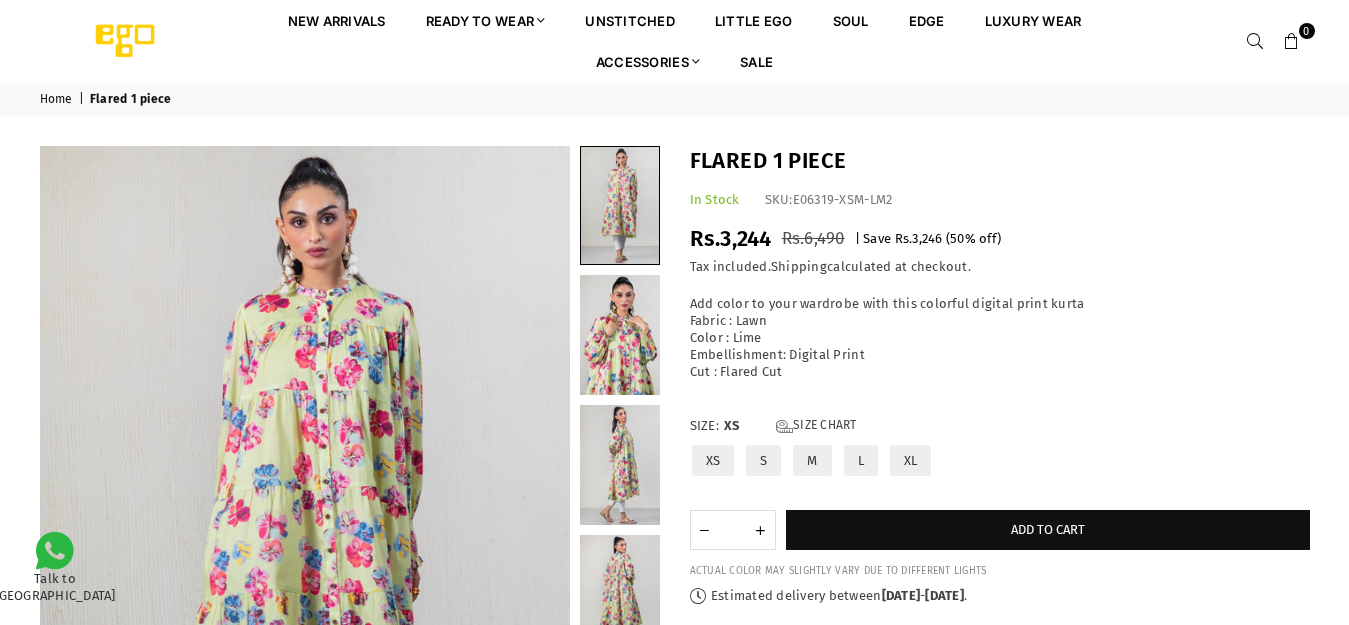 scroll, scrollTop: 0, scrollLeft: 0, axis: both 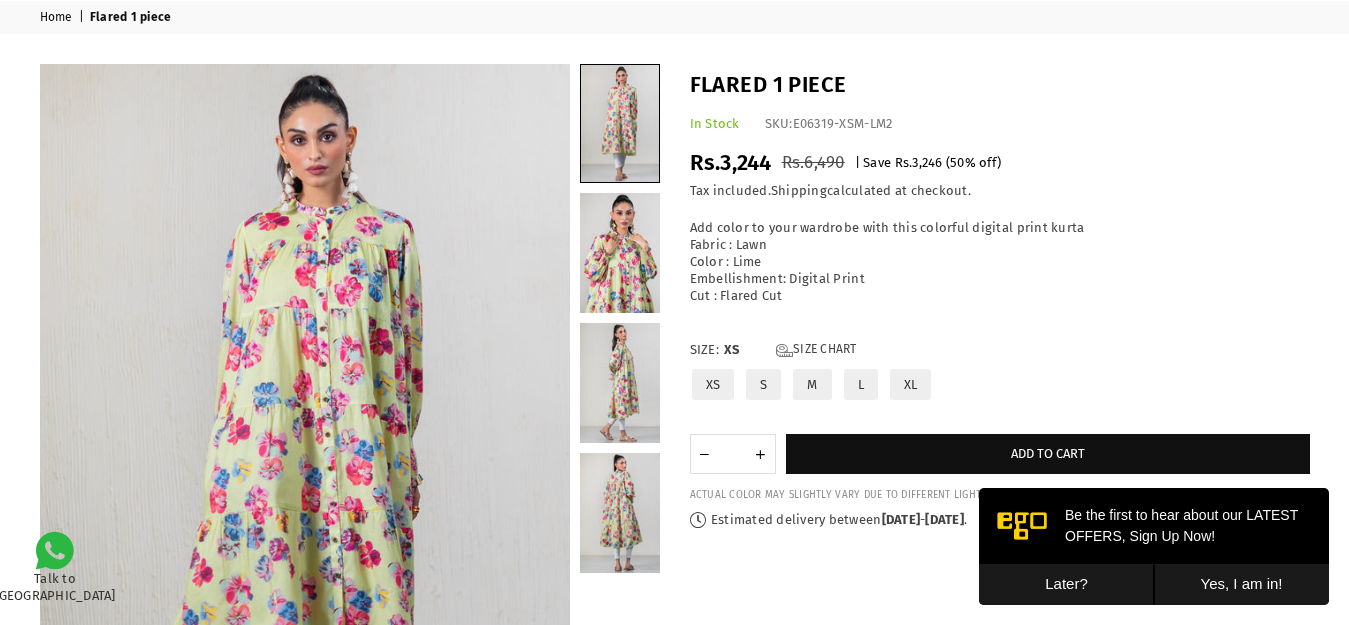 click on "XL" at bounding box center (911, 384) 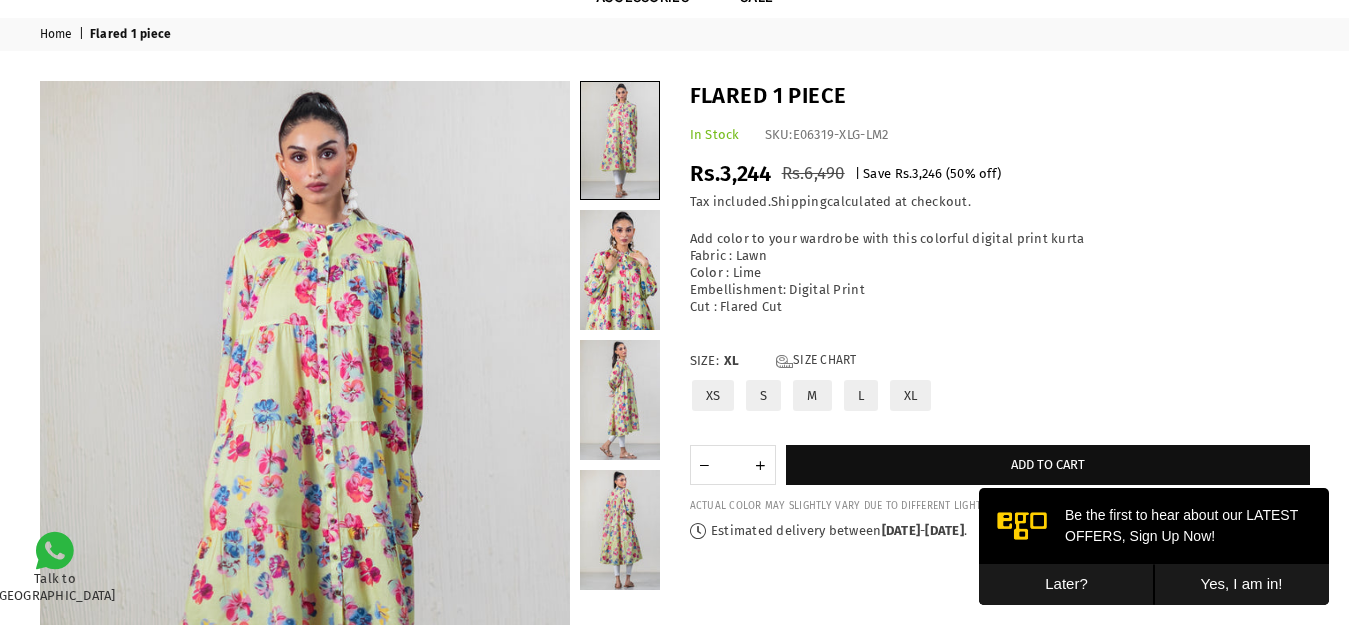 scroll, scrollTop: 100, scrollLeft: 0, axis: vertical 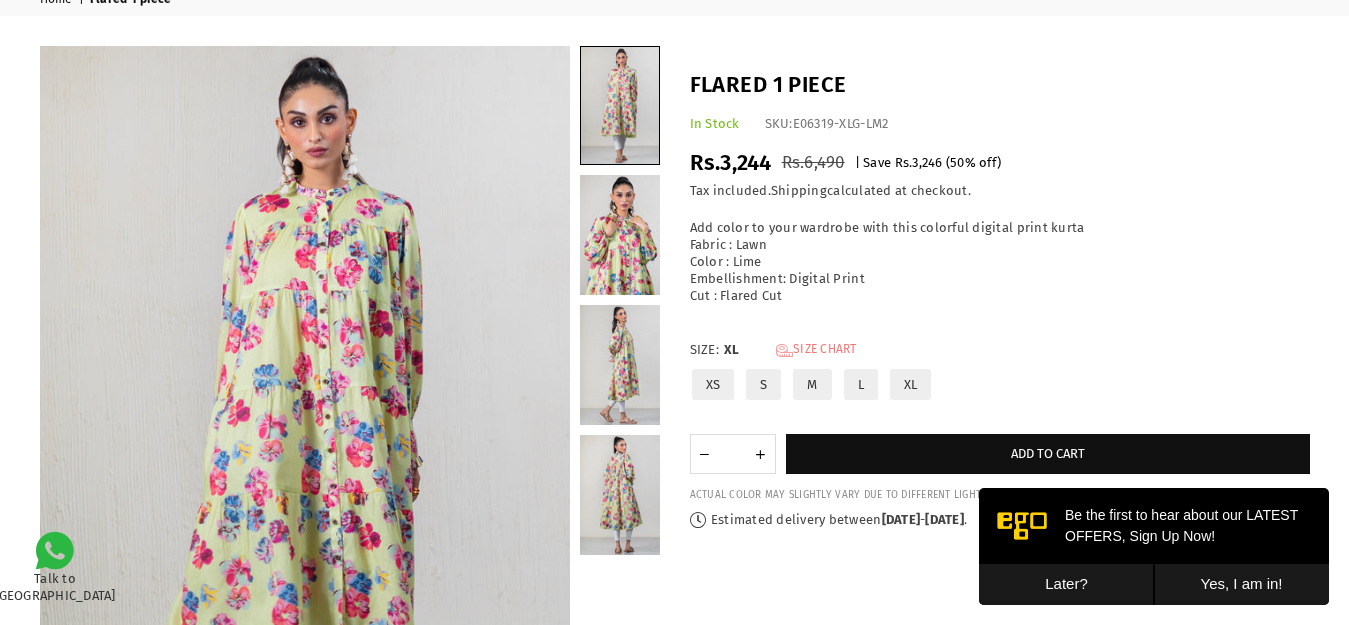 click on "Size Chart" at bounding box center [816, 350] 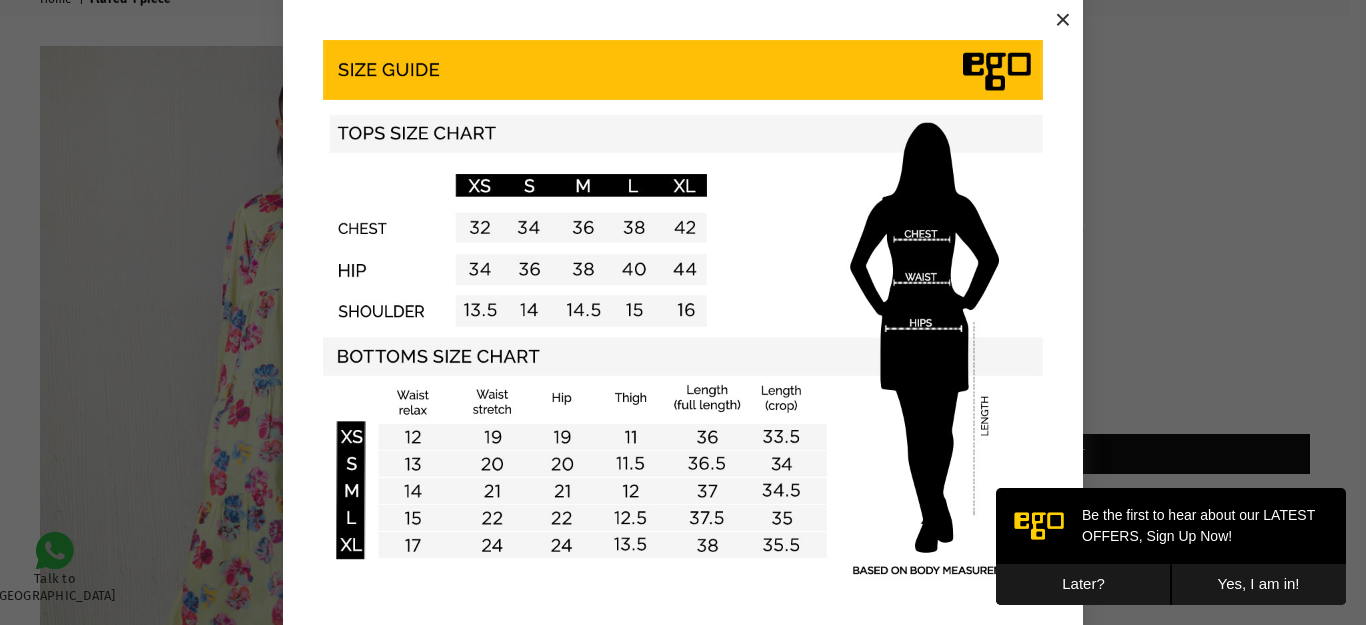 click on "×" at bounding box center (1063, 20) 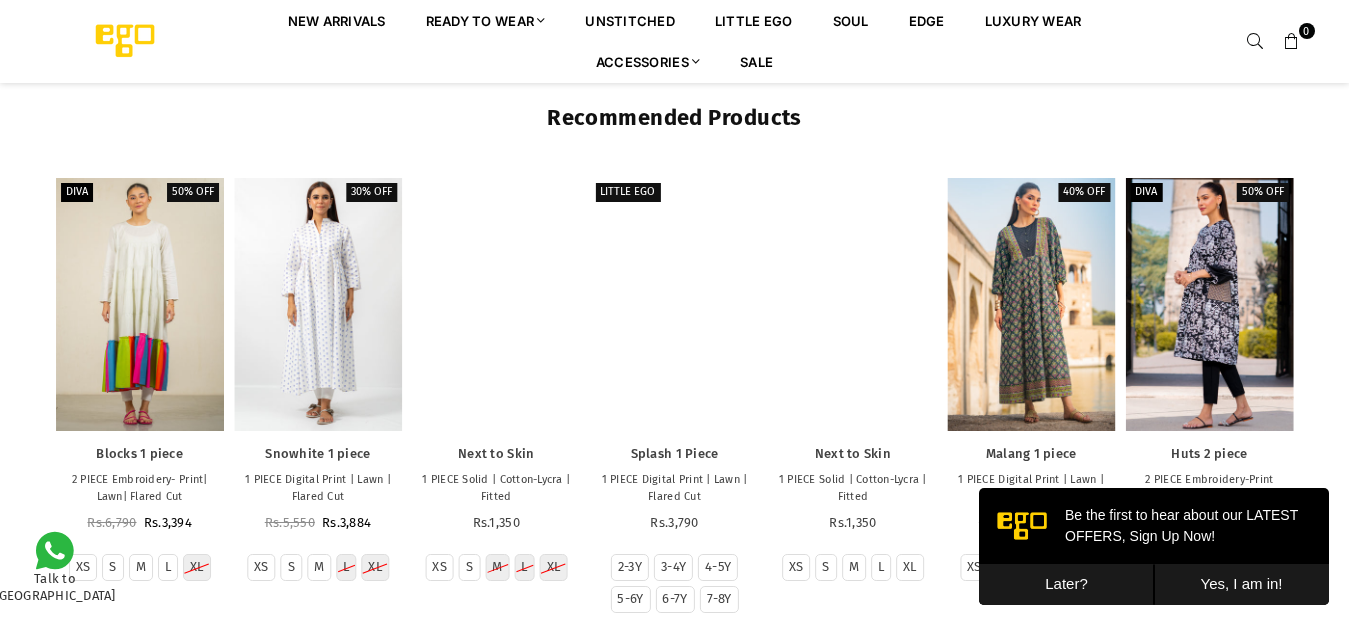 scroll, scrollTop: 1982, scrollLeft: 0, axis: vertical 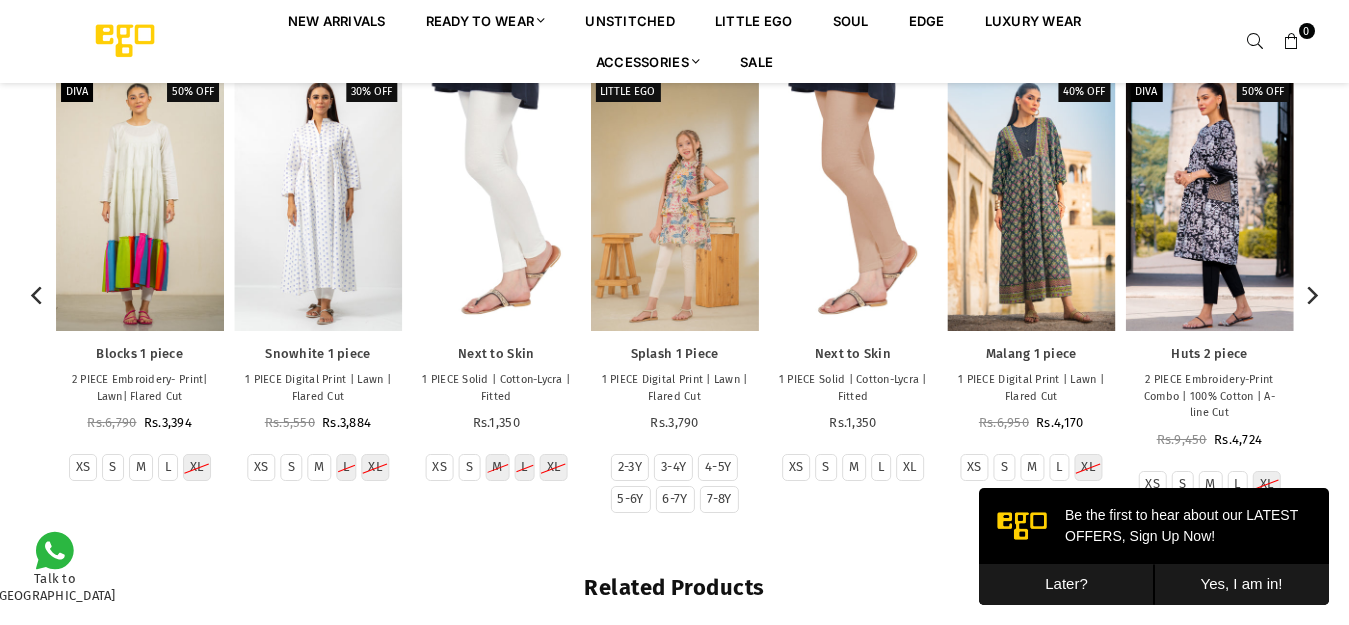 click on "40% off
Malang 1 piece
1 PIECE Digital Print | Lawn | Flared Cut
Regular price
Rs.6,950
Rs.4,170
XS
S
M
L
XL" at bounding box center (1031, 279) 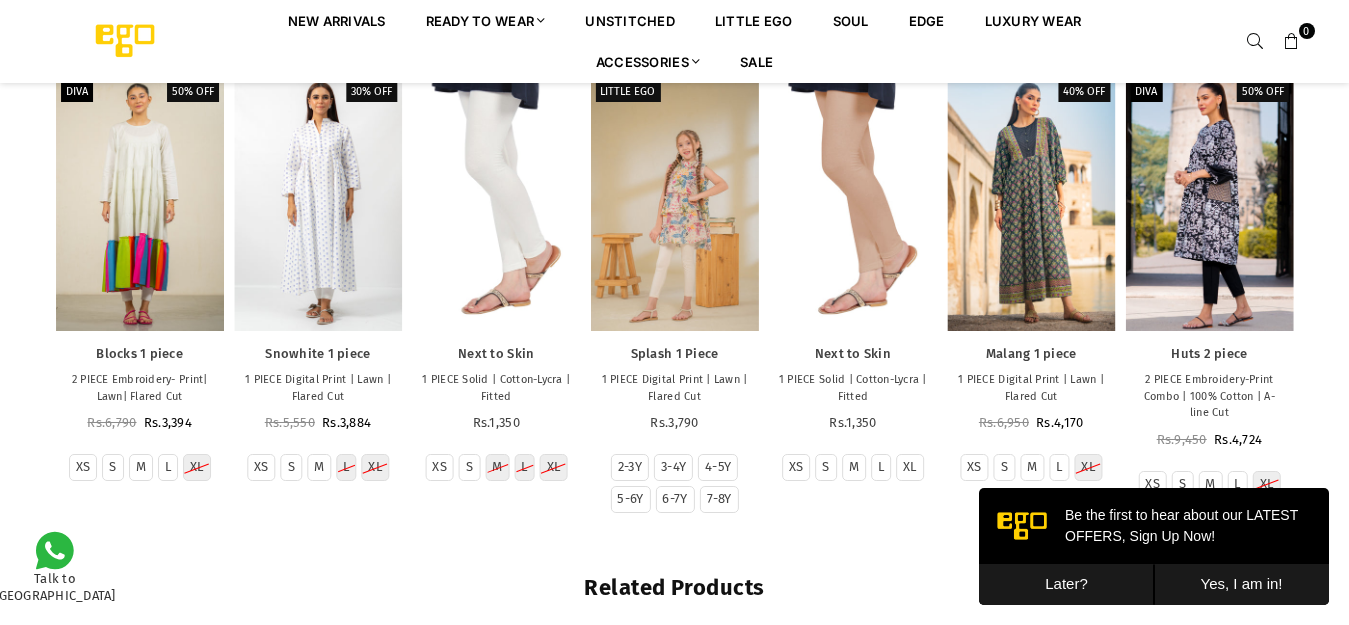 drag, startPoint x: 116, startPoint y: 387, endPoint x: 243, endPoint y: 555, distance: 210.60152 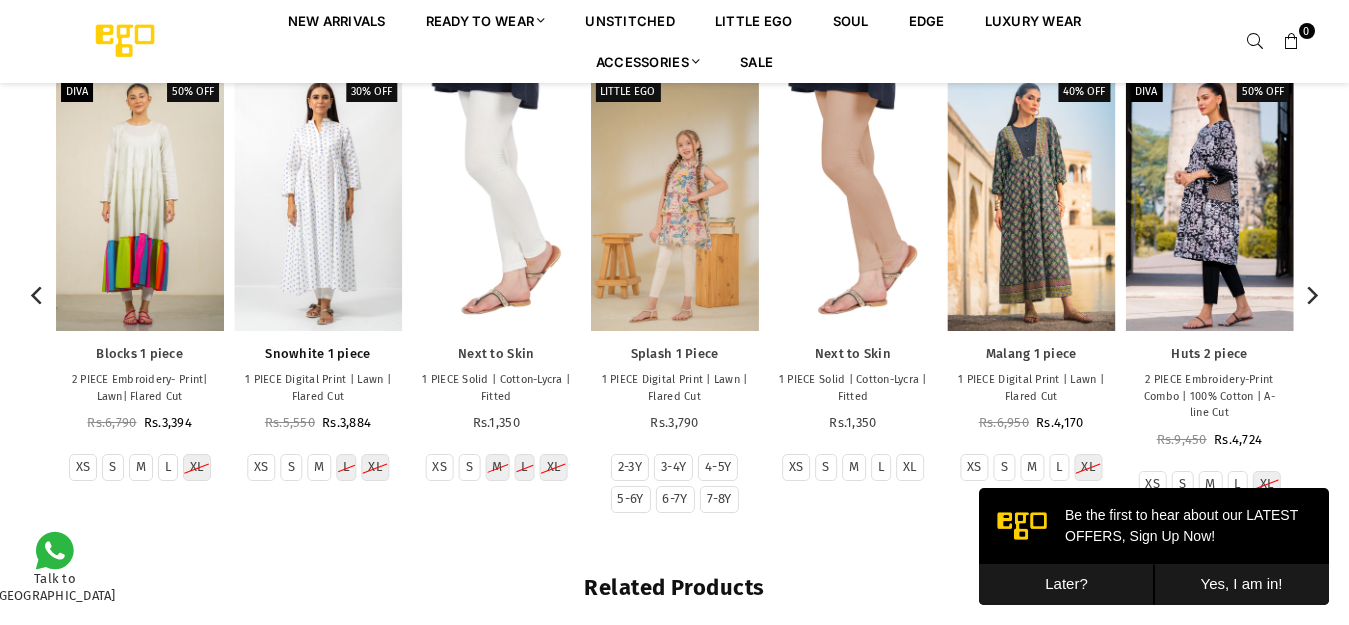 click on "Snowhite 1 piece" at bounding box center [318, 354] 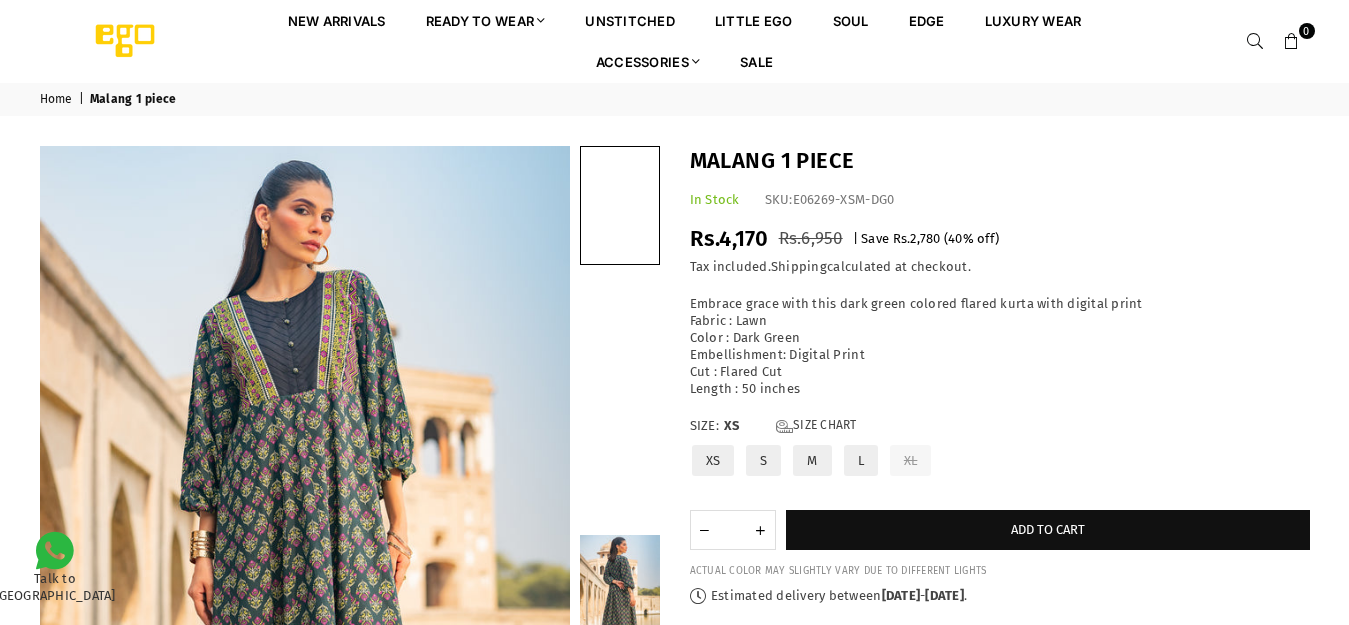 scroll, scrollTop: 0, scrollLeft: 0, axis: both 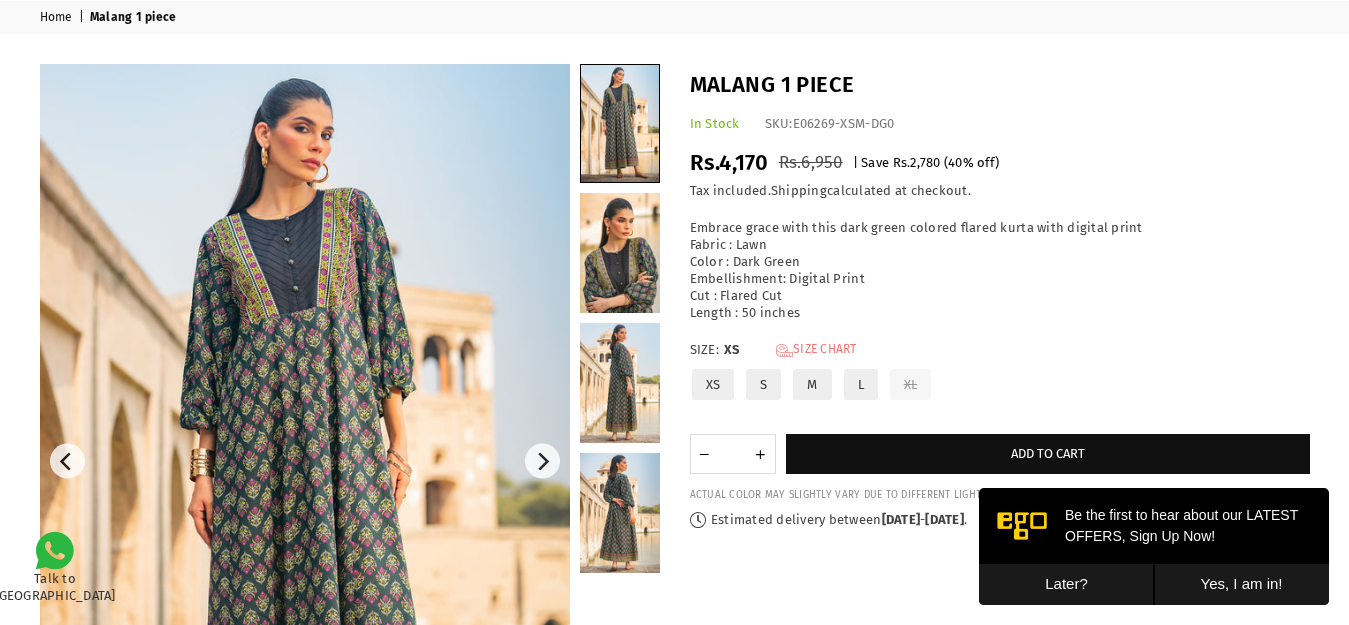 click on "Size Chart" at bounding box center [816, 350] 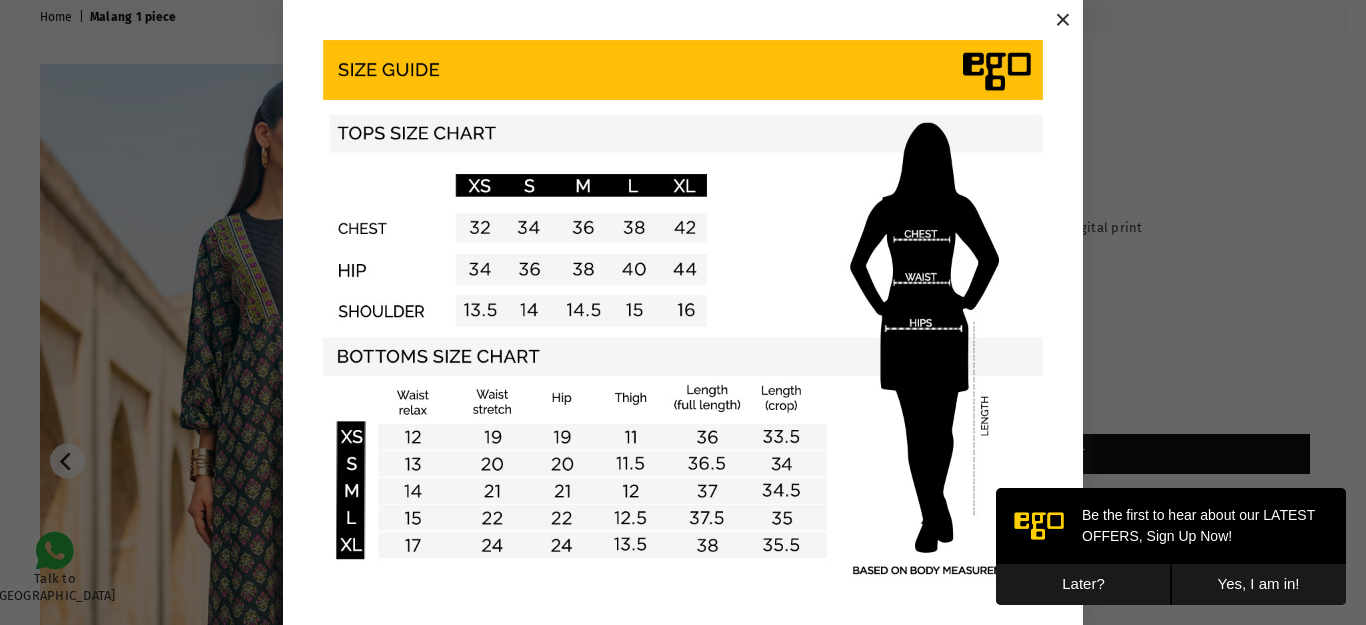 click at bounding box center [683, 310] 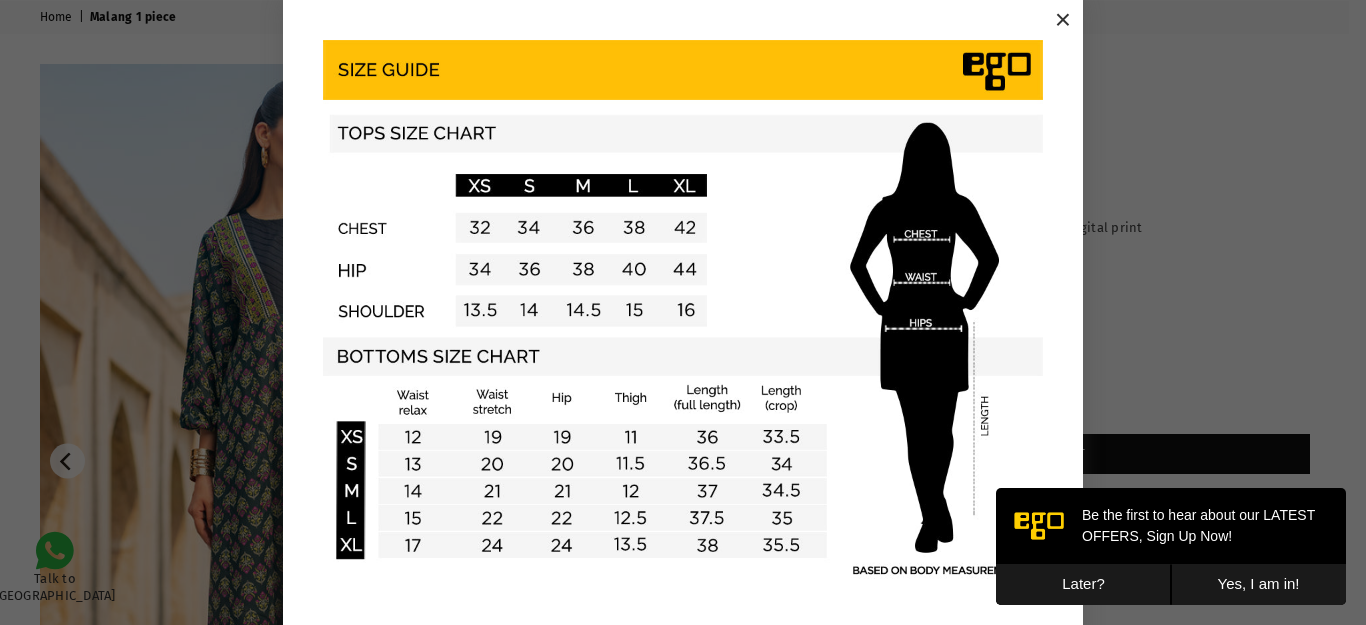 click on "×" at bounding box center [1063, 20] 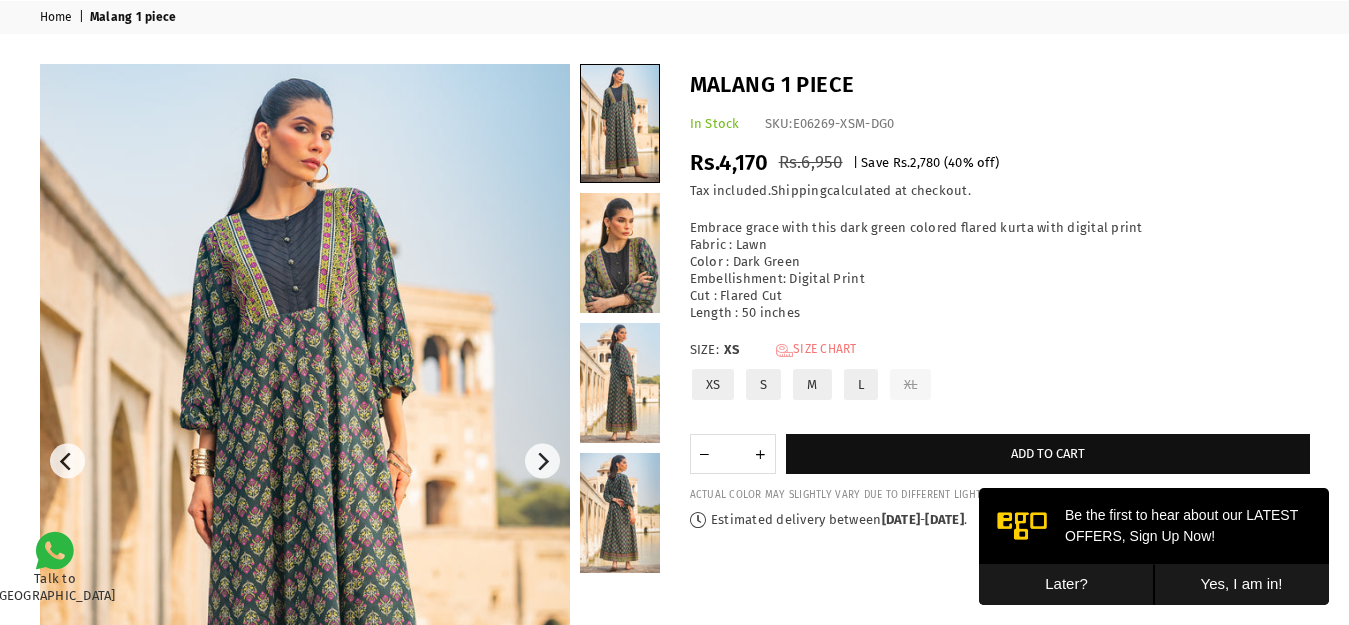 click on "Size Chart" at bounding box center [816, 350] 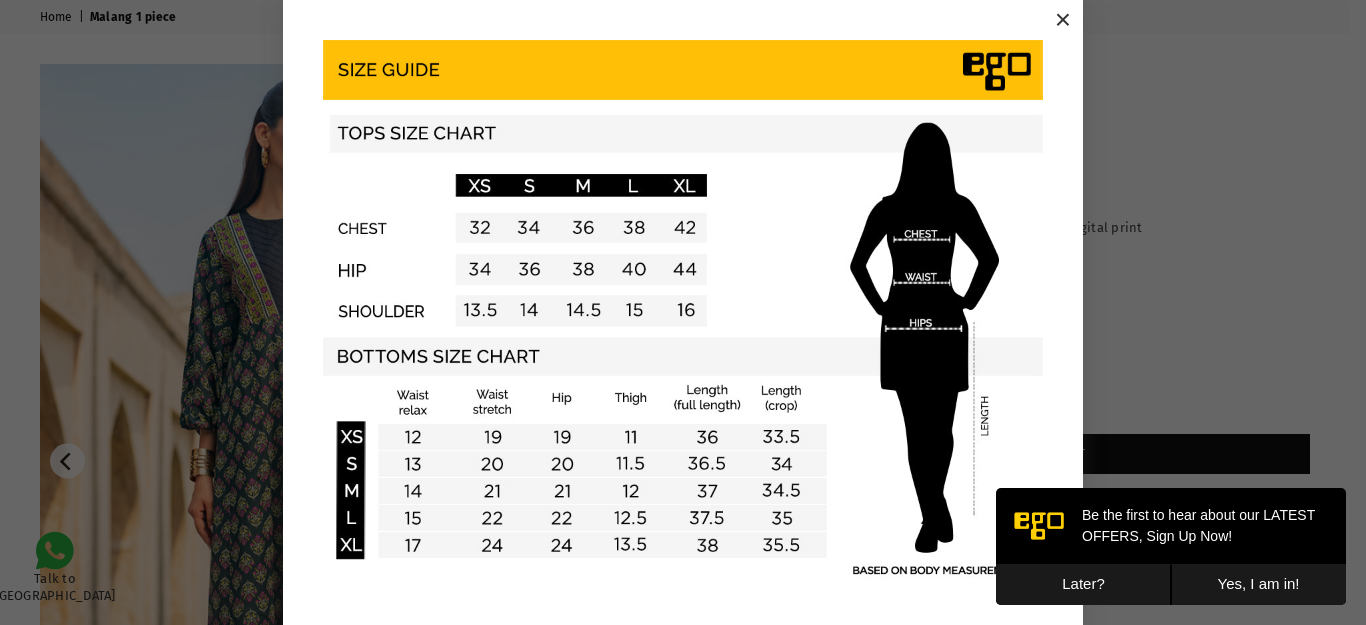 click on "×" at bounding box center [1063, 20] 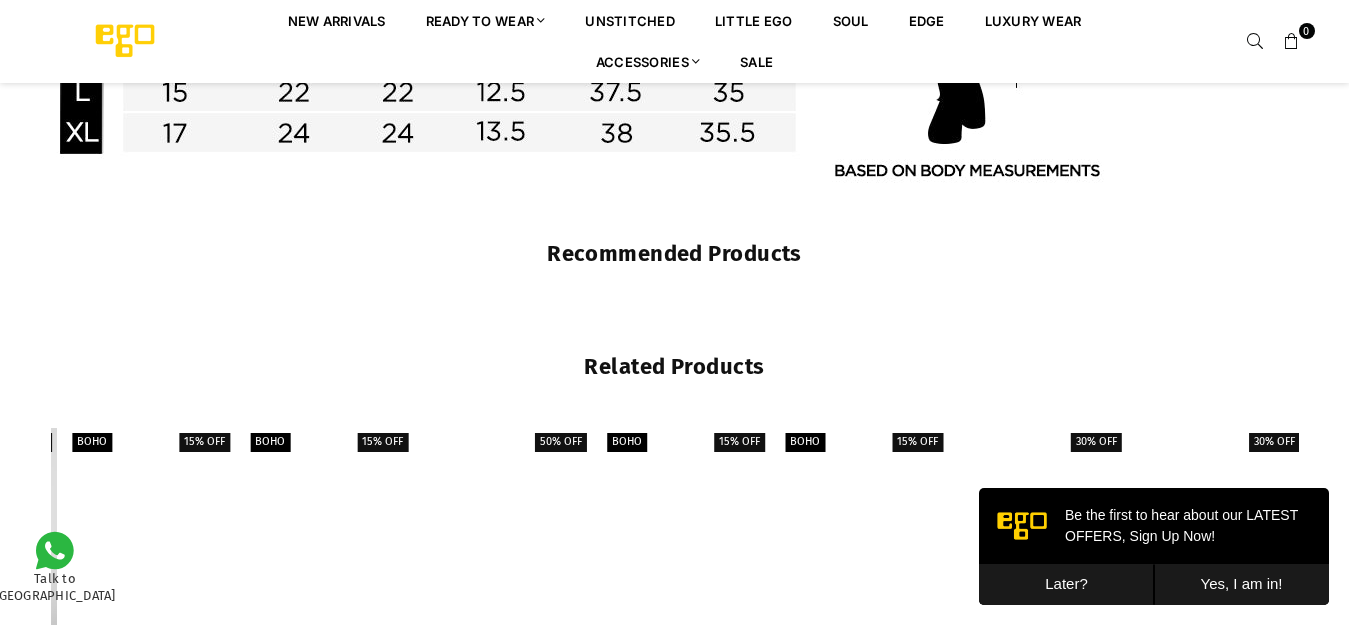 scroll, scrollTop: 1964, scrollLeft: 0, axis: vertical 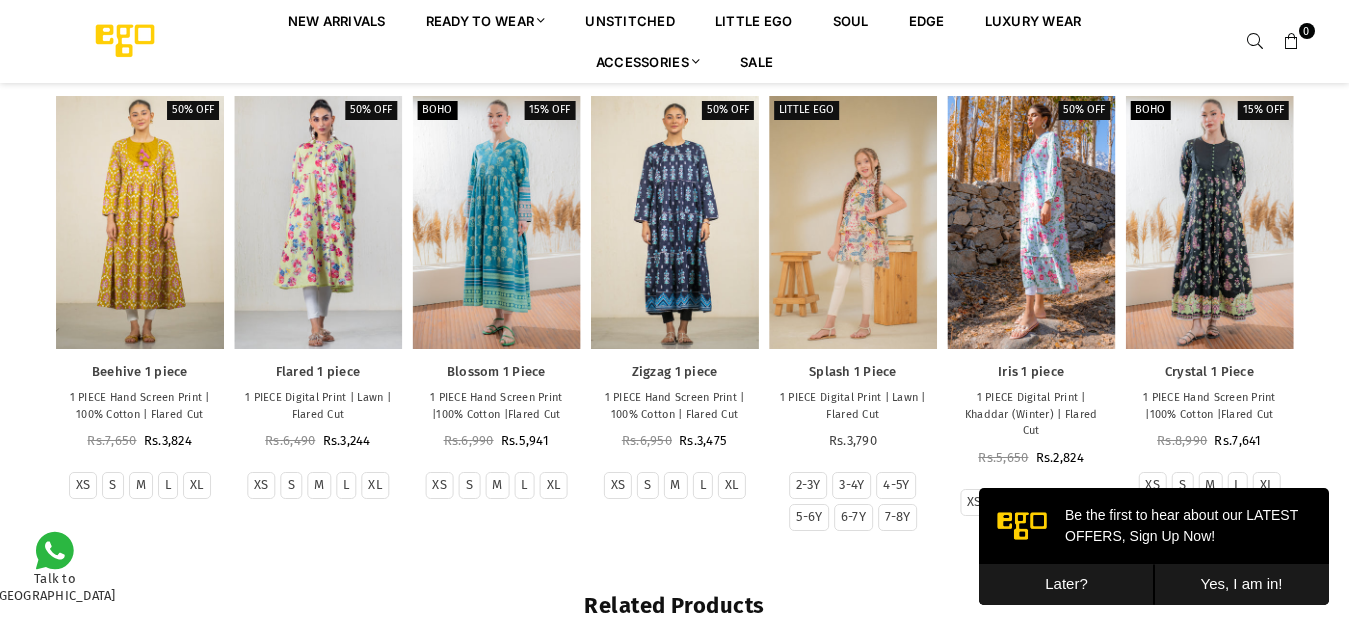 drag, startPoint x: 148, startPoint y: 381, endPoint x: 276, endPoint y: 573, distance: 230.75528 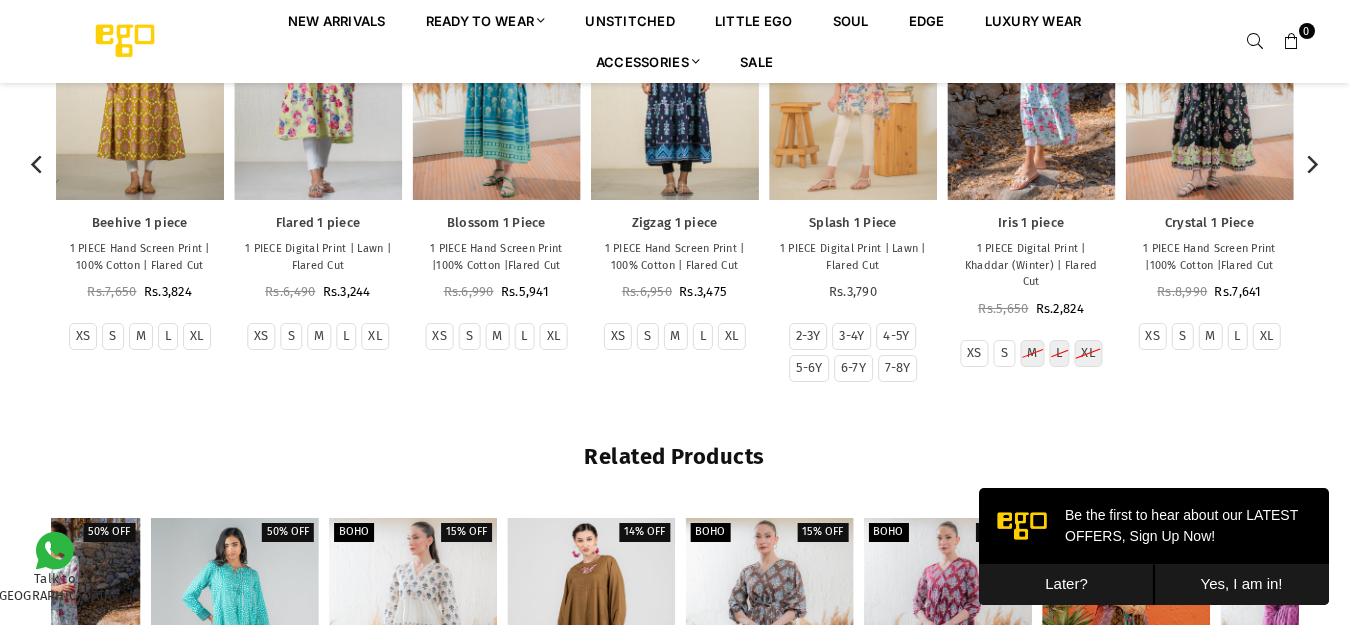 scroll, scrollTop: 2064, scrollLeft: 0, axis: vertical 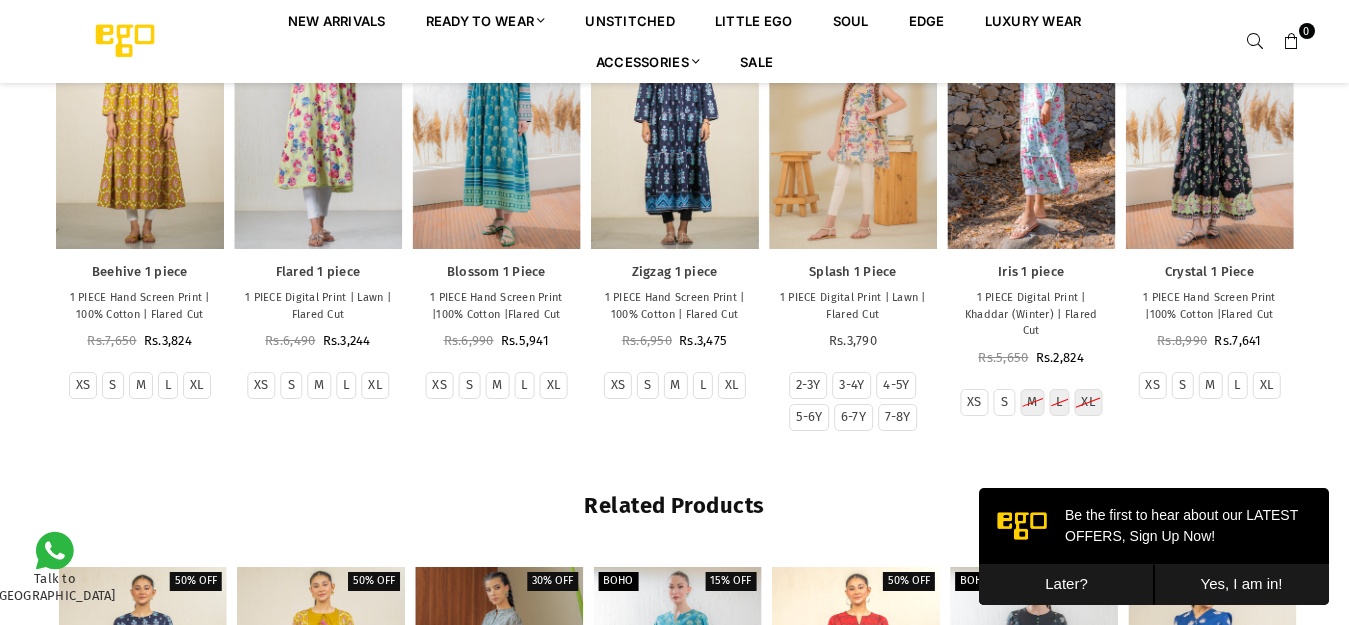drag, startPoint x: 1211, startPoint y: 282, endPoint x: 893, endPoint y: 474, distance: 371.46735 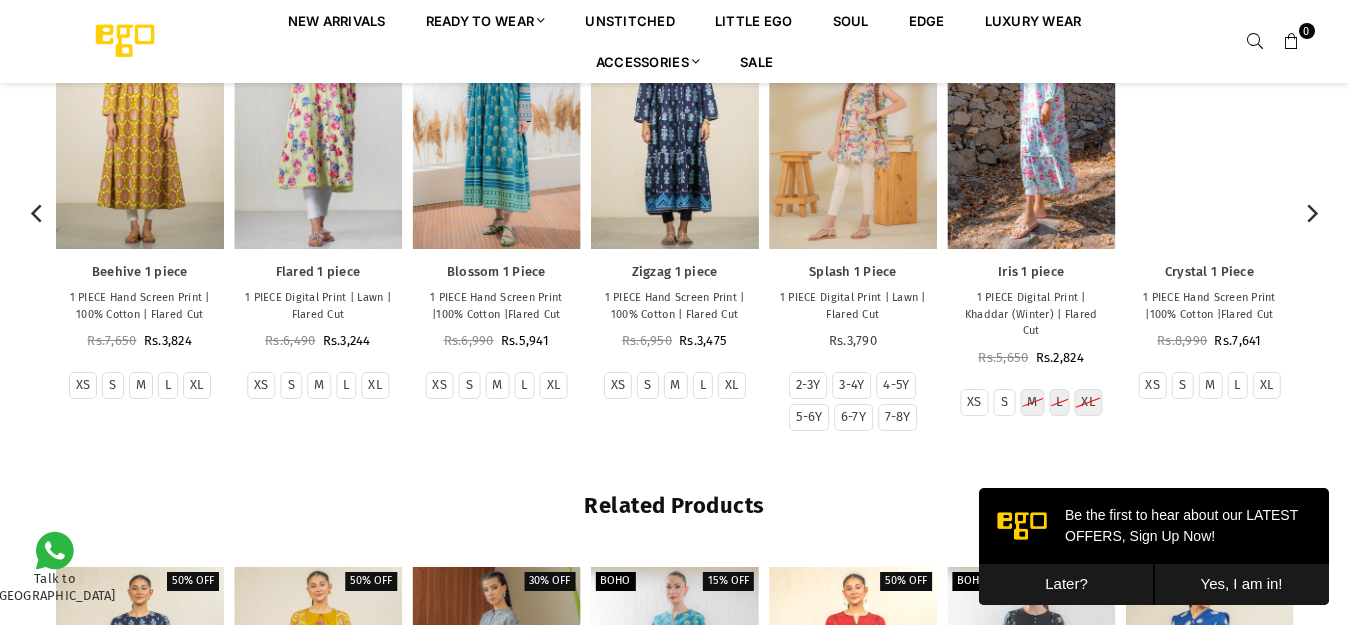 click at bounding box center [1209, 122] 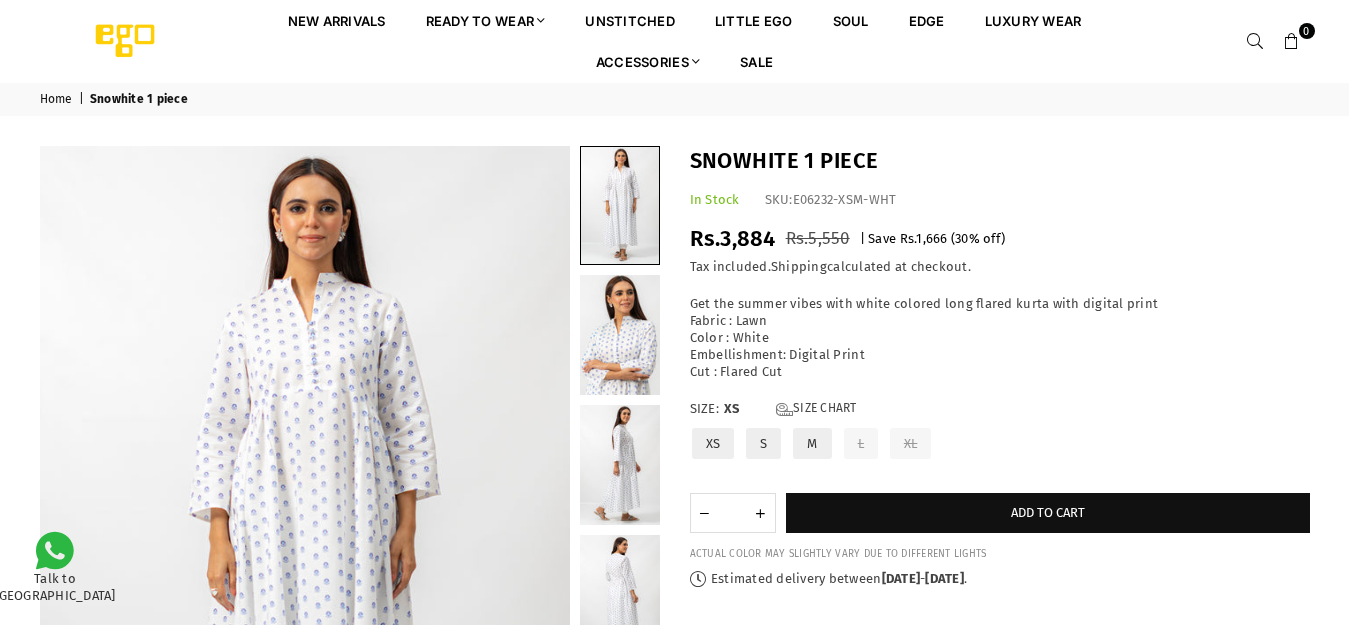 scroll, scrollTop: 0, scrollLeft: 0, axis: both 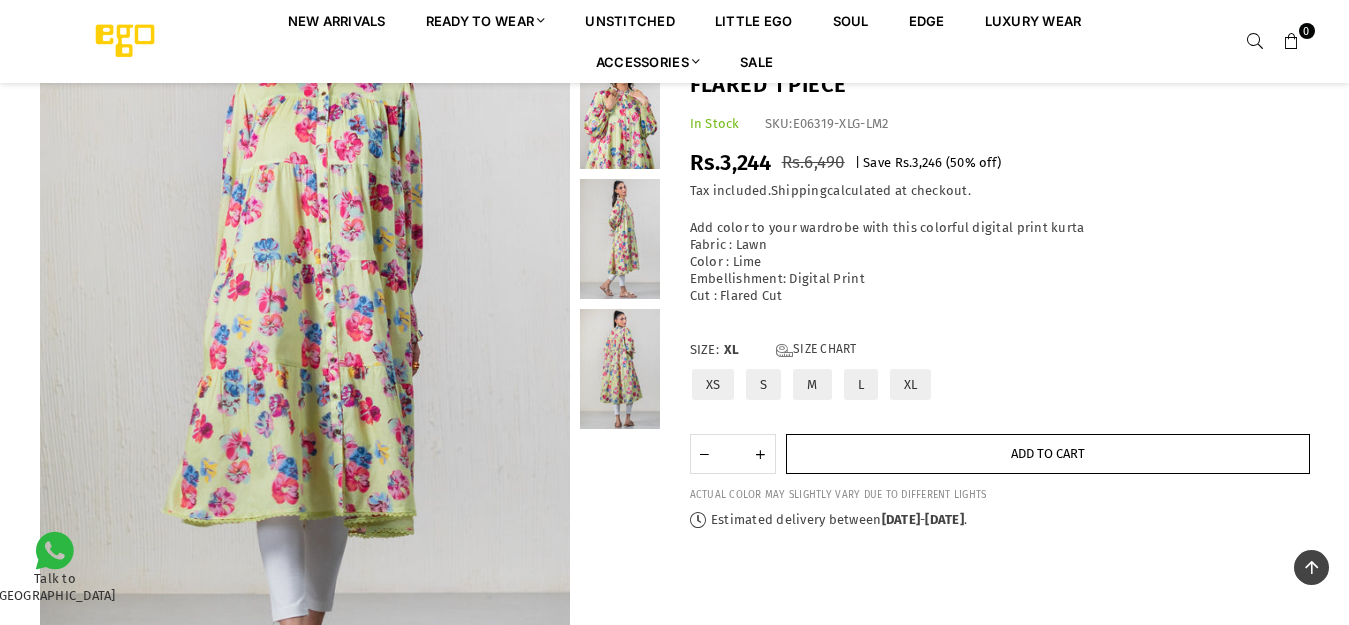 click on "Add to cart" at bounding box center (1048, 454) 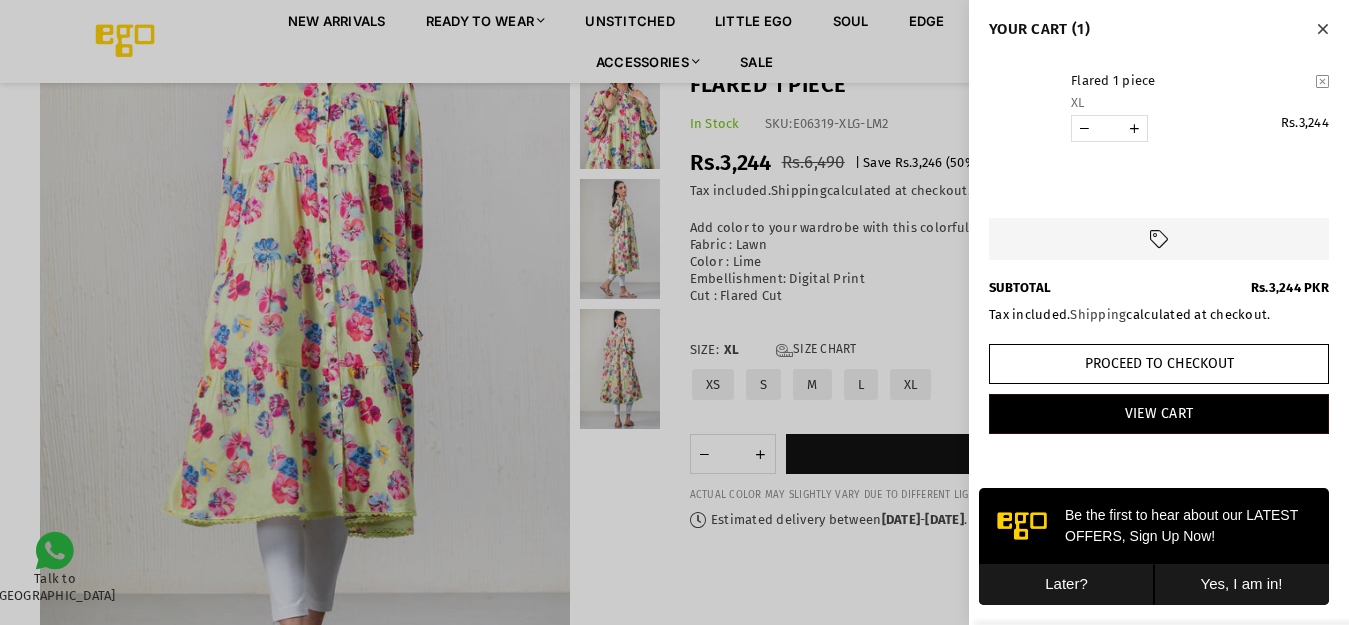 scroll, scrollTop: 0, scrollLeft: 0, axis: both 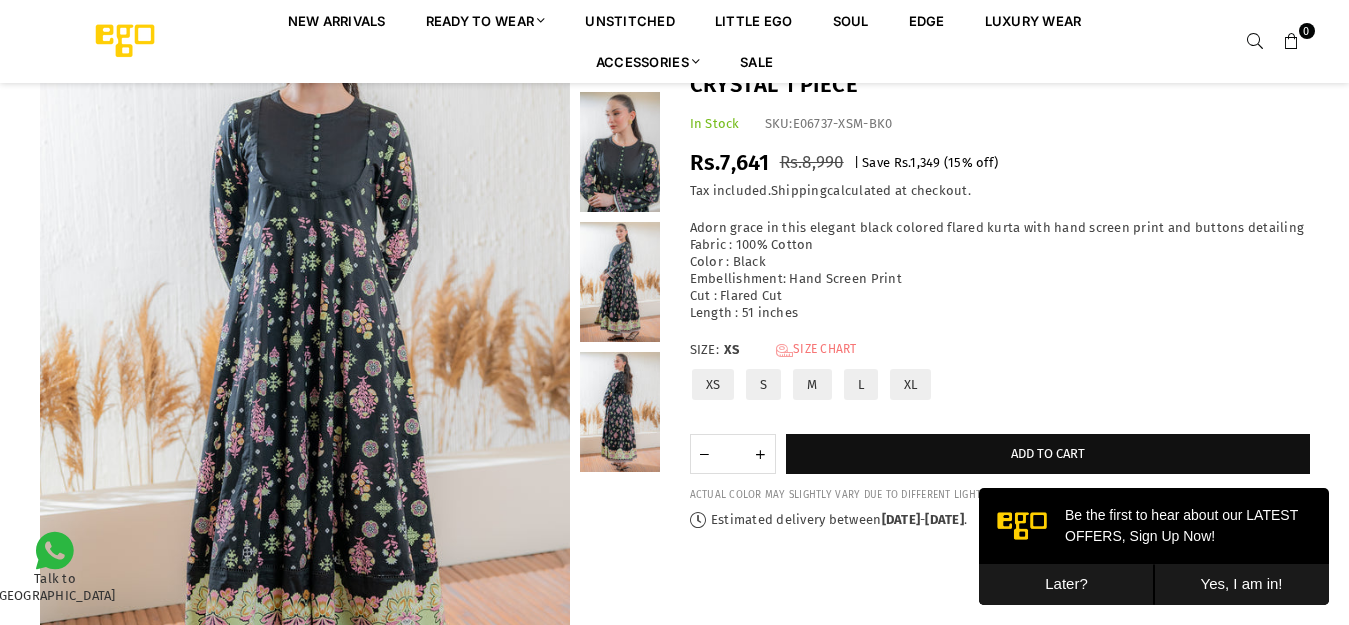 click on "Size Chart" at bounding box center [816, 350] 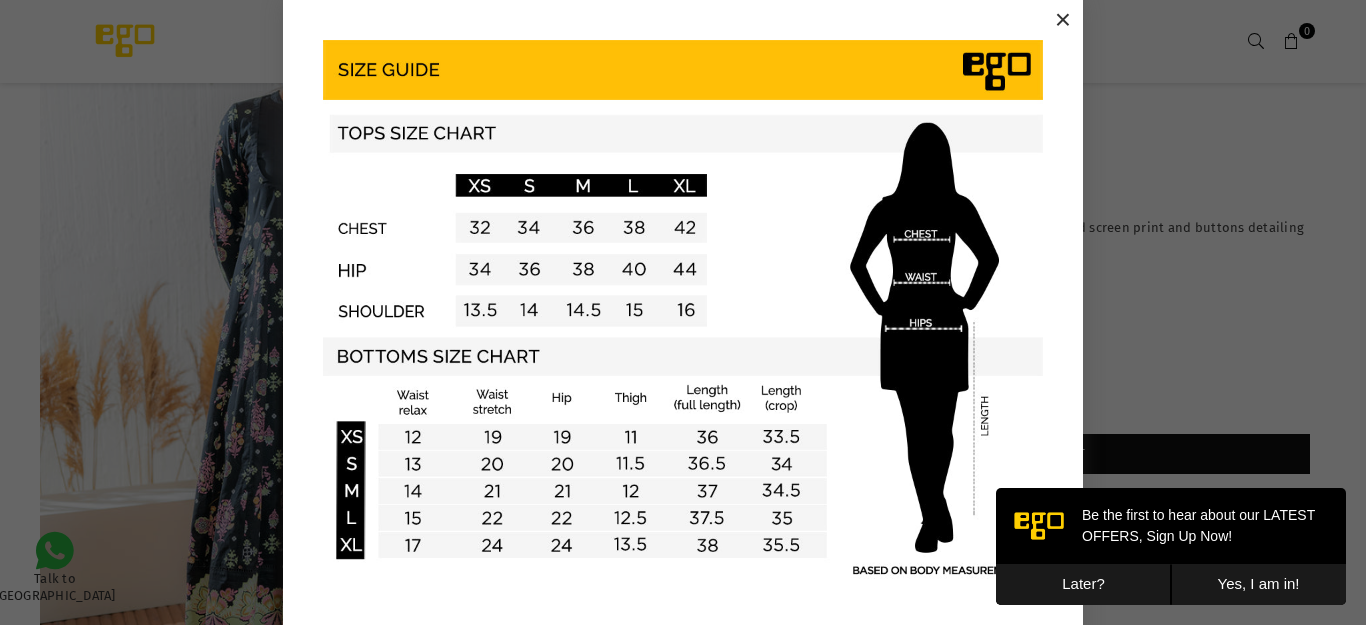 click on "×" at bounding box center [1063, 20] 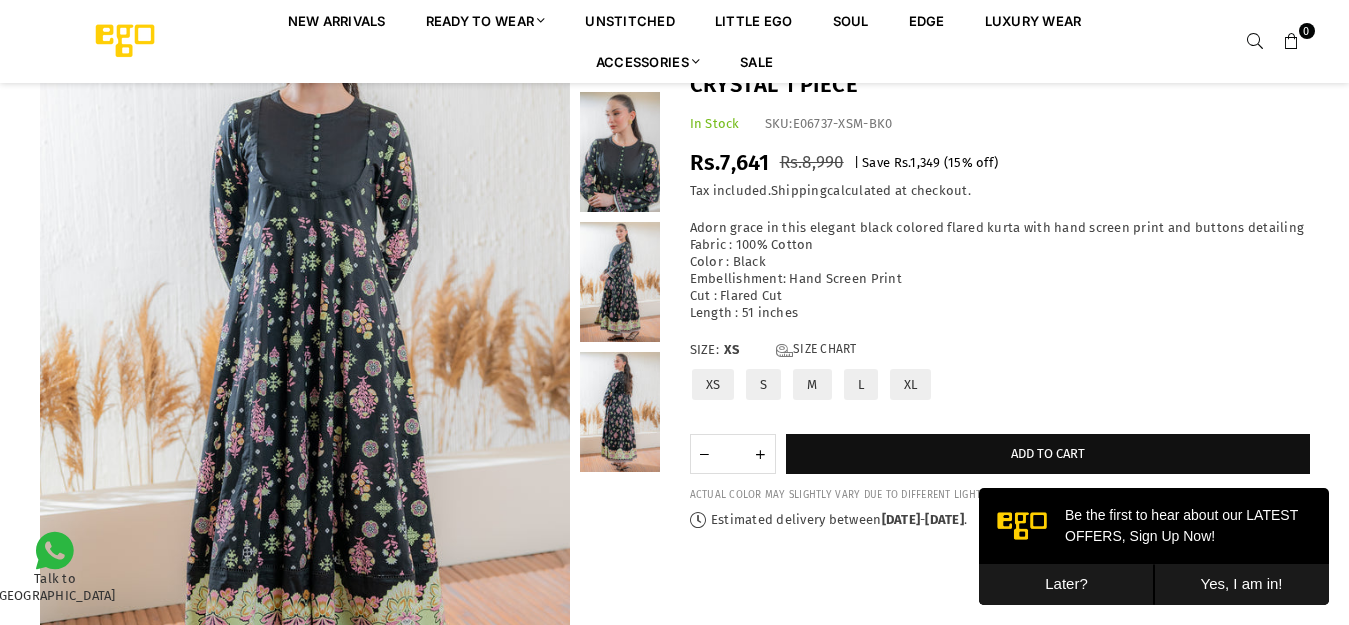 click on "XL" at bounding box center (911, 384) 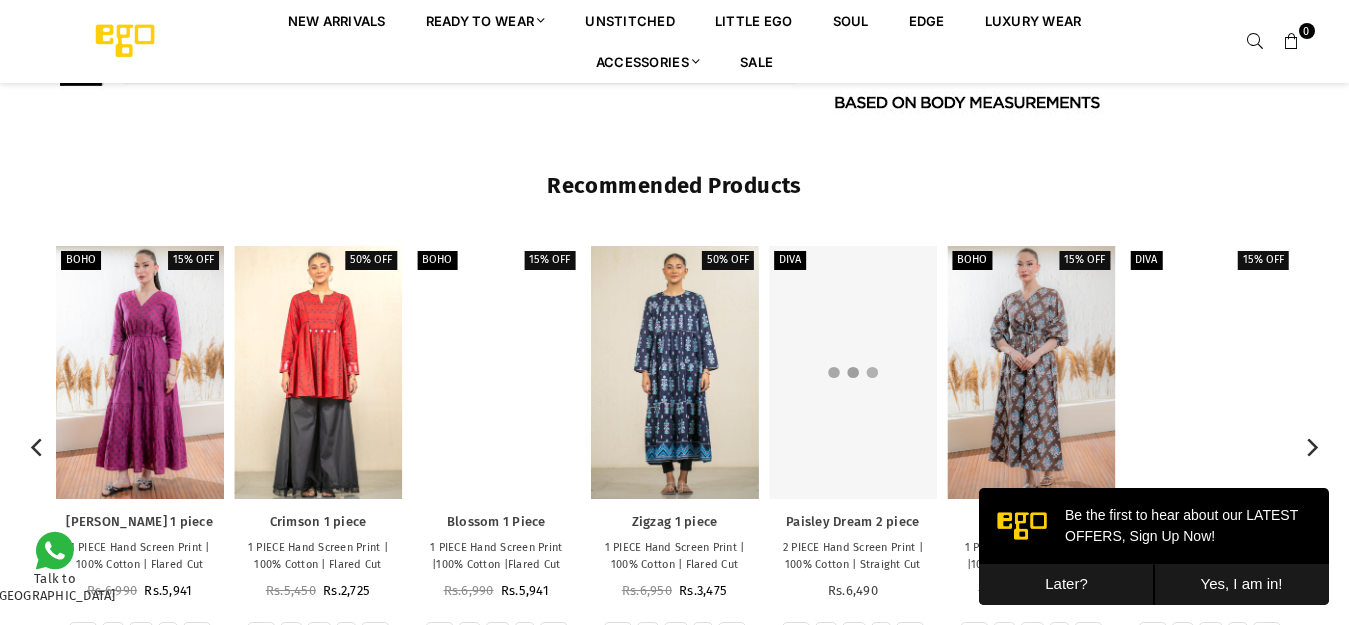 scroll, scrollTop: 1882, scrollLeft: 0, axis: vertical 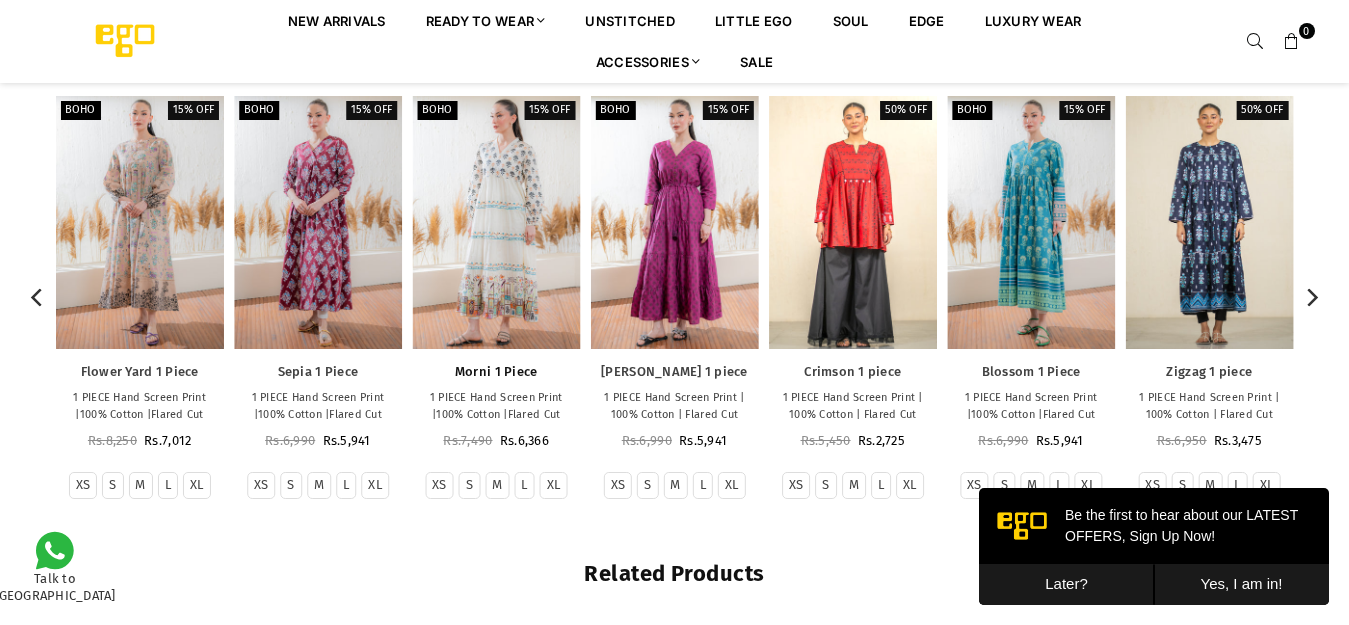 drag, startPoint x: 486, startPoint y: 386, endPoint x: 502, endPoint y: 366, distance: 25.612497 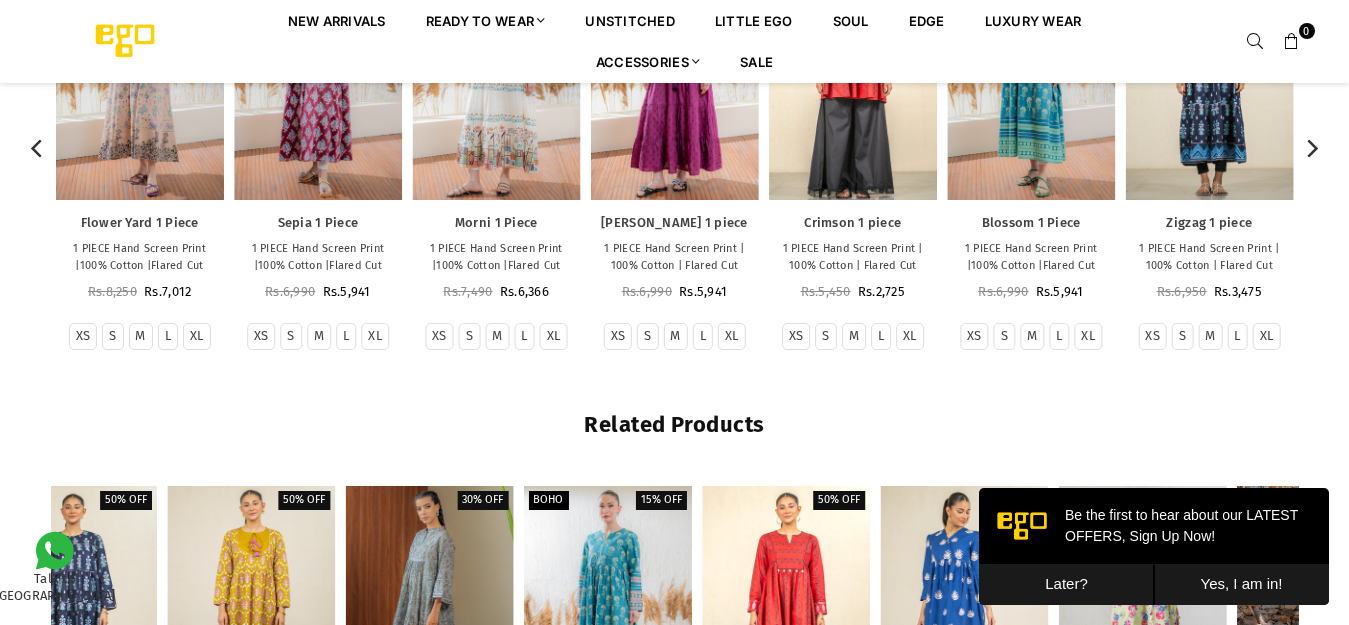 scroll, scrollTop: 2064, scrollLeft: 0, axis: vertical 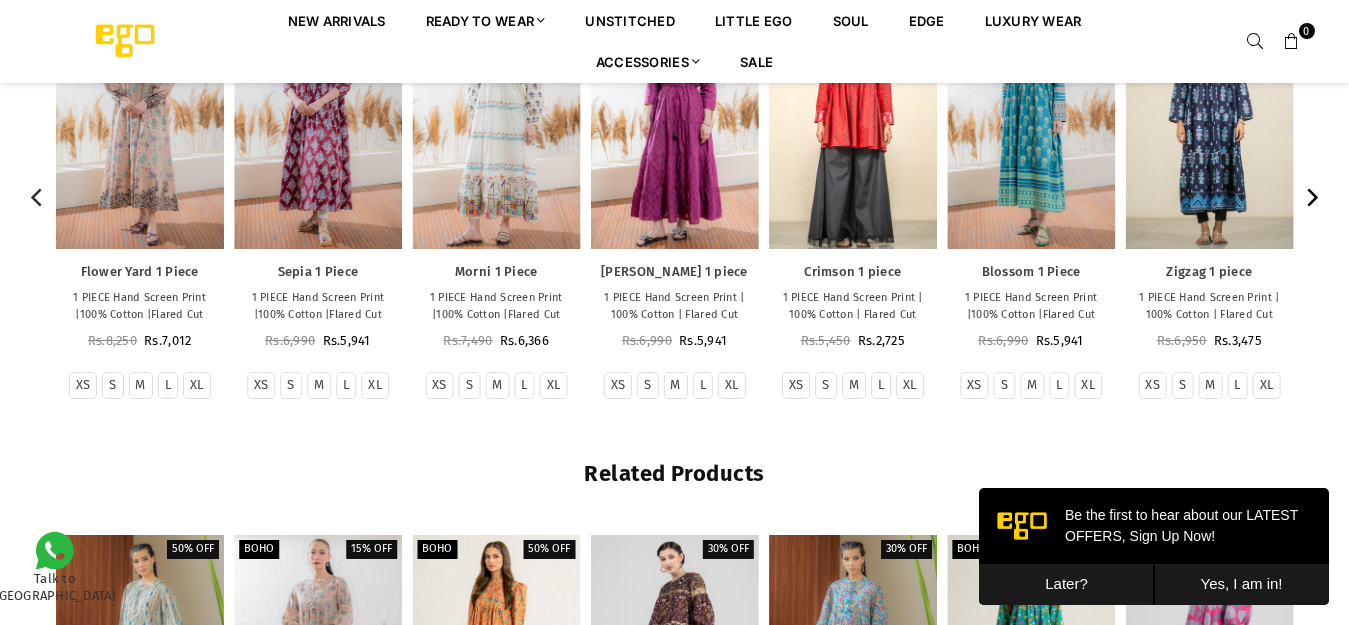 click 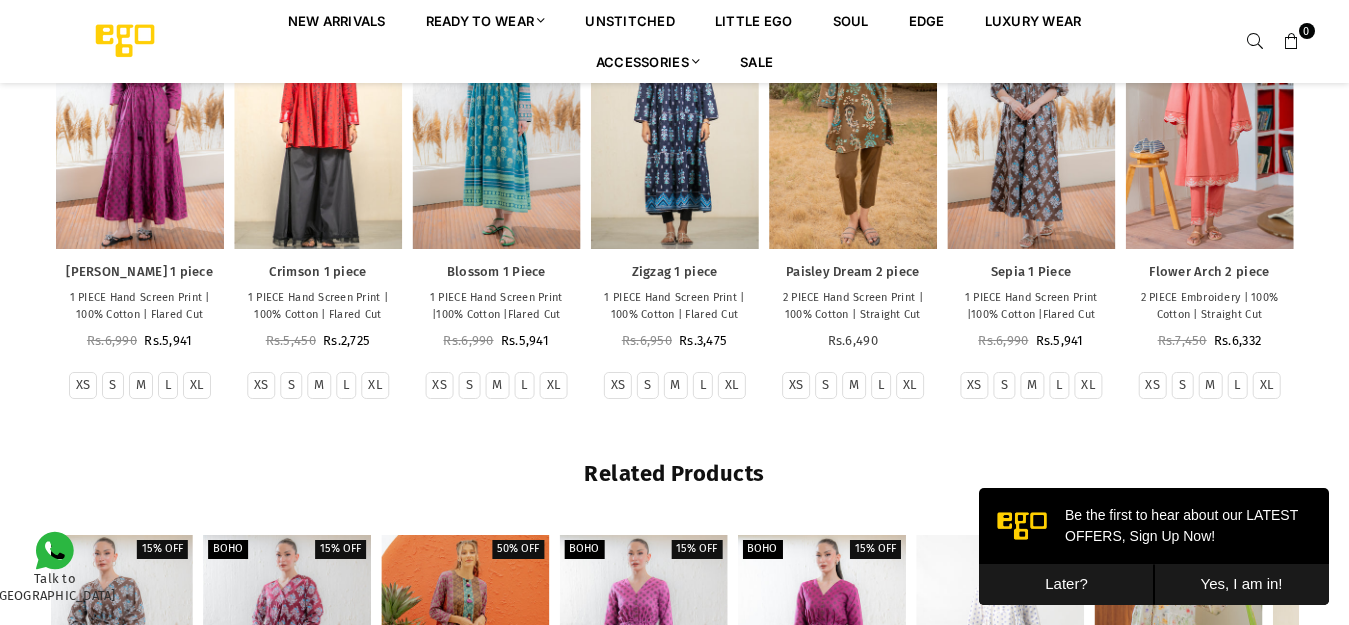scroll, scrollTop: 2464, scrollLeft: 0, axis: vertical 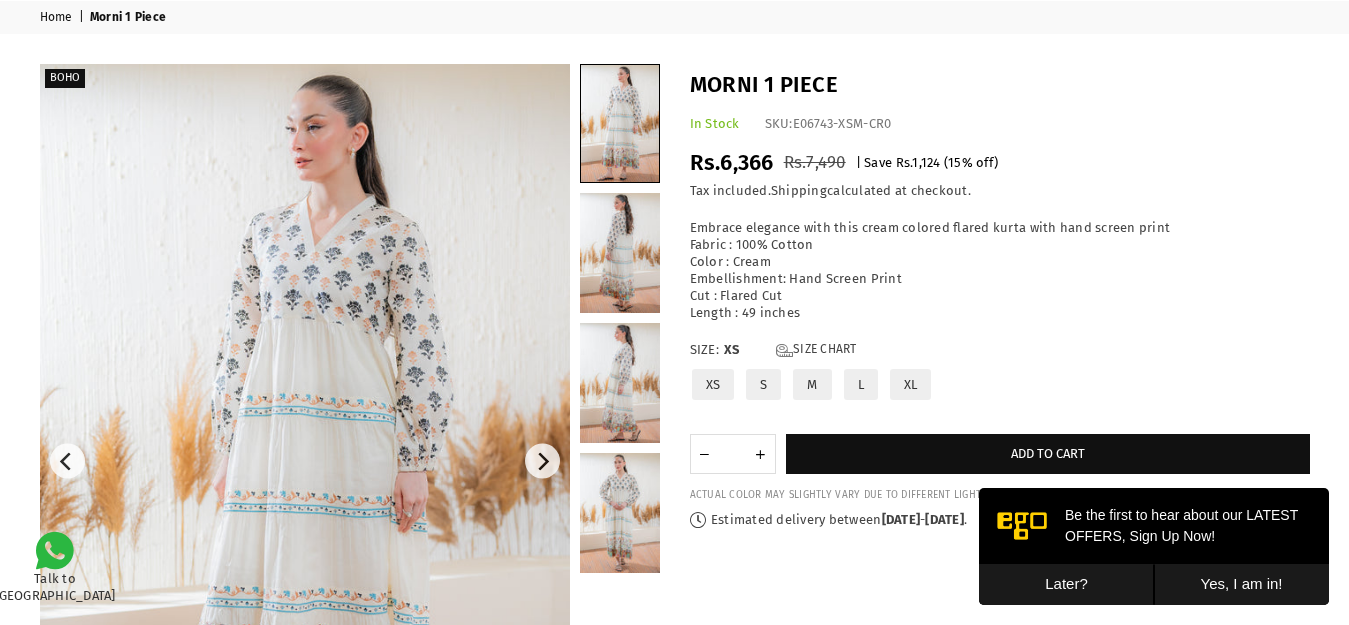 click on "XL" at bounding box center [911, 384] 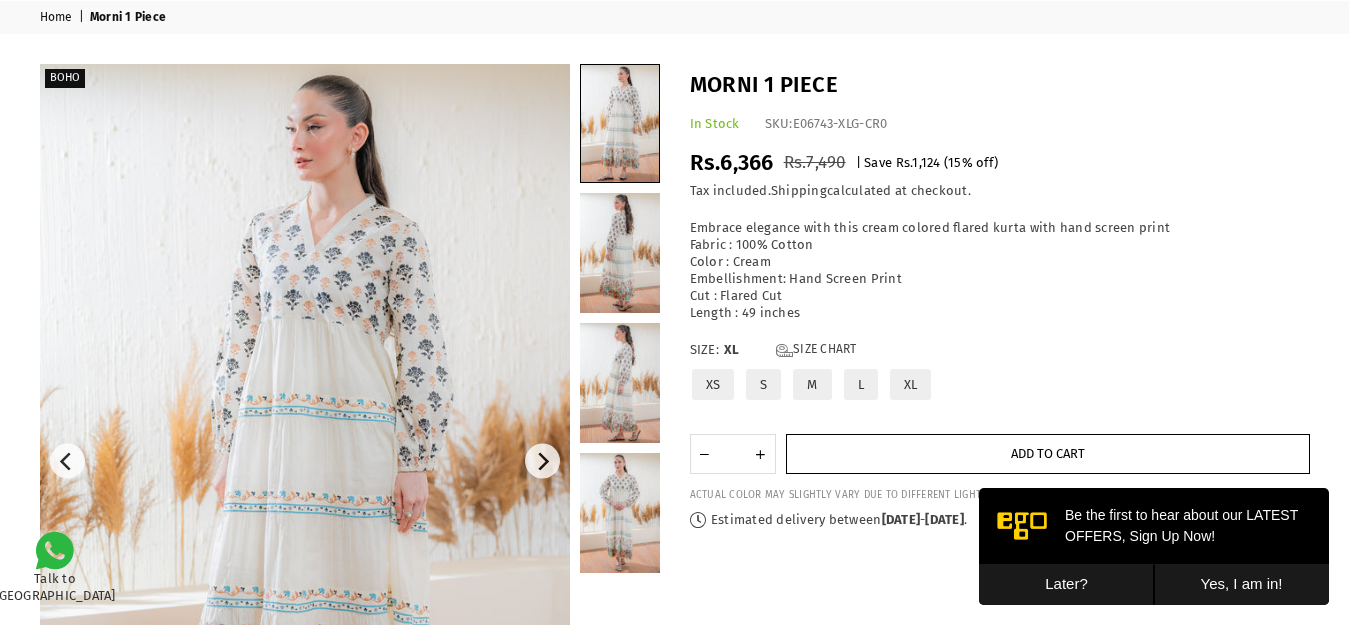 click on "Add to cart" at bounding box center [1048, 454] 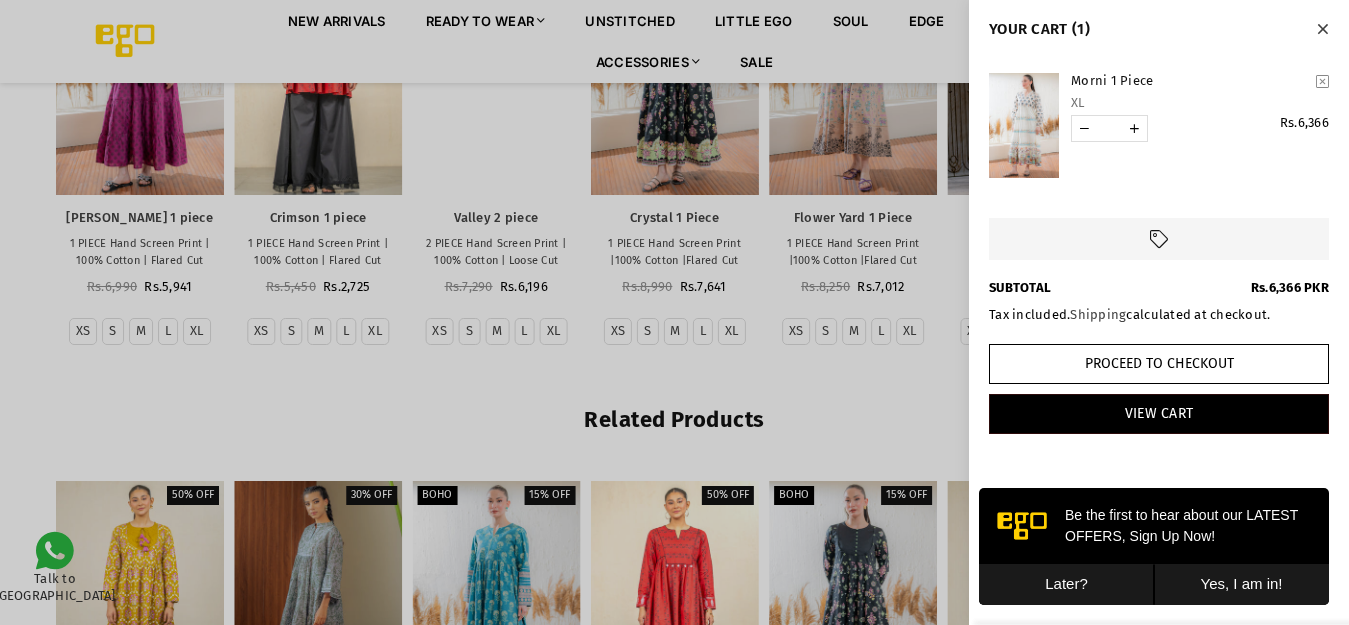 scroll, scrollTop: 2364, scrollLeft: 0, axis: vertical 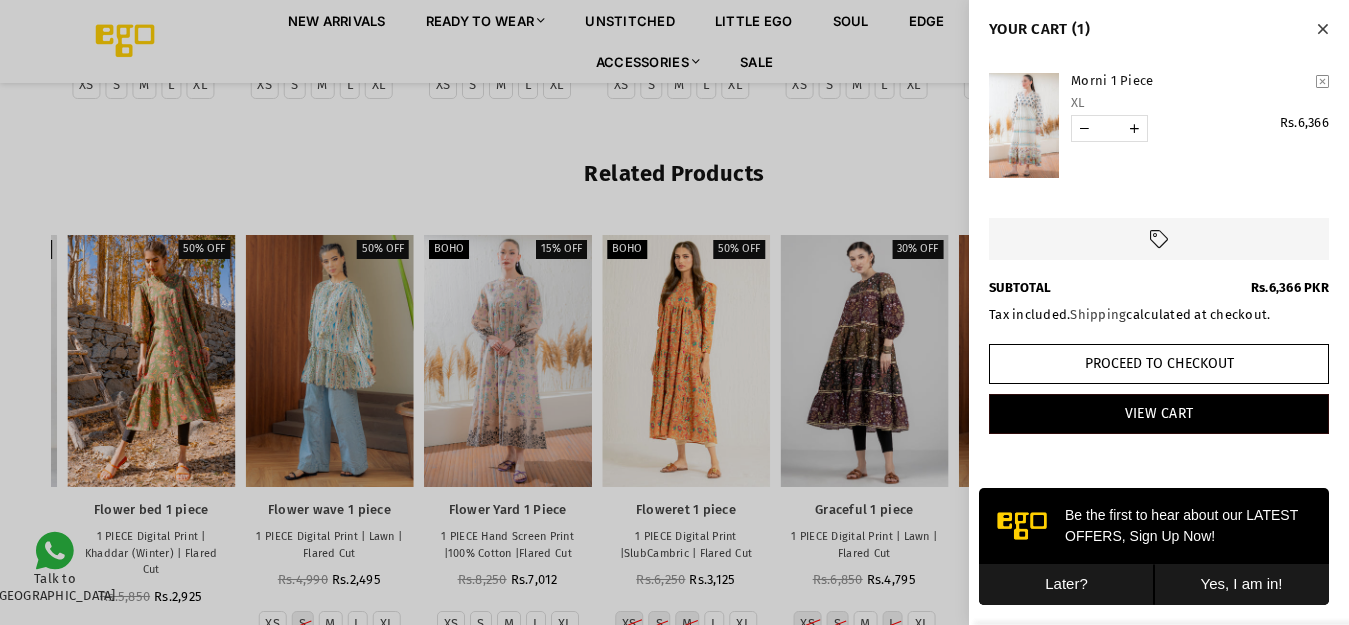 click at bounding box center [674, 312] 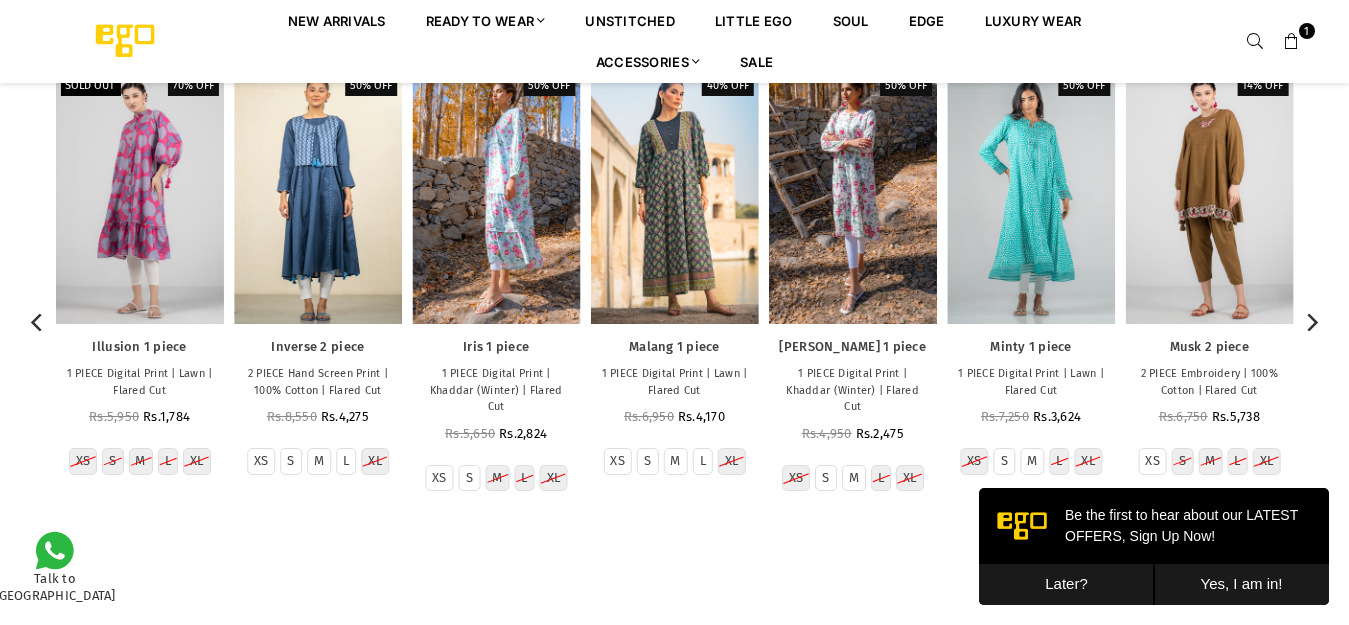 scroll, scrollTop: 2494, scrollLeft: 0, axis: vertical 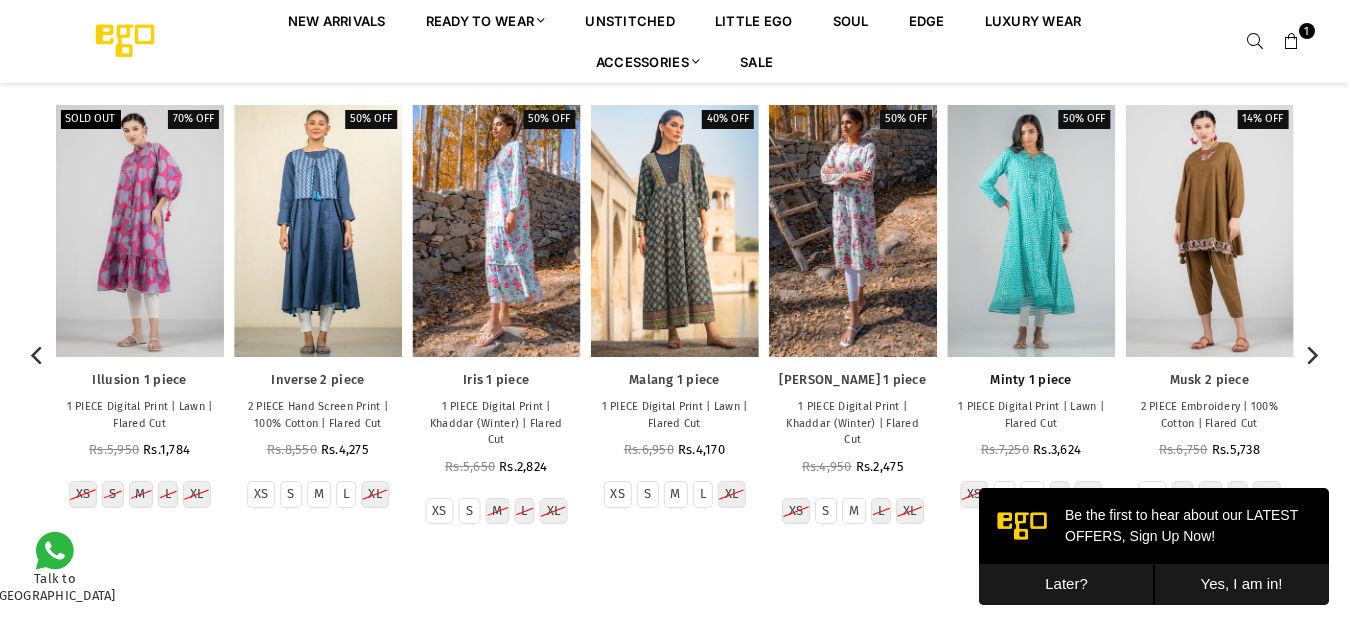 click on "Minty 1 piece" at bounding box center (1031, 380) 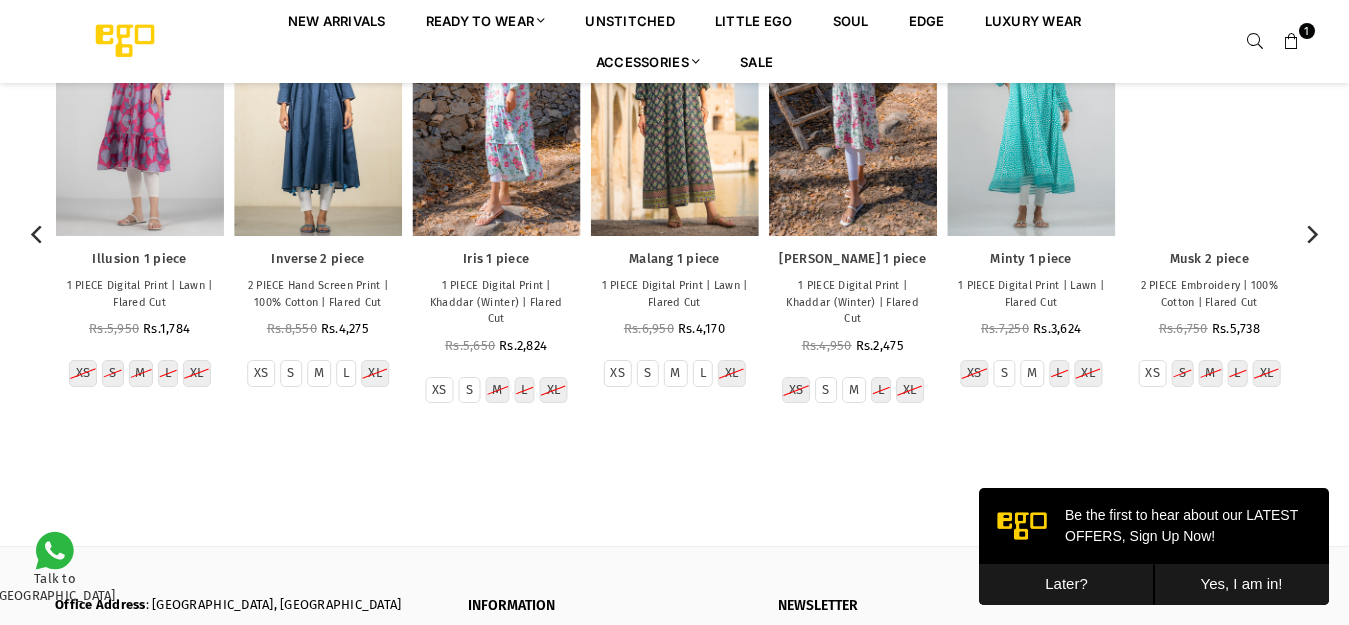 scroll, scrollTop: 2794, scrollLeft: 0, axis: vertical 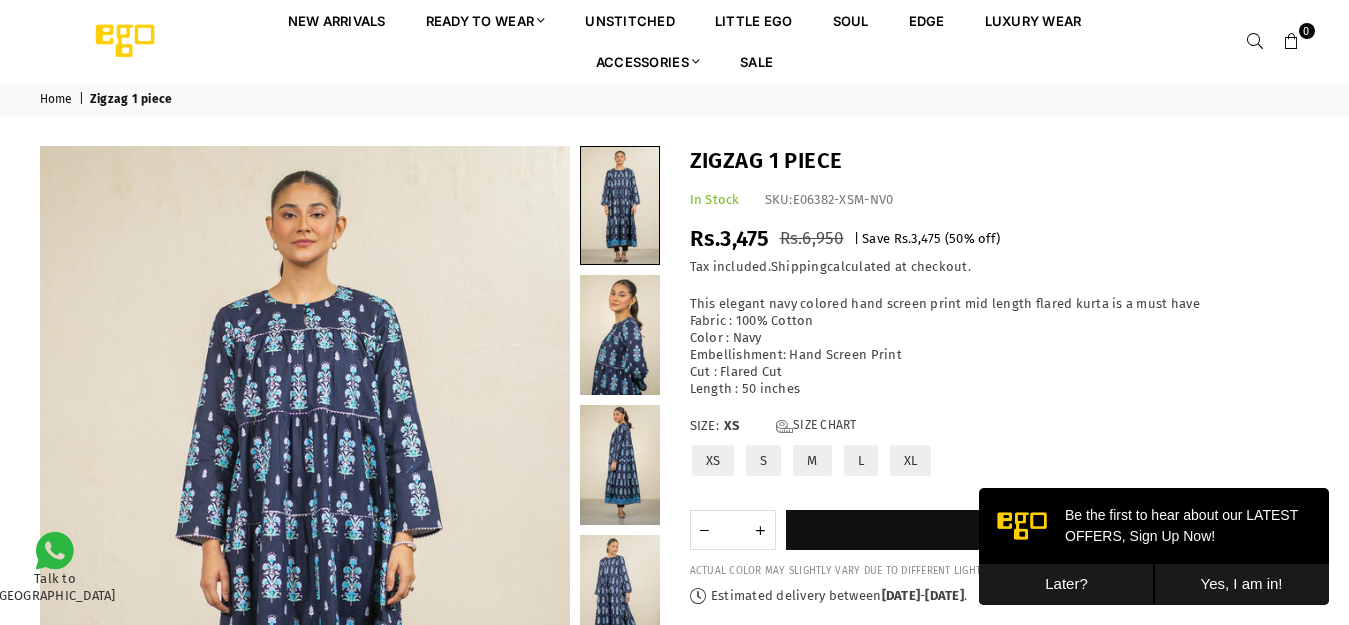 click on "XL" at bounding box center (911, 460) 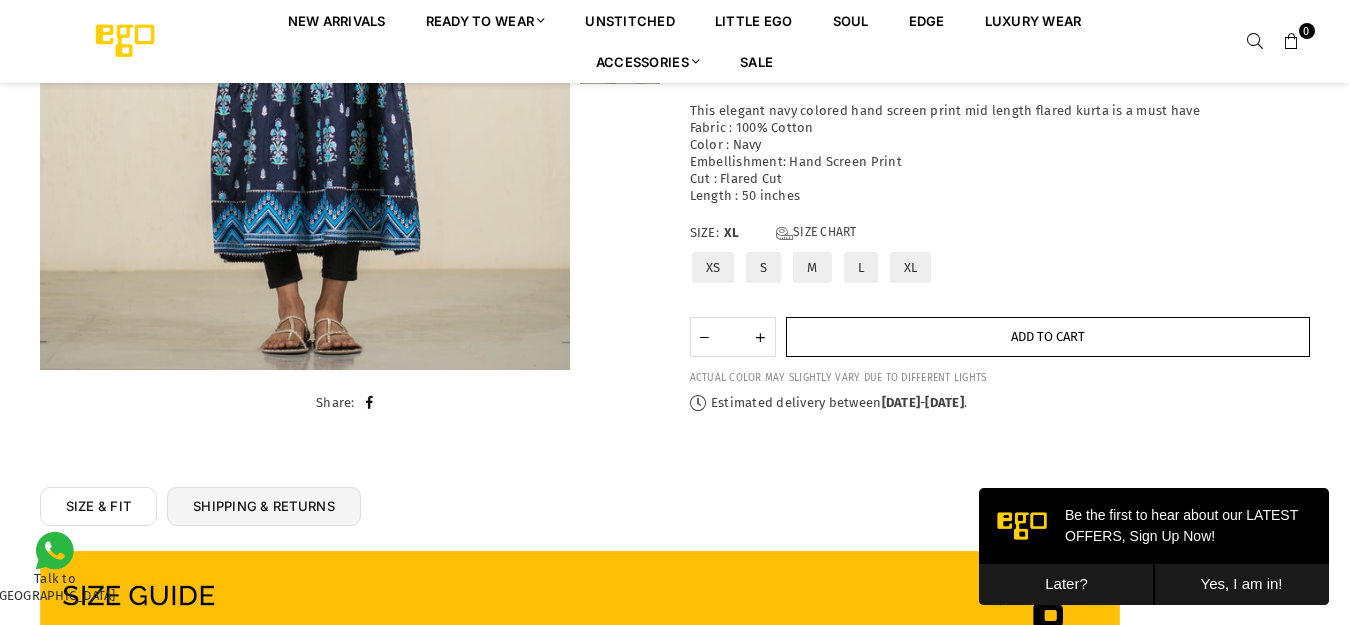 scroll, scrollTop: 464, scrollLeft: 0, axis: vertical 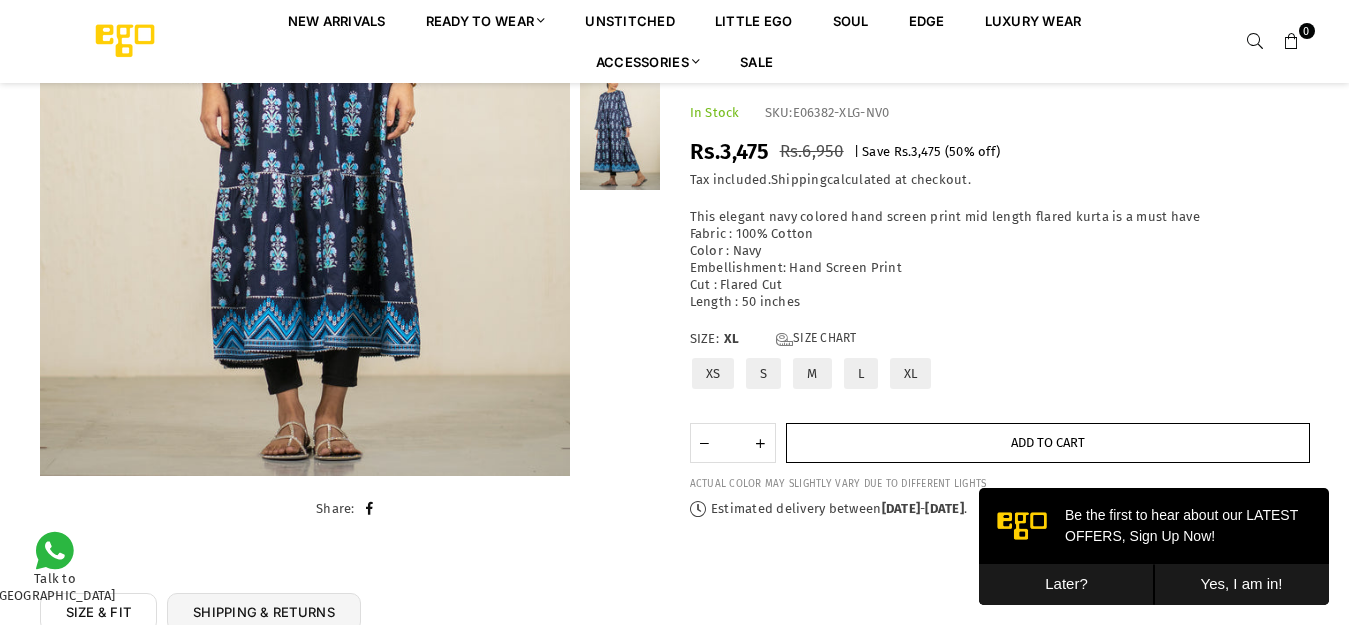 click on "Add to cart" at bounding box center [1048, 443] 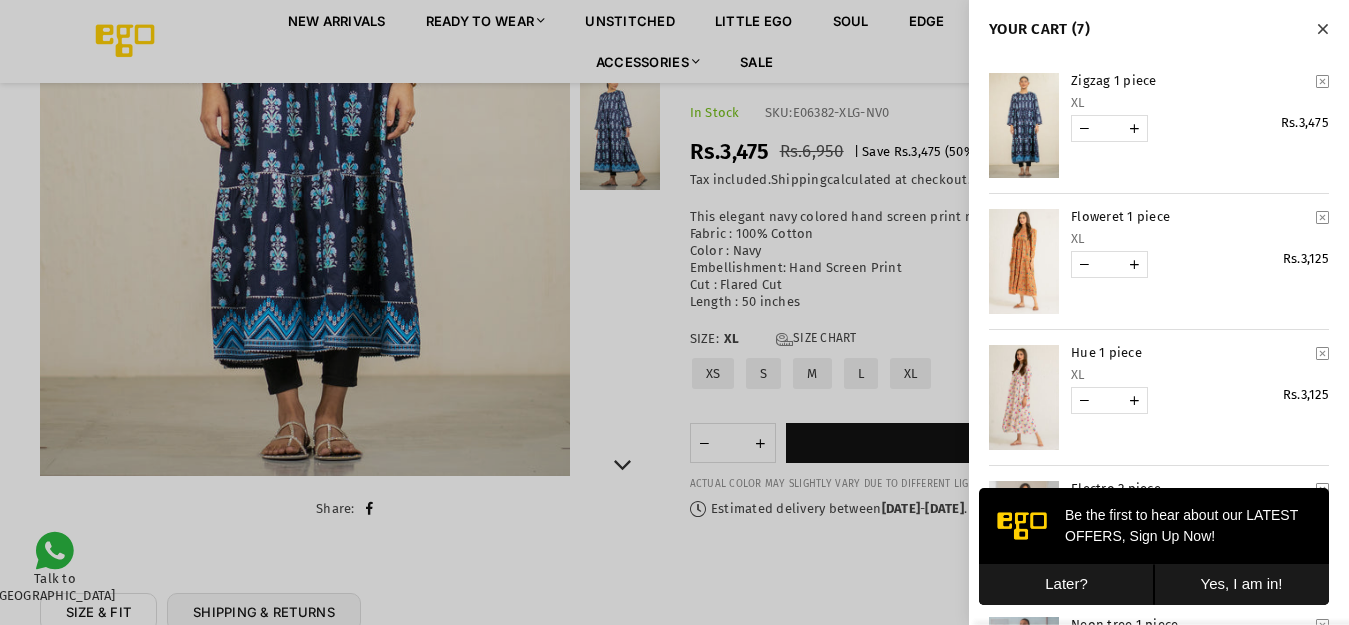 click at bounding box center [674, 312] 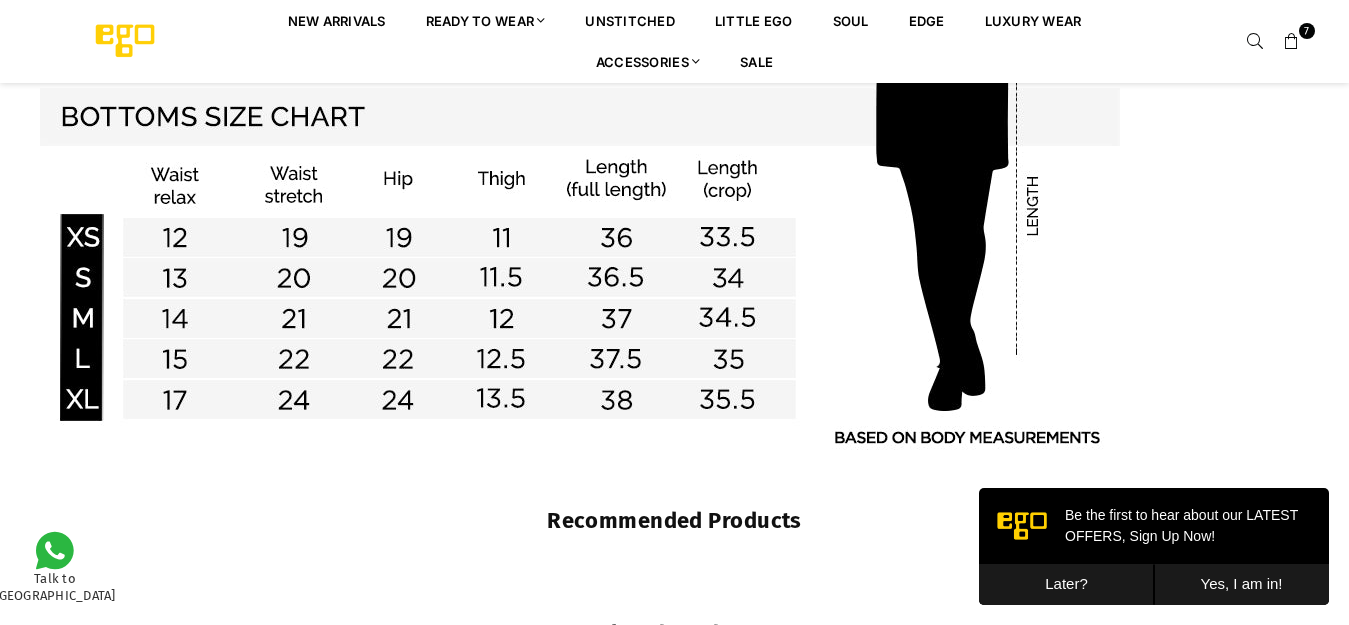 scroll, scrollTop: 1864, scrollLeft: 0, axis: vertical 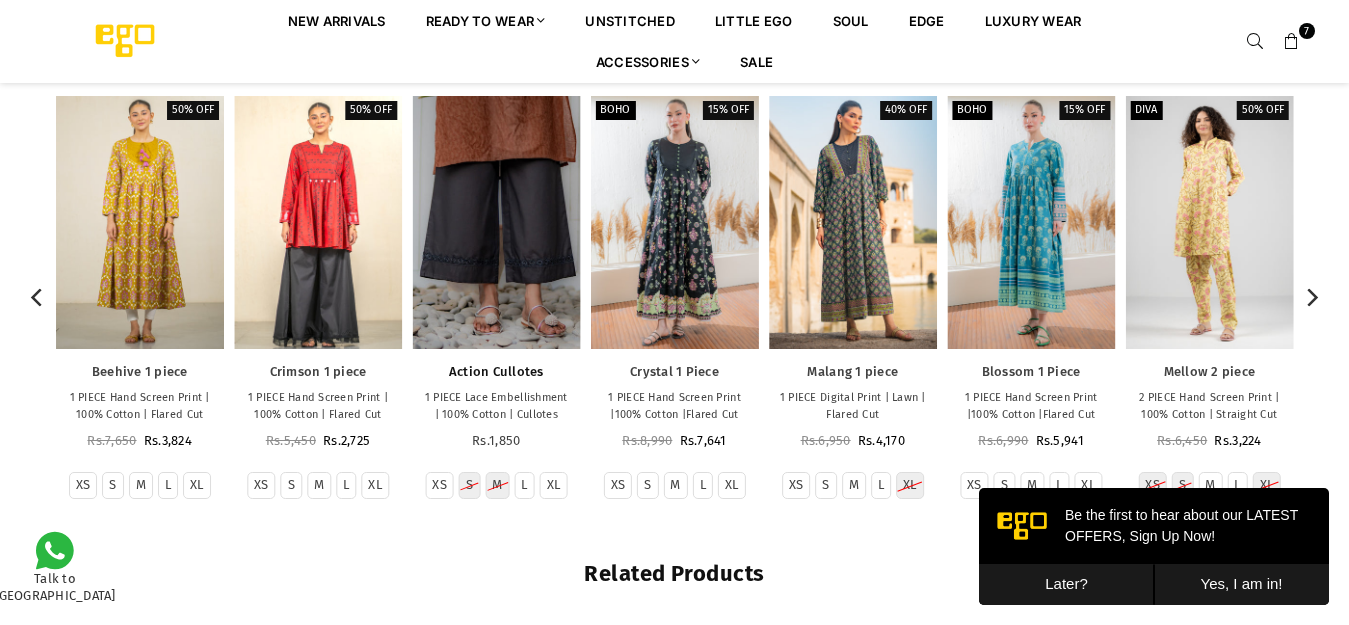 click on "Action Cullotes" at bounding box center [496, 372] 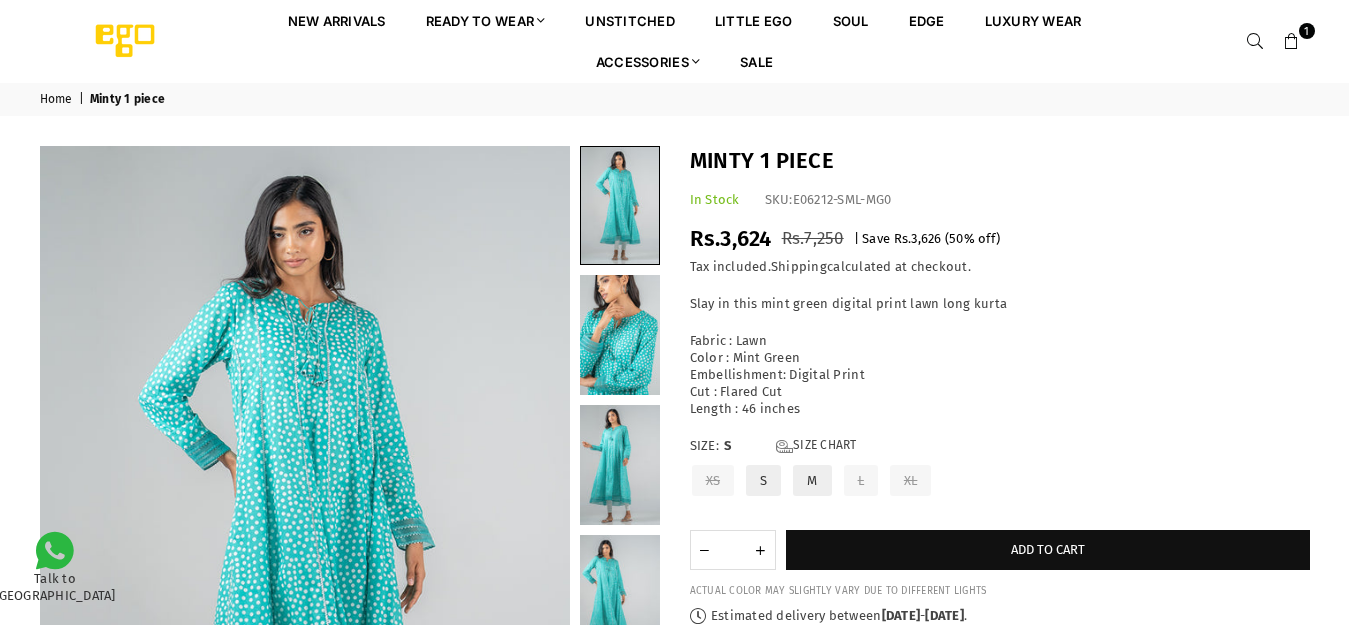 scroll, scrollTop: 0, scrollLeft: 0, axis: both 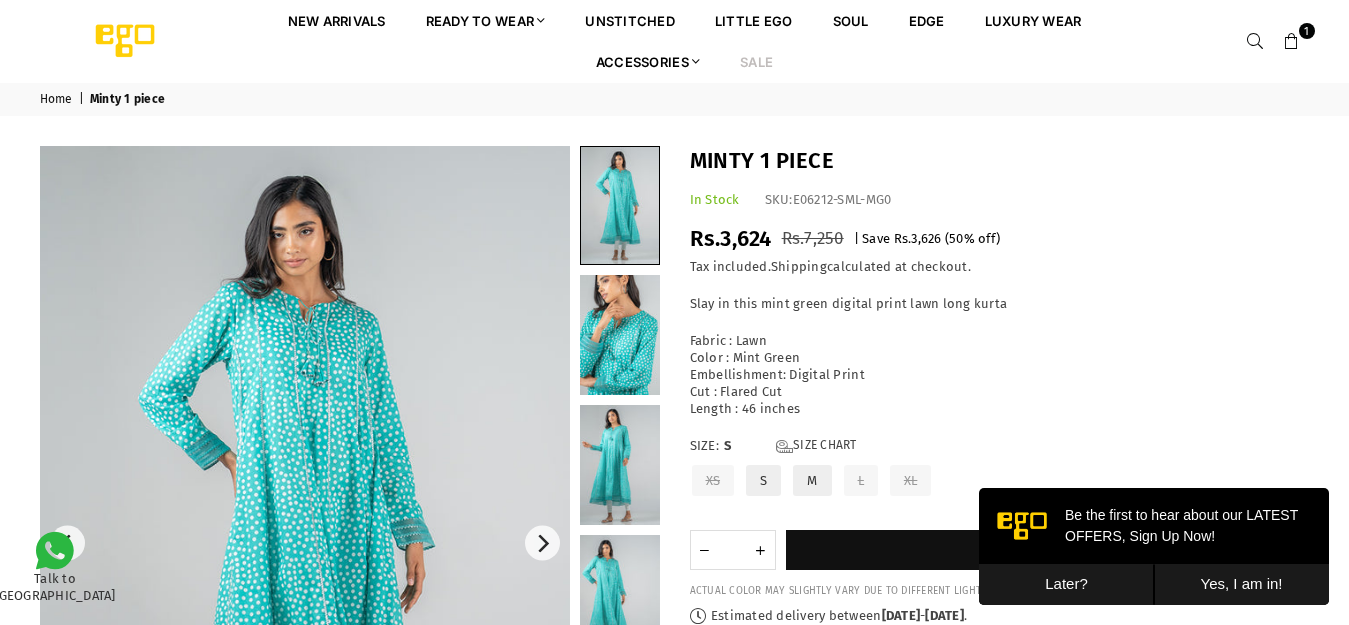 click on "Sale" at bounding box center [756, 61] 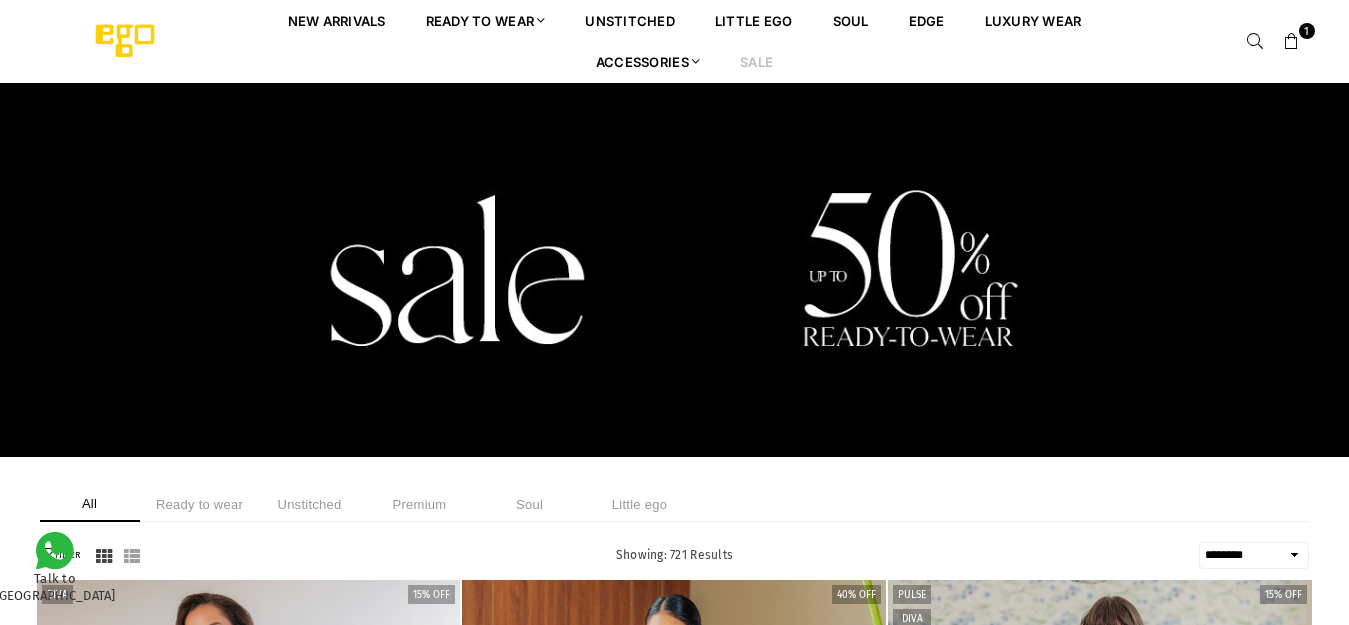 select on "******" 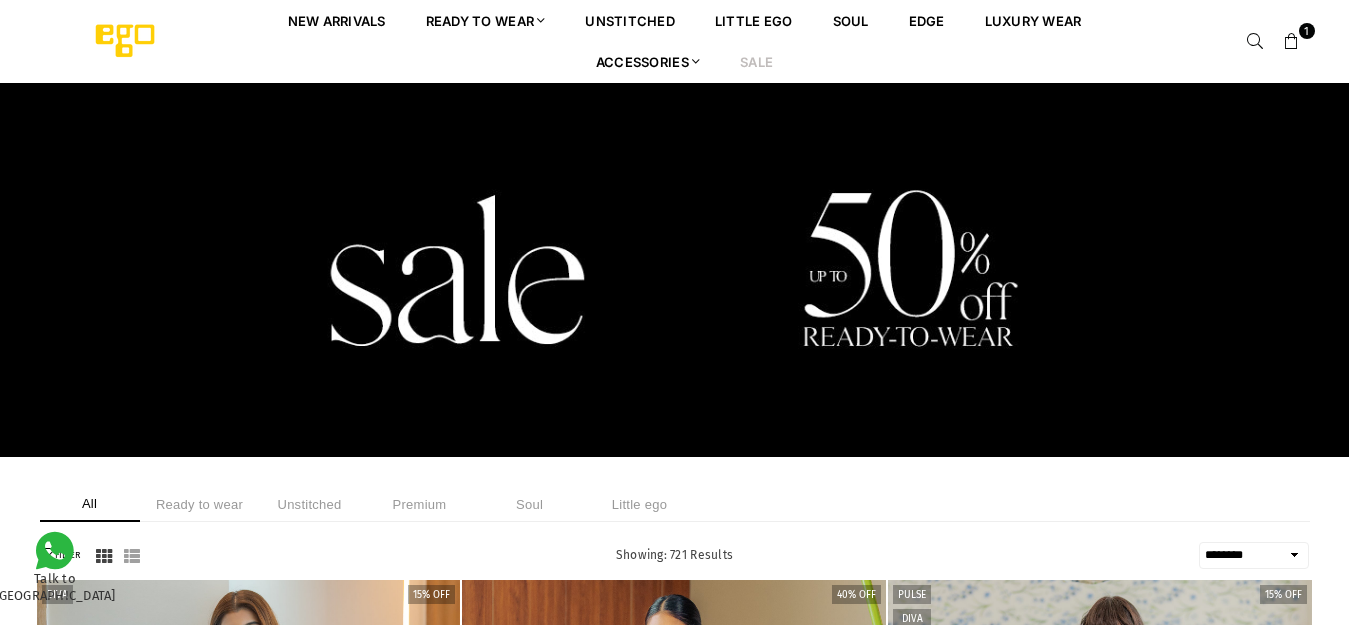 scroll, scrollTop: 0, scrollLeft: 0, axis: both 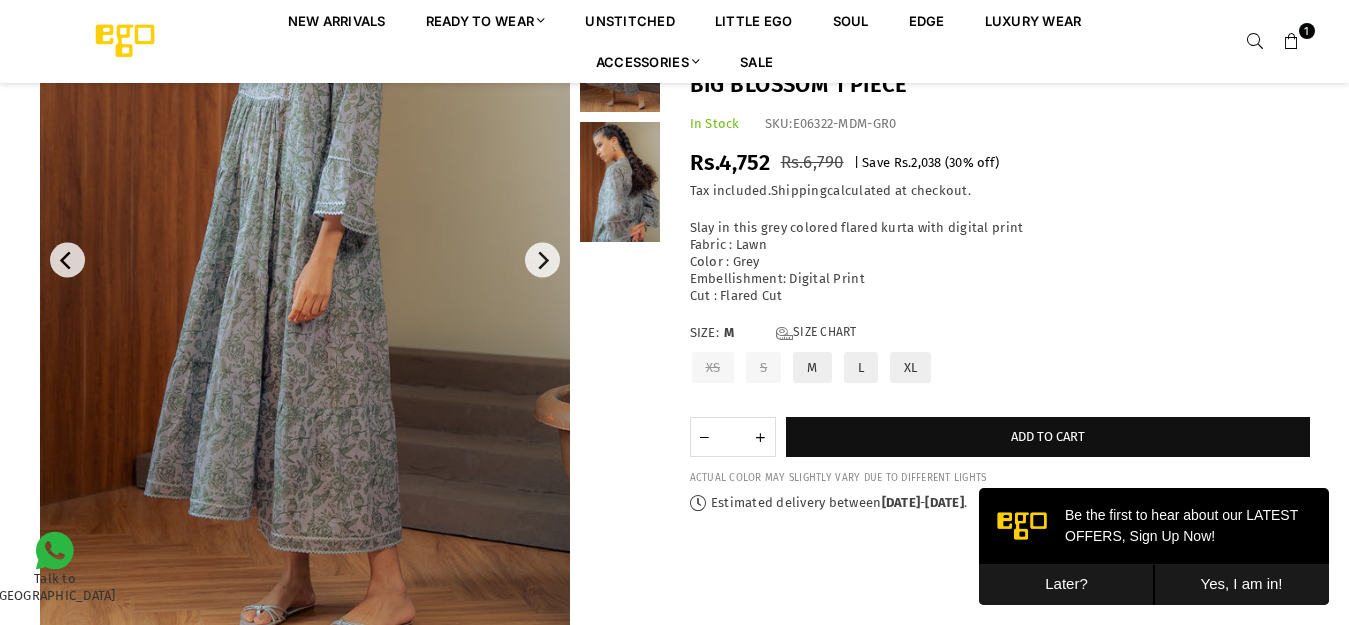 drag, startPoint x: 913, startPoint y: 365, endPoint x: 923, endPoint y: 402, distance: 38.327538 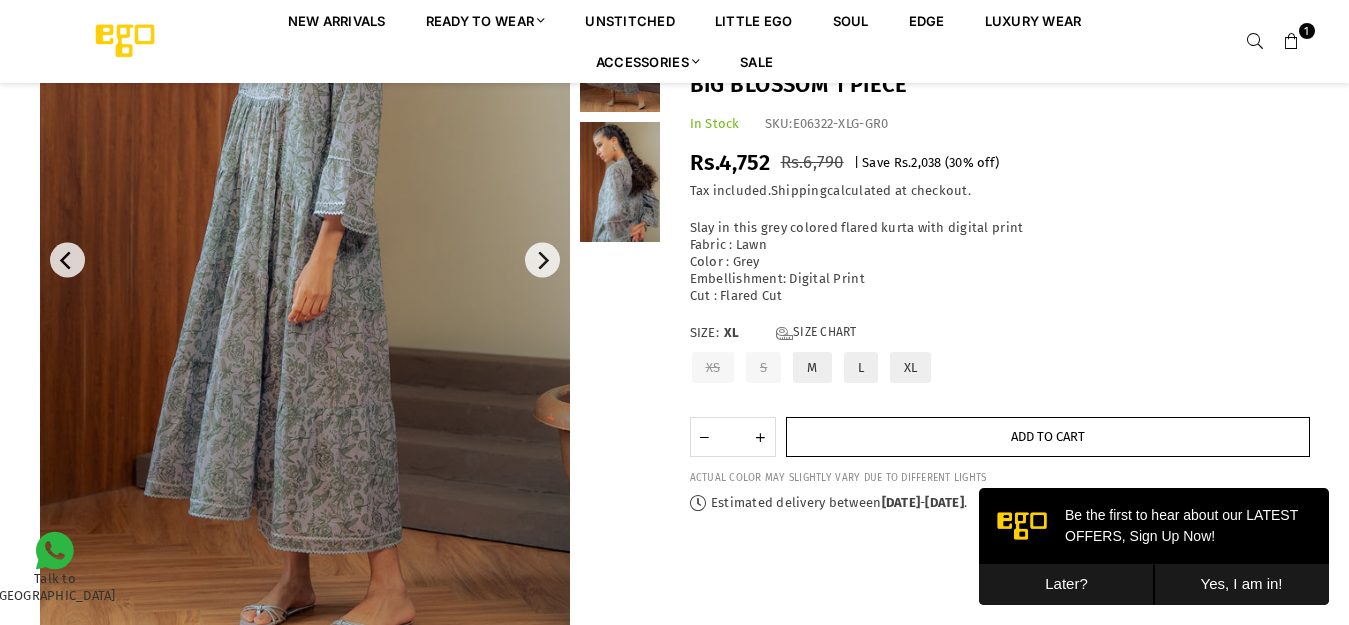 click on "Add to cart" at bounding box center [1048, 437] 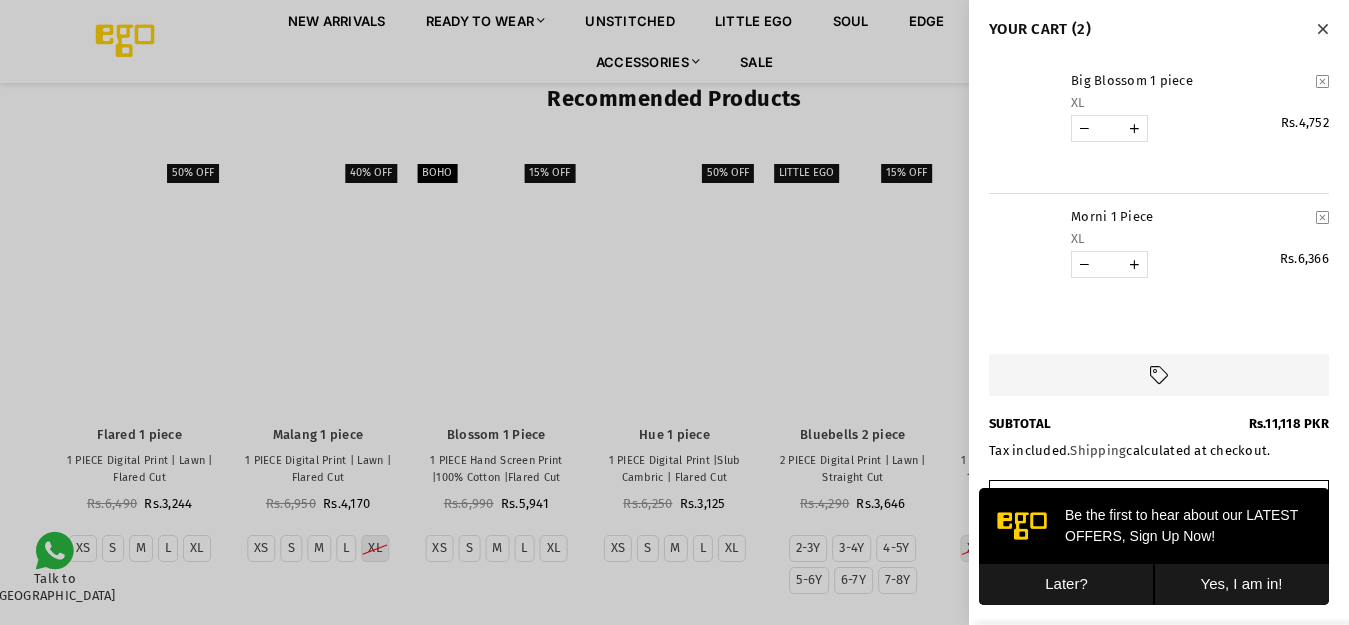 scroll, scrollTop: 2082, scrollLeft: 0, axis: vertical 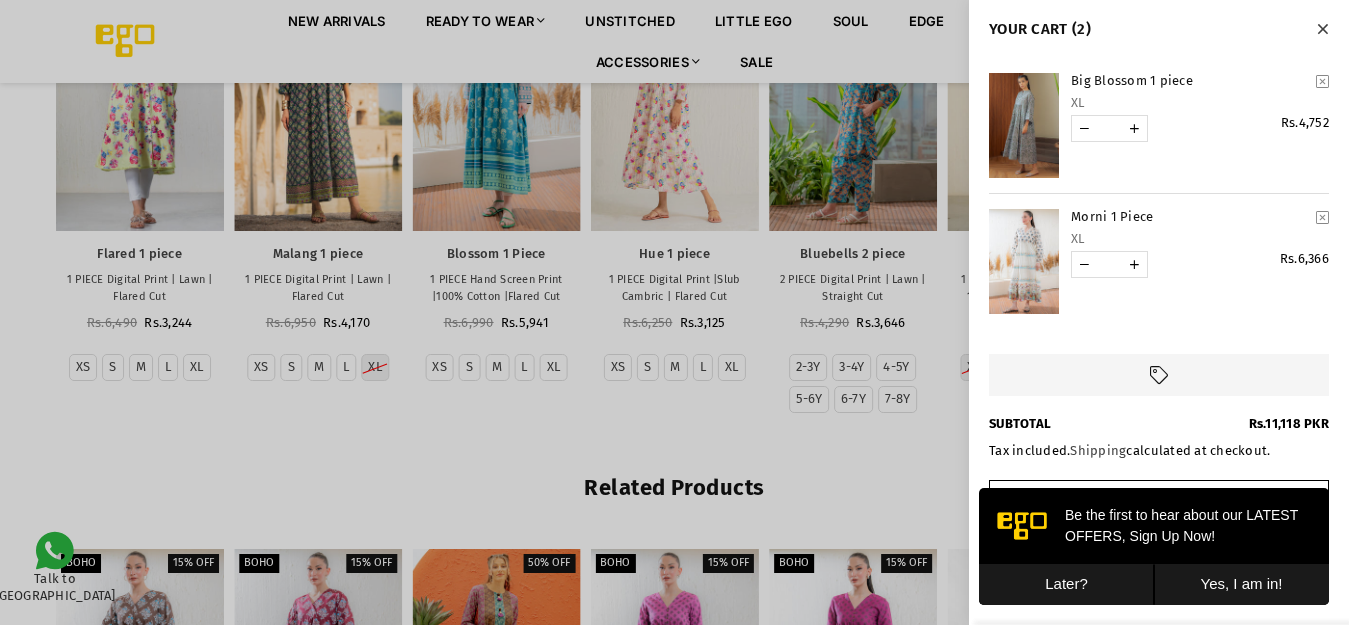click at bounding box center (674, 312) 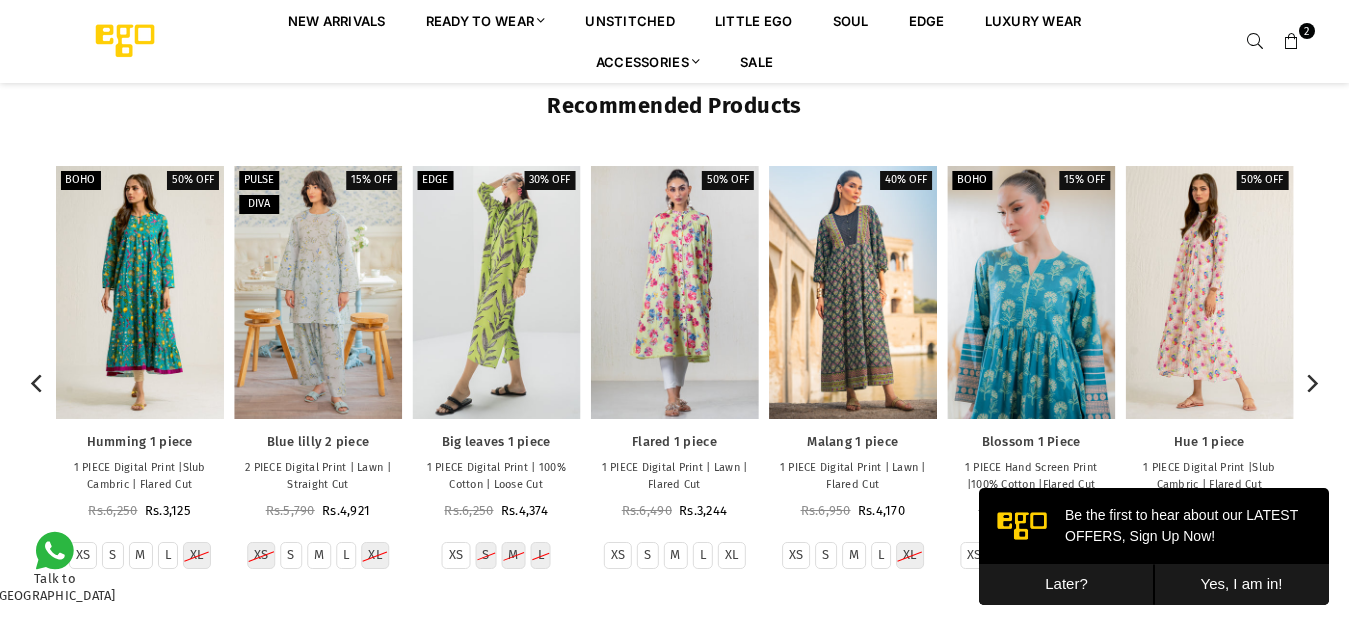 scroll, scrollTop: 1994, scrollLeft: 0, axis: vertical 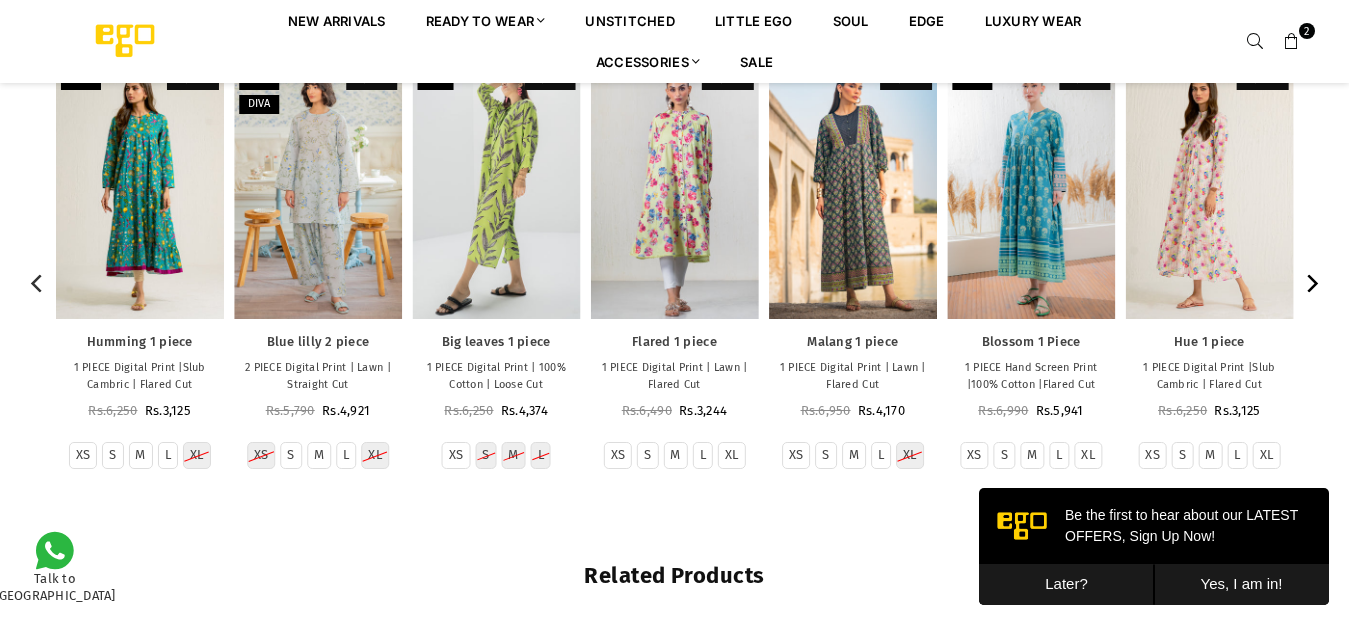 click 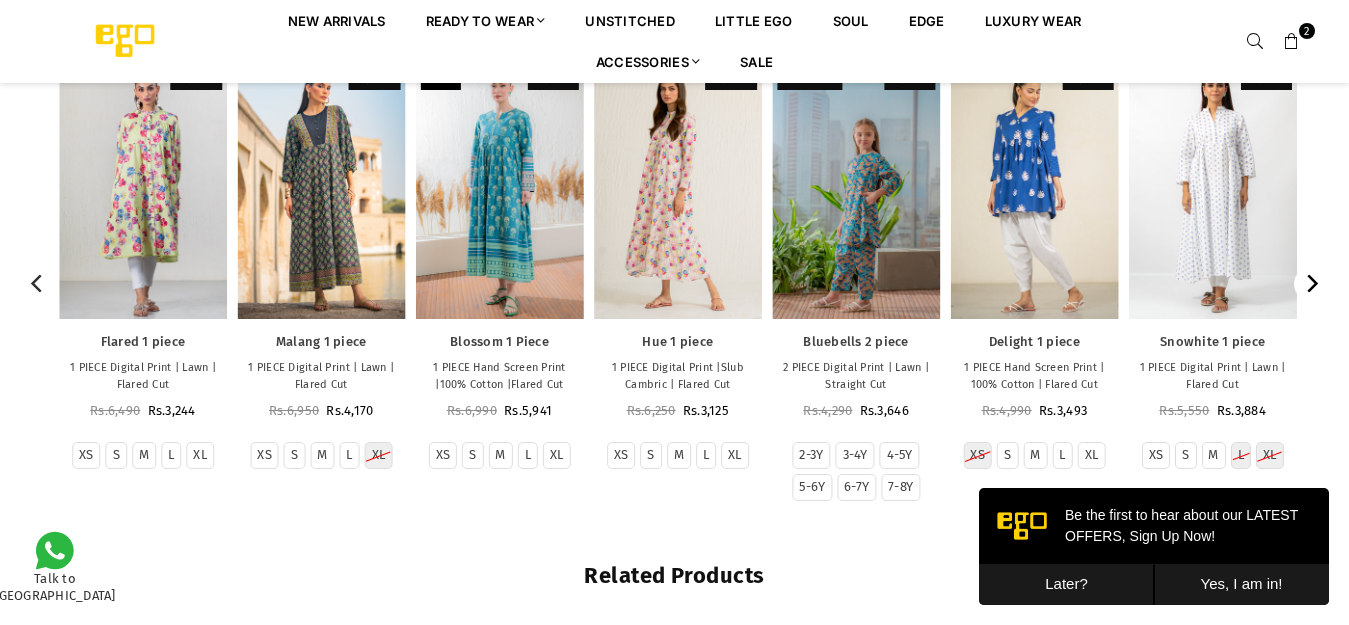 click 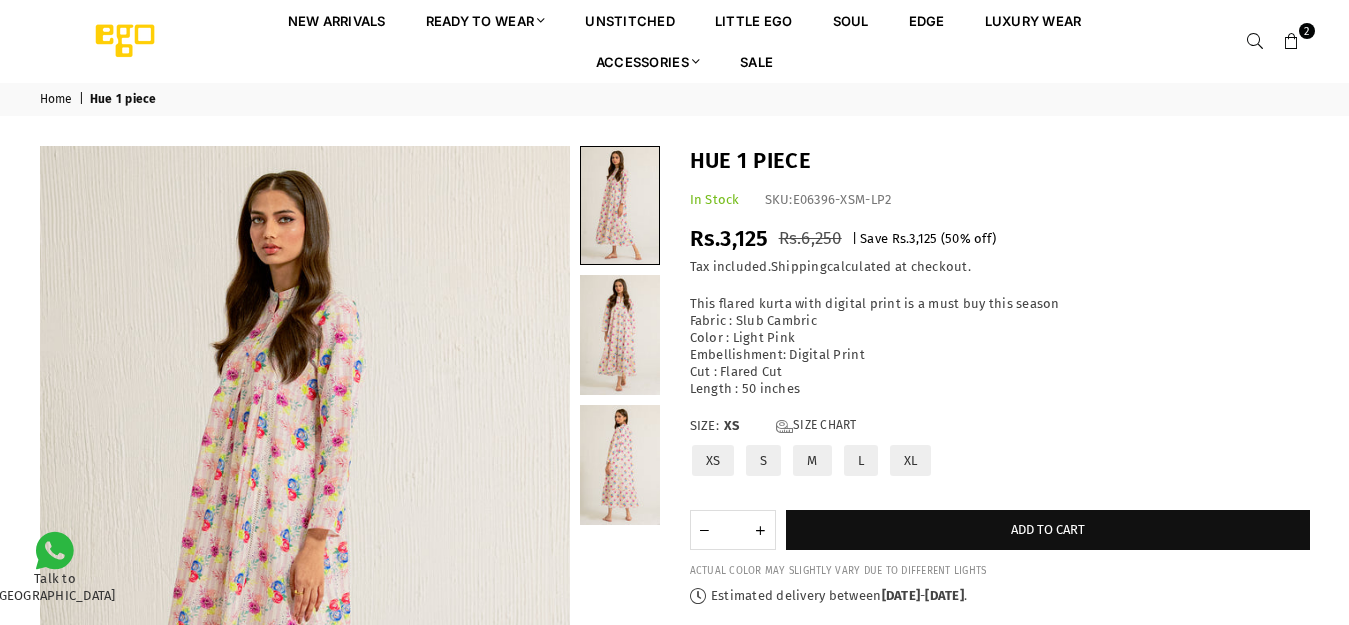 scroll, scrollTop: 0, scrollLeft: 0, axis: both 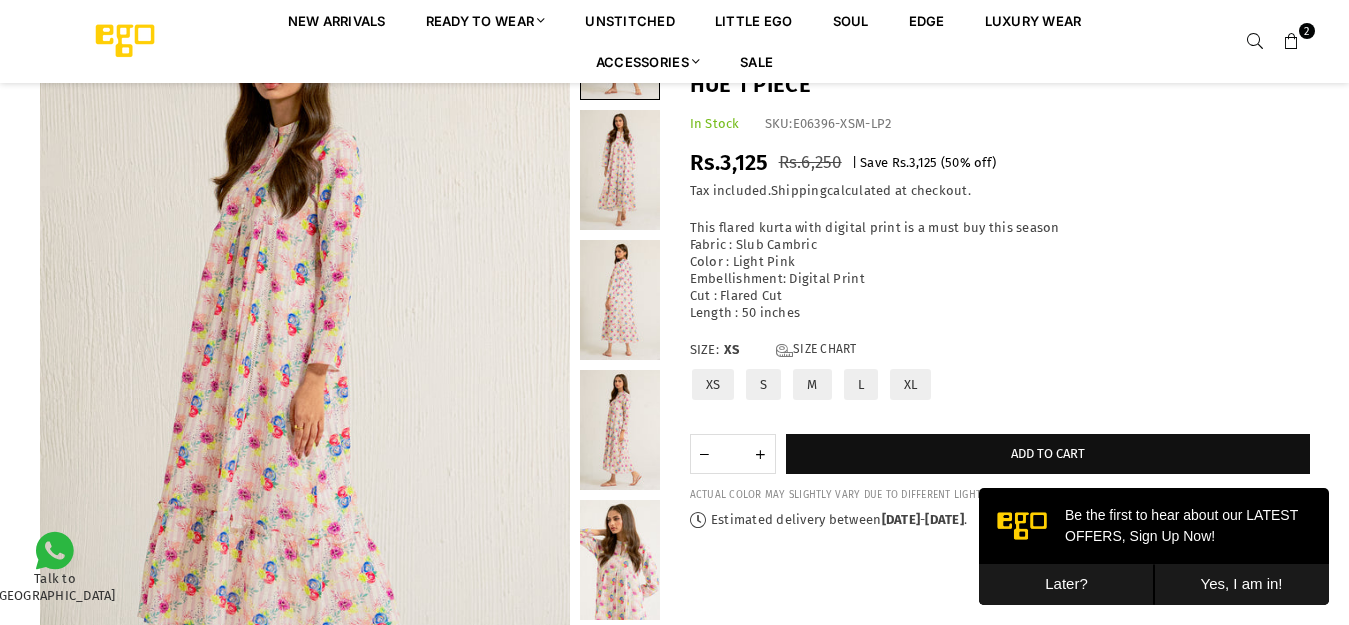 click on "XL" at bounding box center [911, 384] 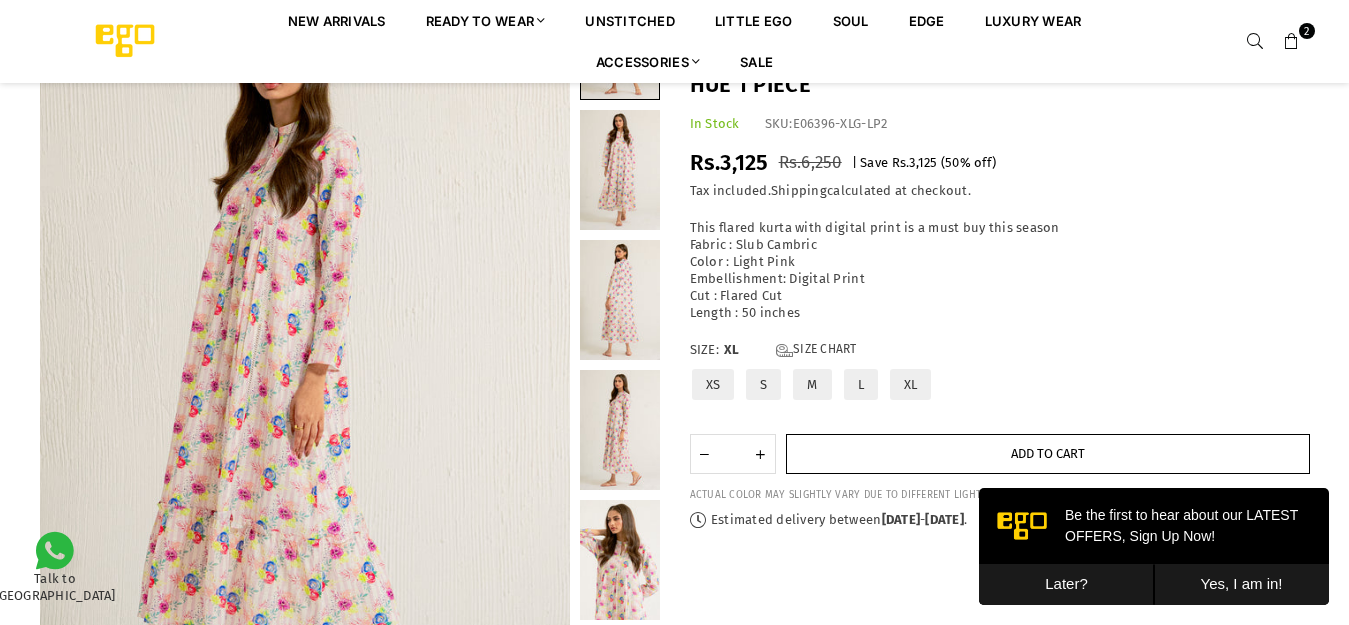 click on "Add to cart" at bounding box center [1048, 454] 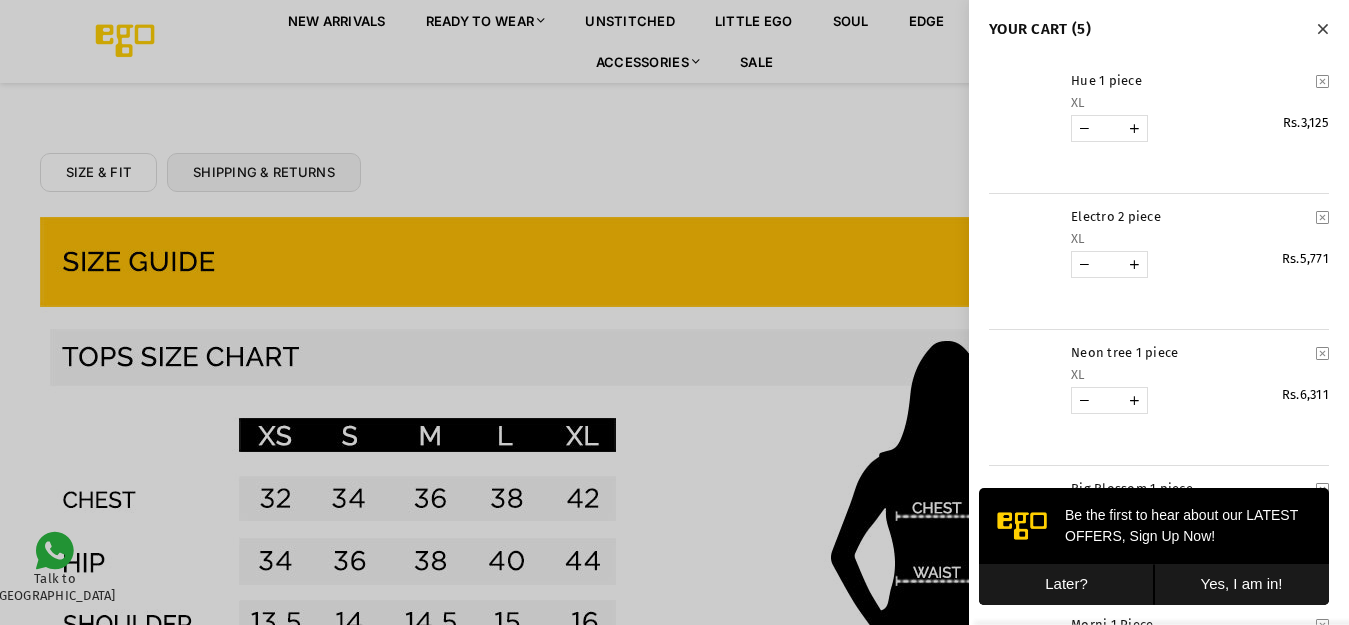 scroll, scrollTop: 1164, scrollLeft: 0, axis: vertical 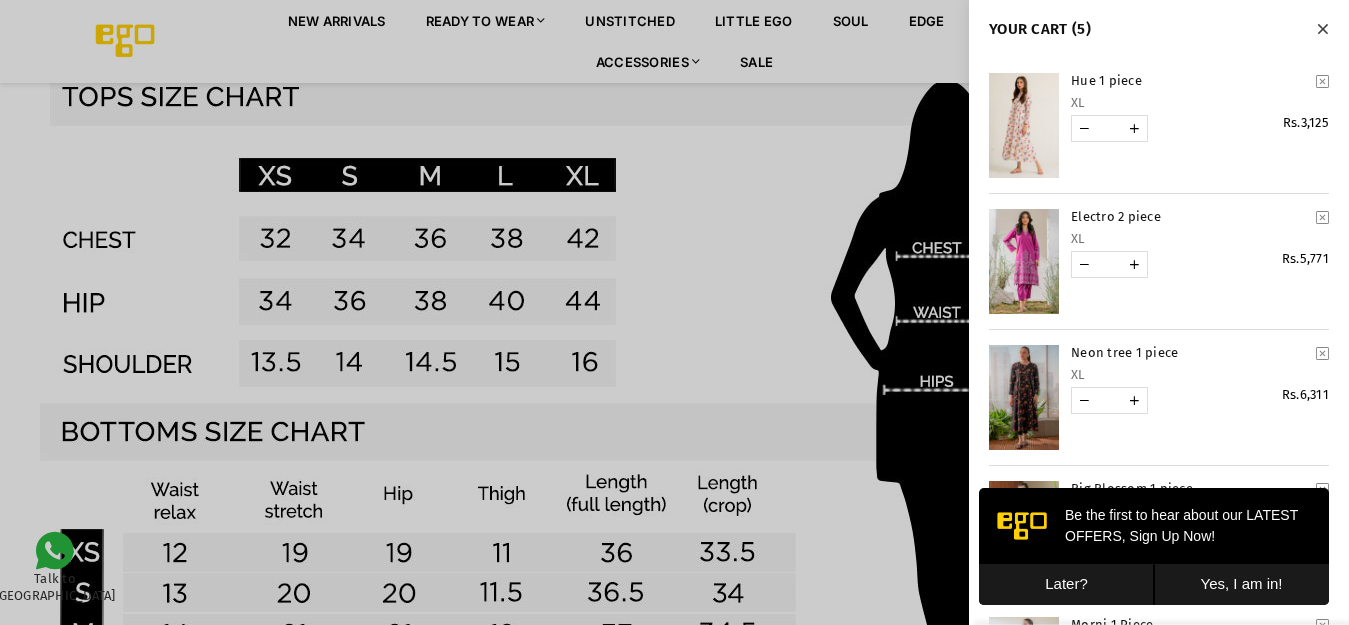click at bounding box center [674, 312] 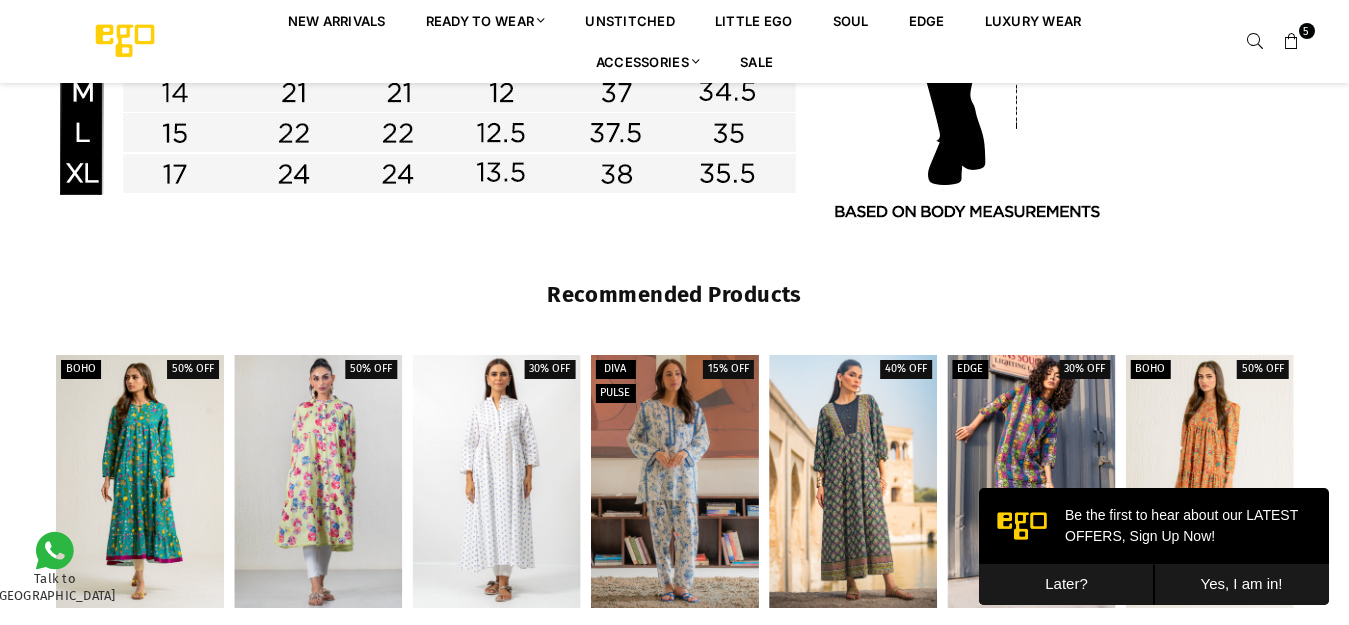 scroll, scrollTop: 1994, scrollLeft: 0, axis: vertical 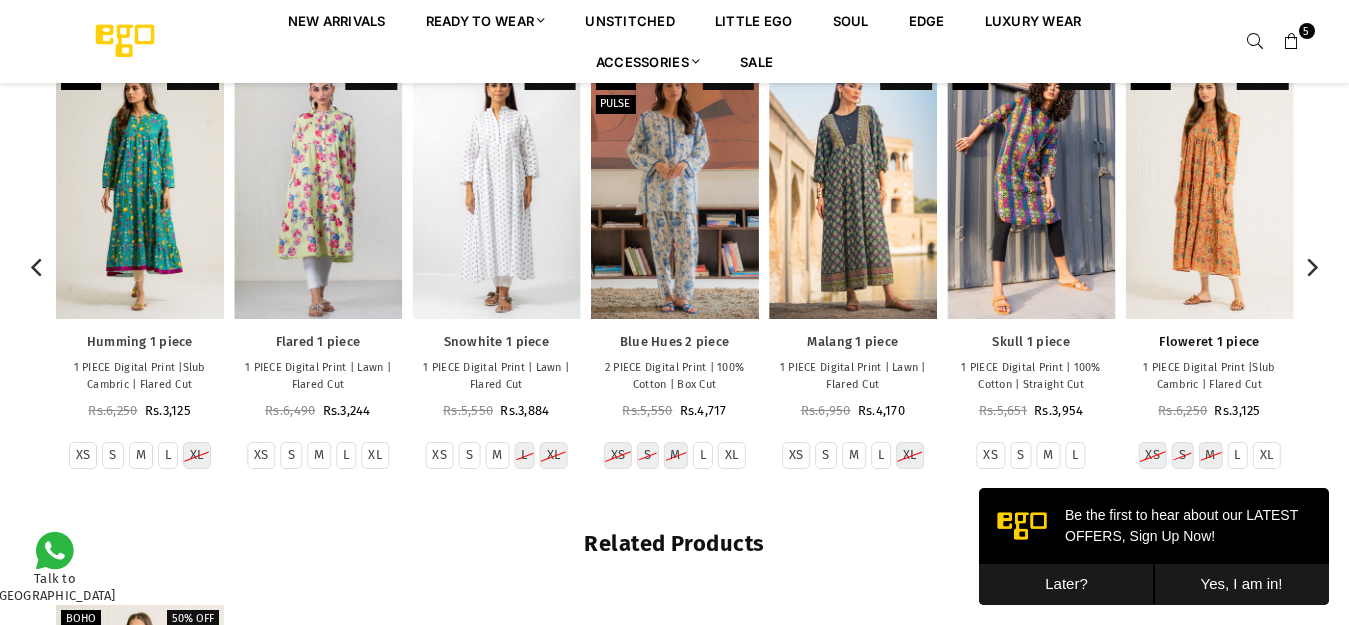 click on "Floweret 1 piece" at bounding box center (1209, 342) 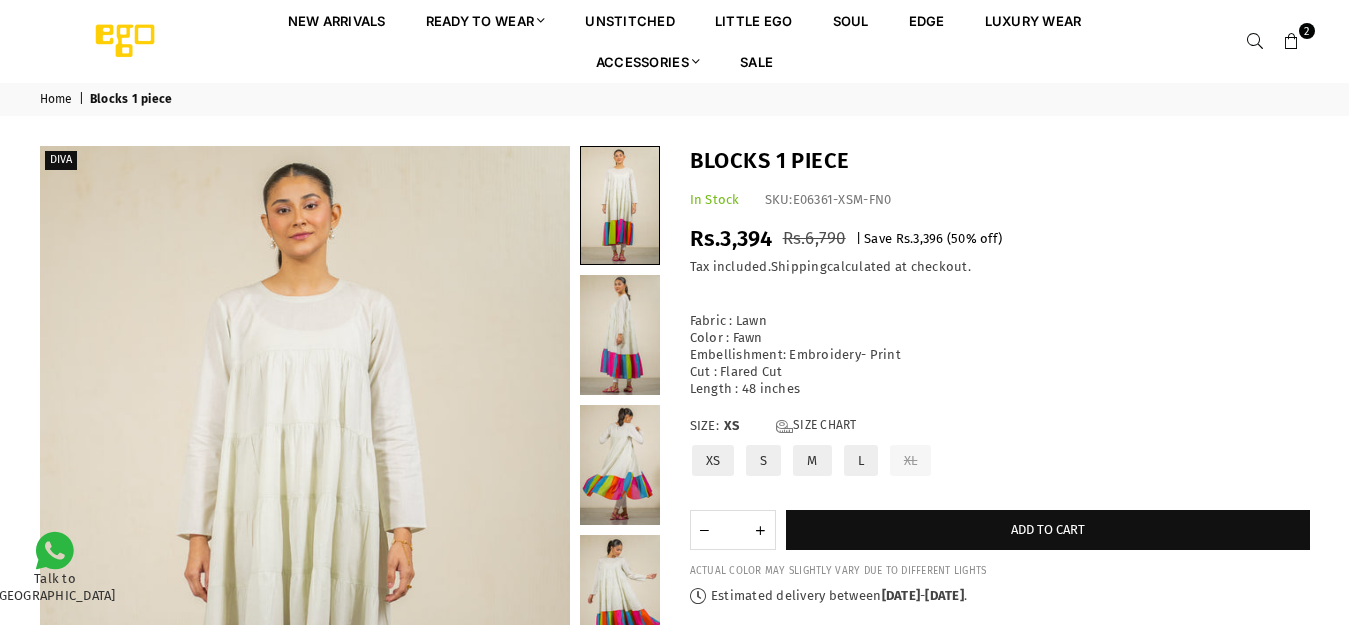 scroll, scrollTop: 0, scrollLeft: 0, axis: both 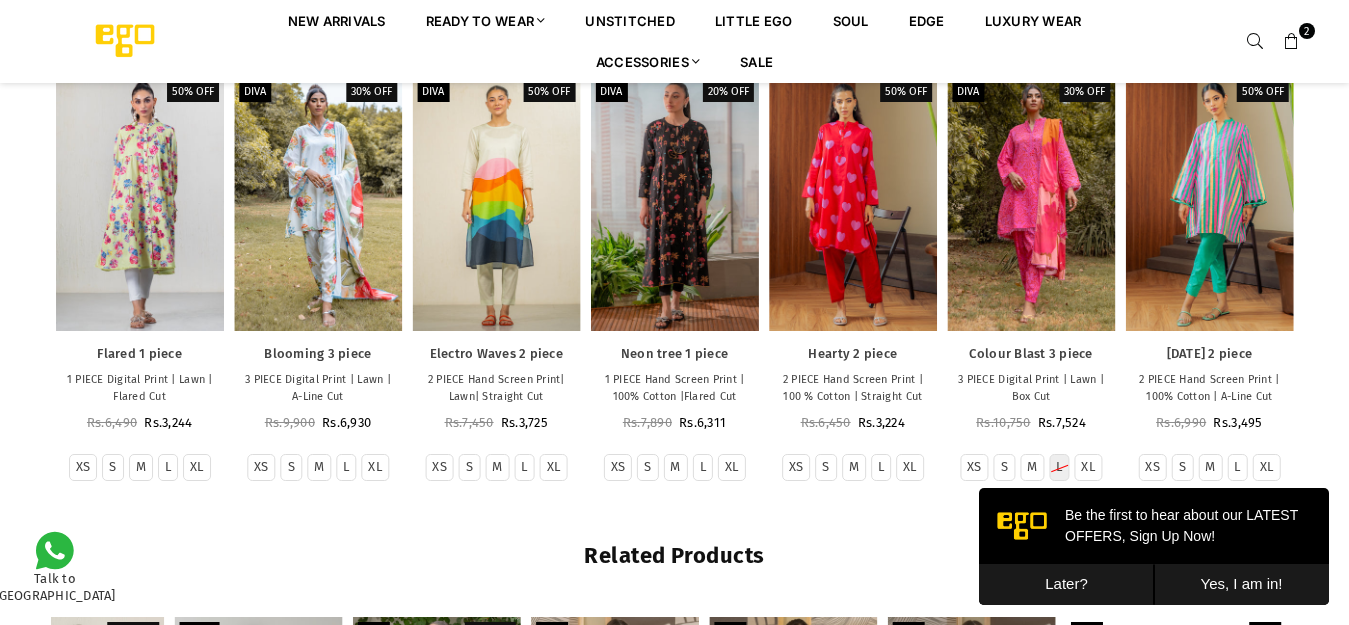 drag, startPoint x: 512, startPoint y: 369, endPoint x: 455, endPoint y: 531, distance: 171.73526 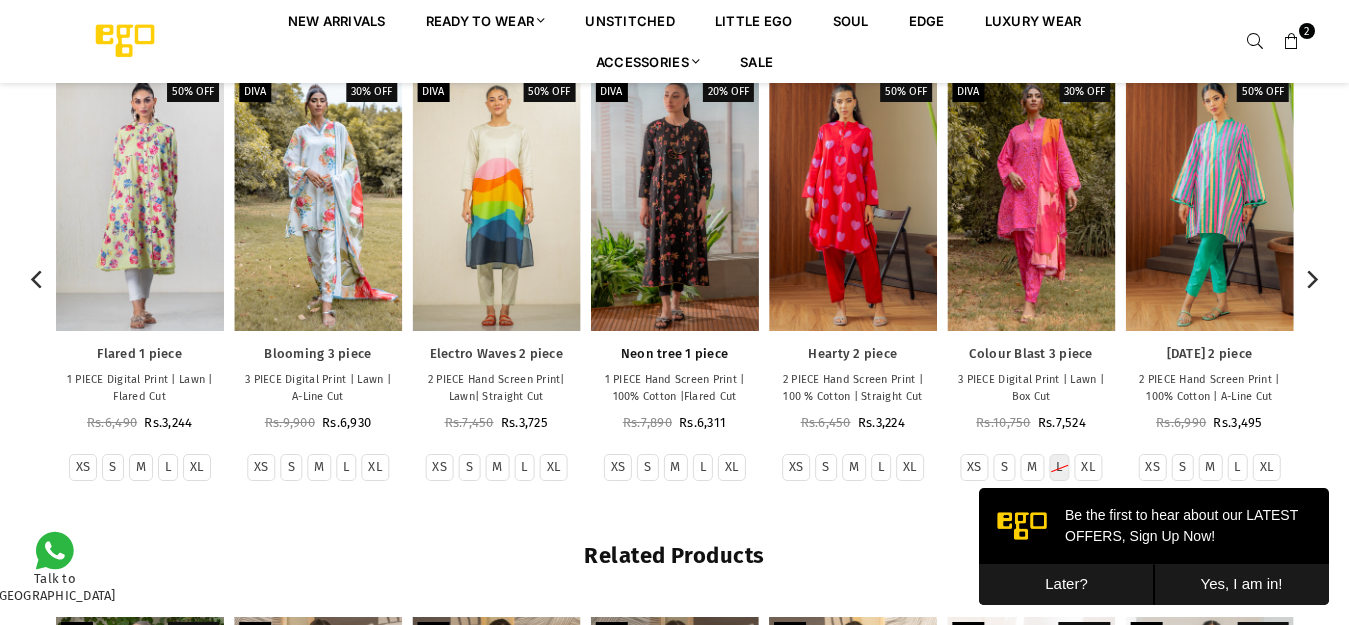 click on "Neon tree 1 piece" at bounding box center [674, 354] 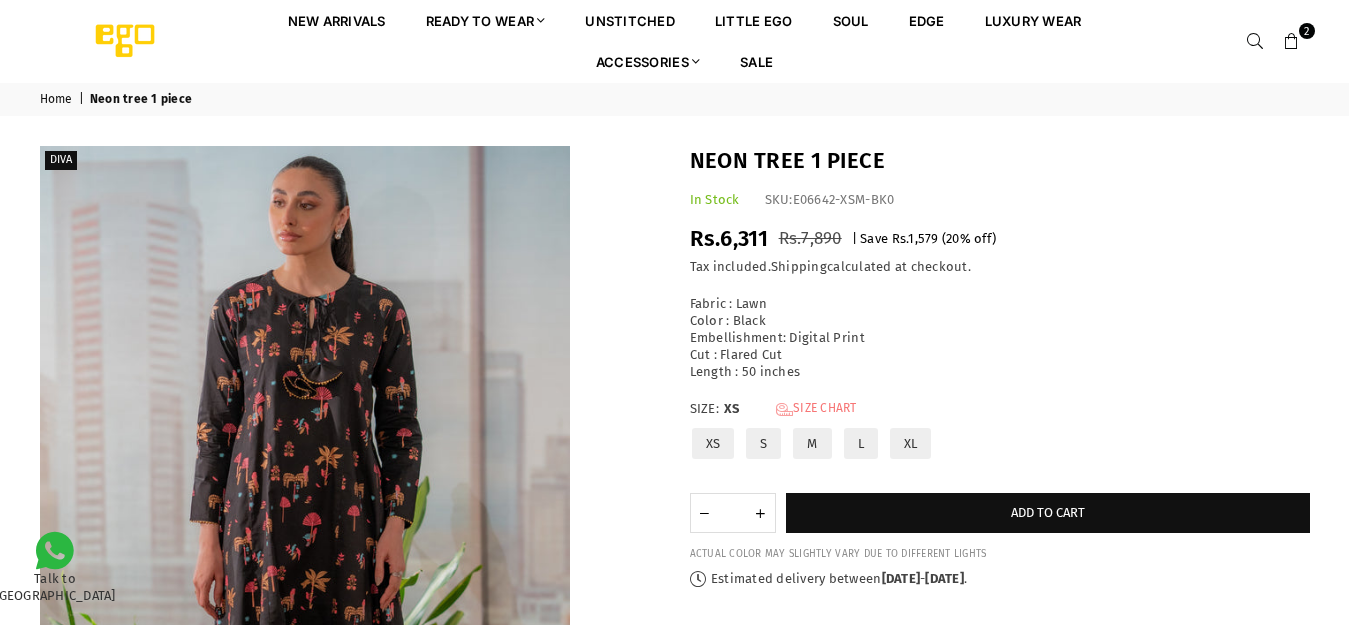 scroll, scrollTop: 0, scrollLeft: 0, axis: both 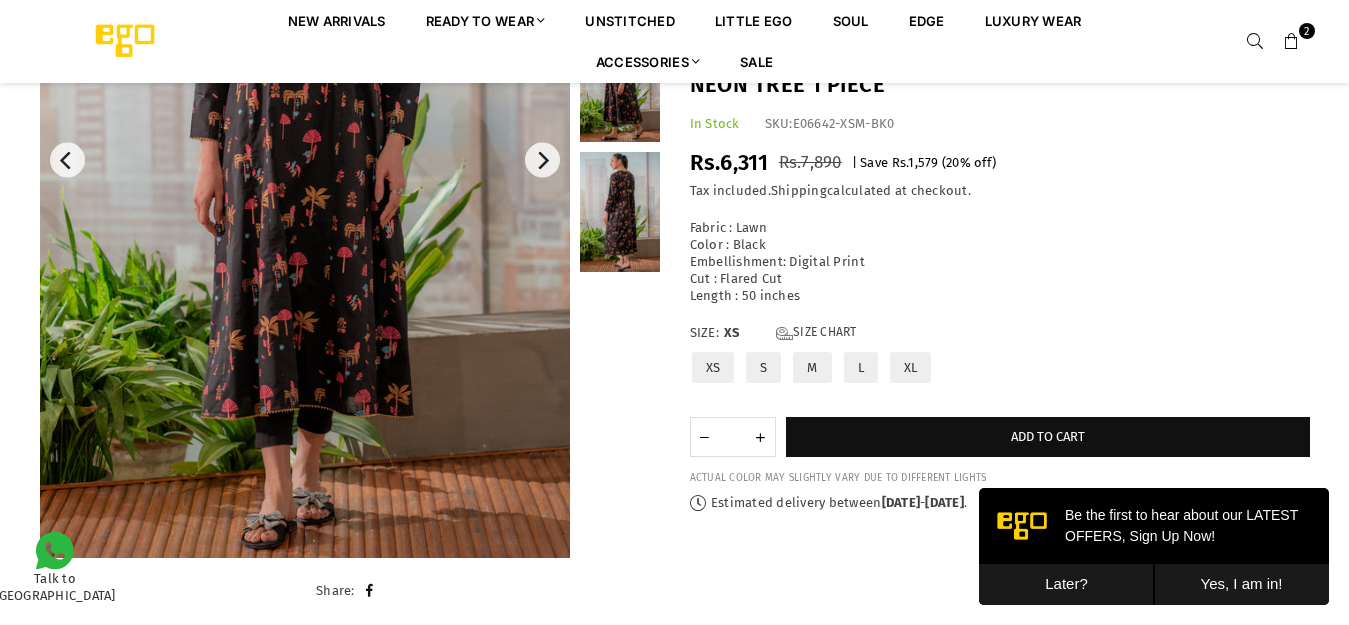click on "XL" at bounding box center (911, 367) 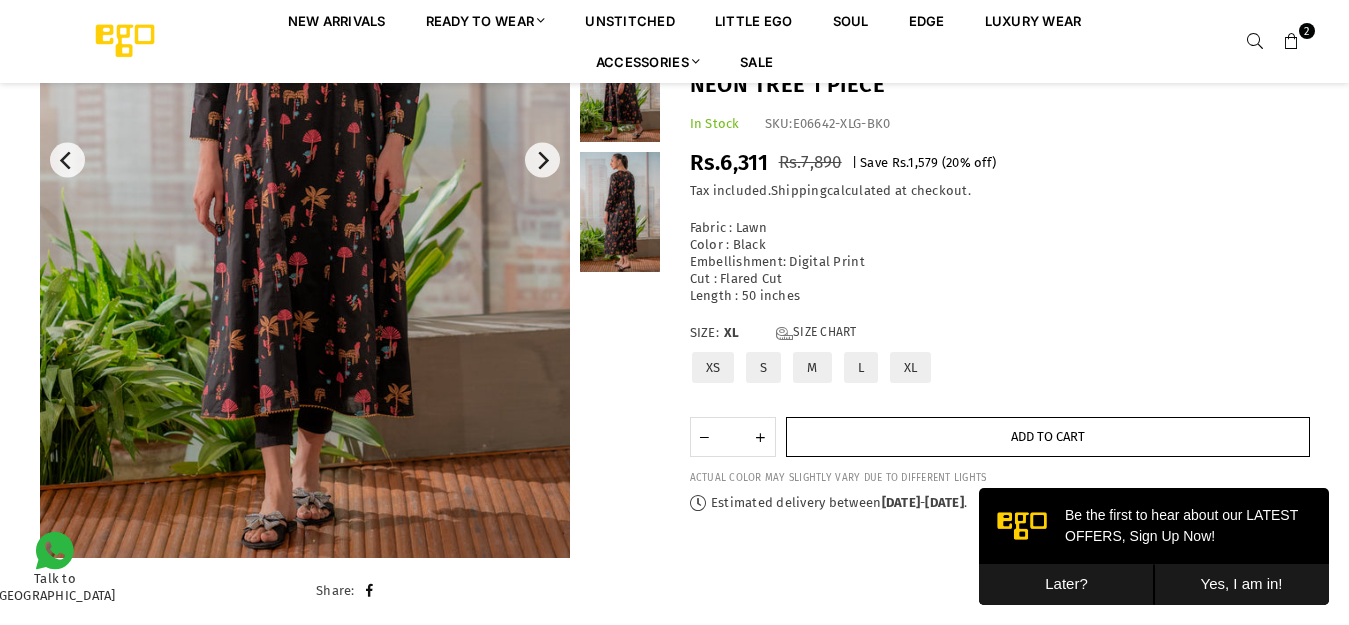 click on "Add to cart" at bounding box center (1048, 437) 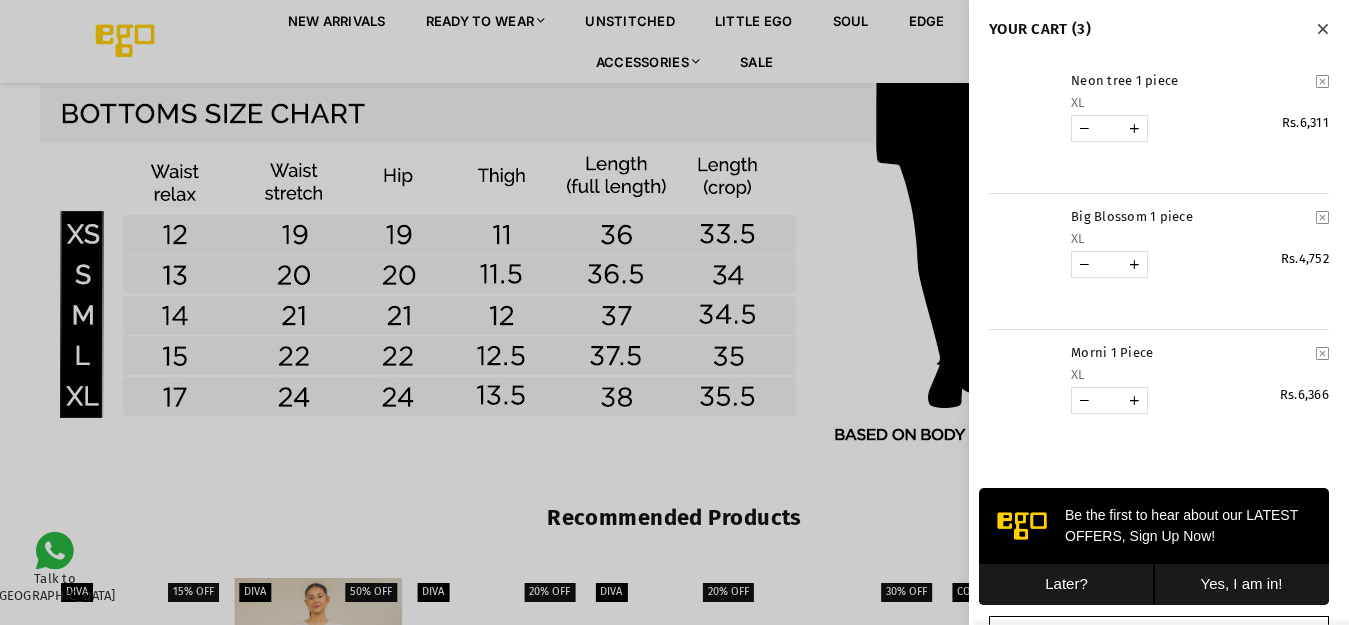 scroll, scrollTop: 1882, scrollLeft: 0, axis: vertical 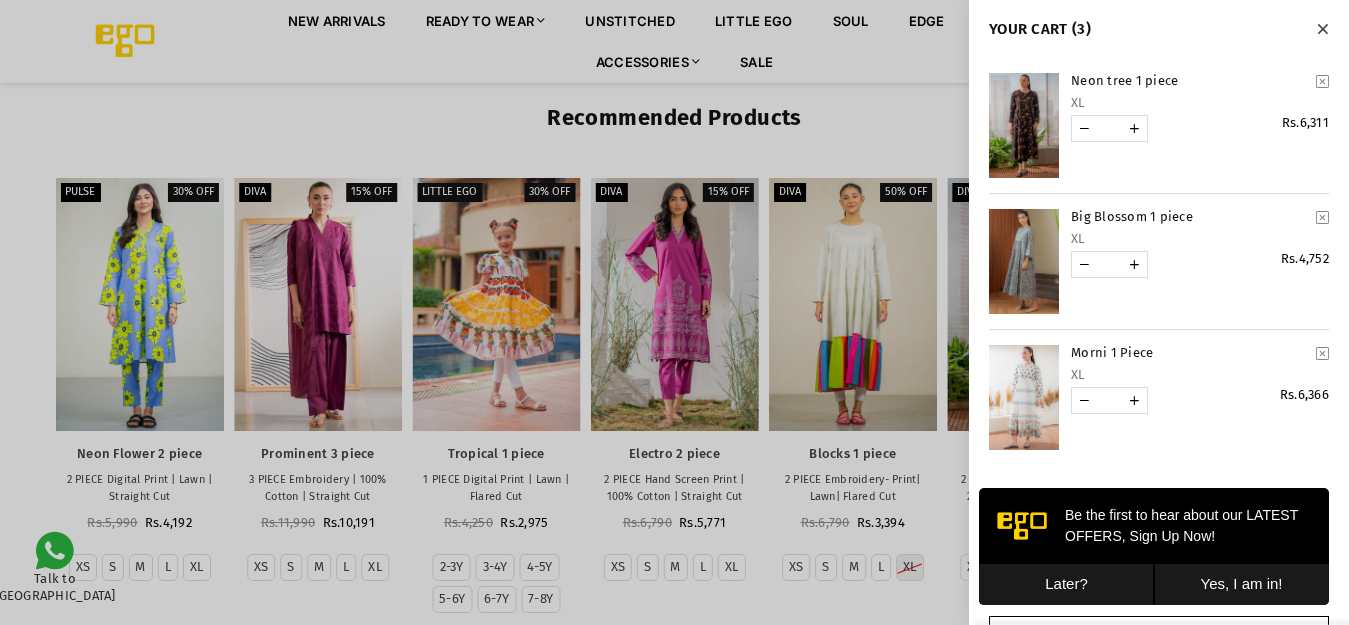 click at bounding box center [674, 312] 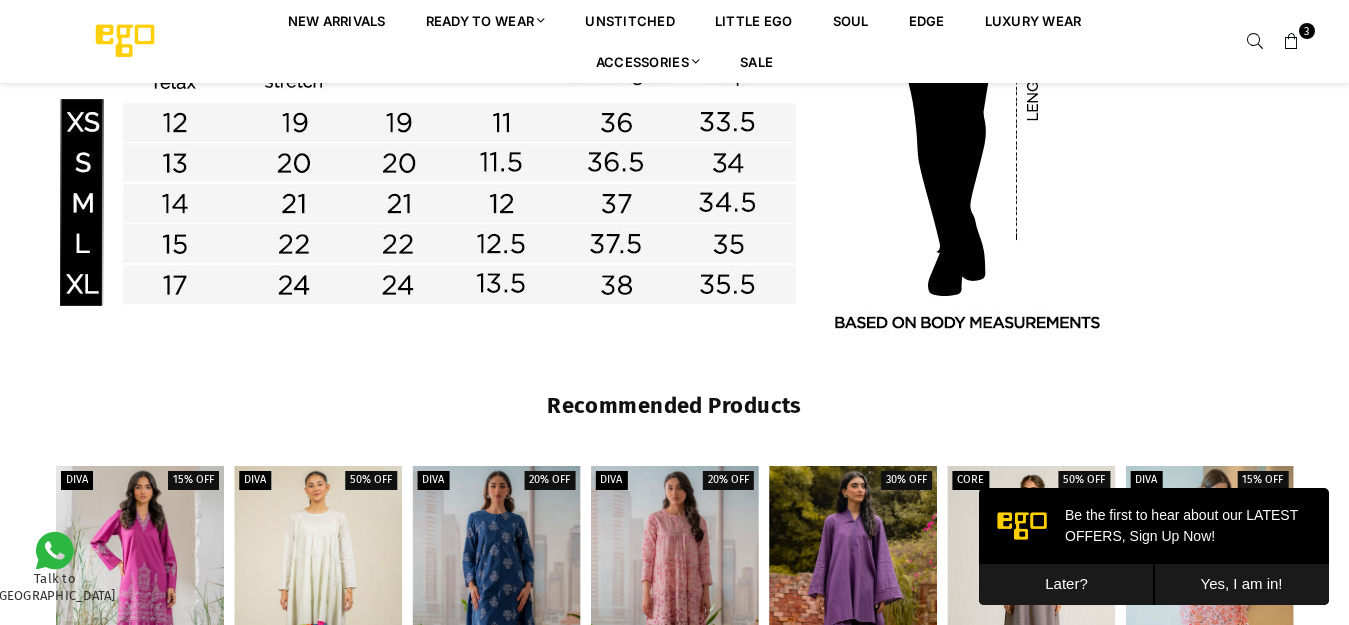 scroll, scrollTop: 1994, scrollLeft: 0, axis: vertical 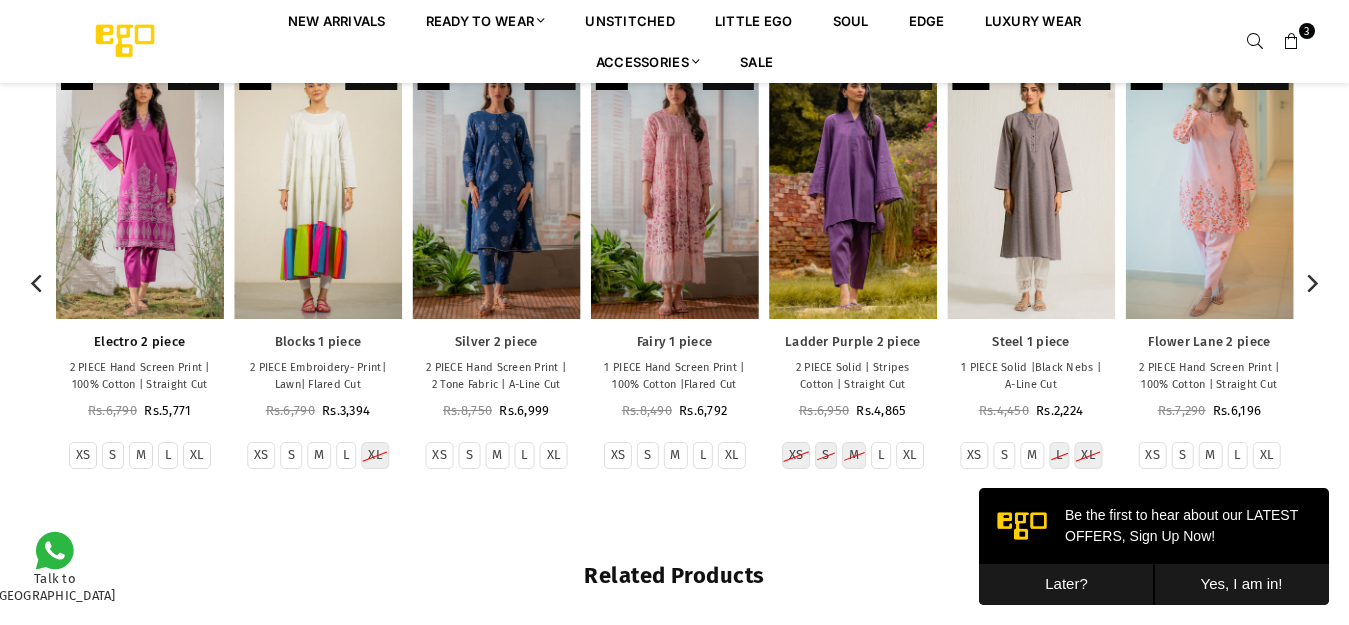 click on "Electro 2 piece" at bounding box center (140, 342) 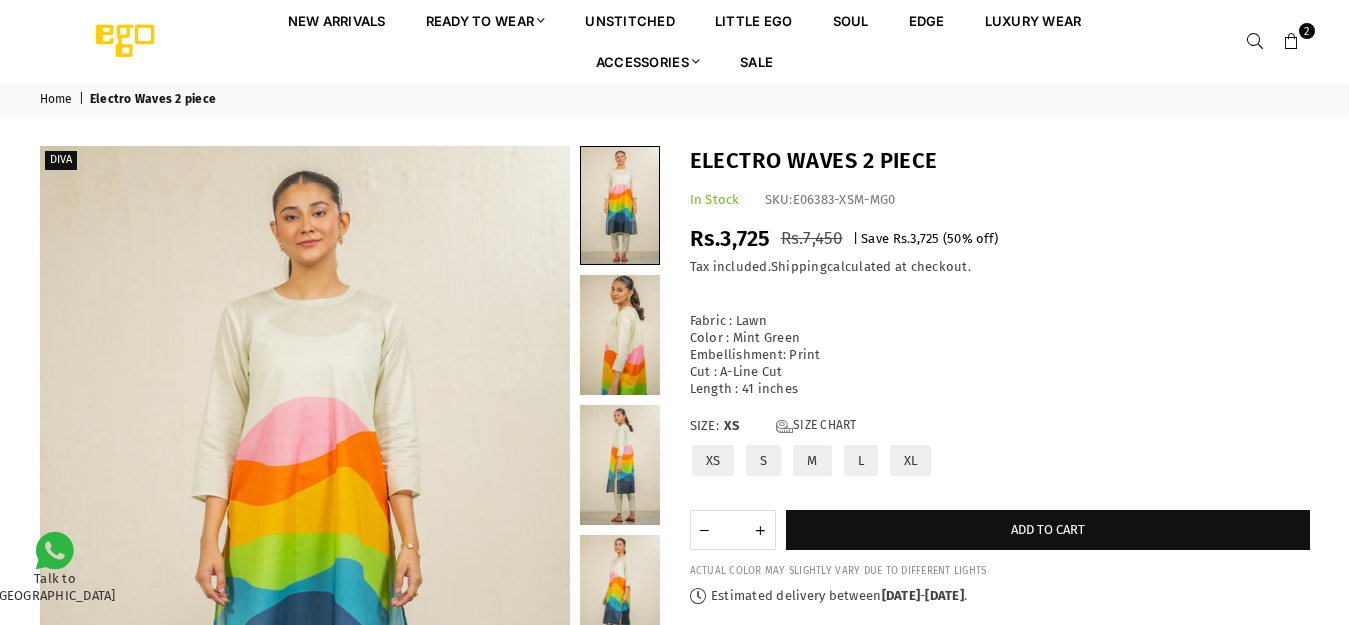 scroll, scrollTop: 0, scrollLeft: 0, axis: both 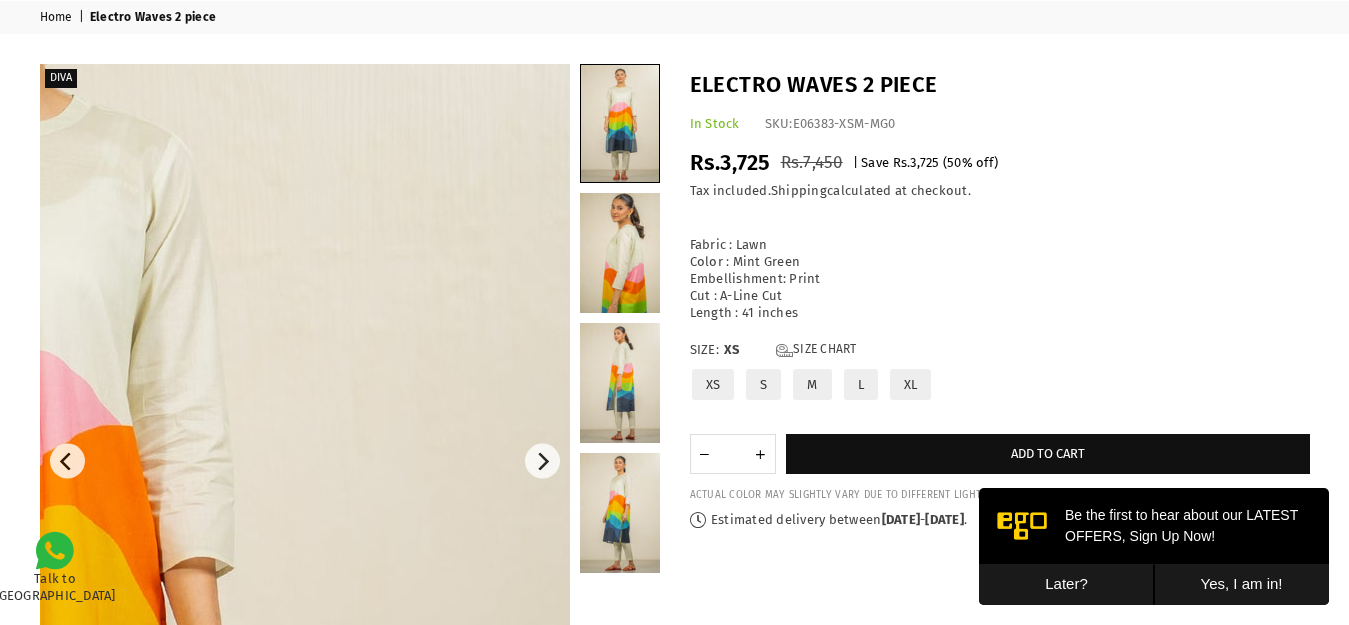 click on "XL" at bounding box center [911, 384] 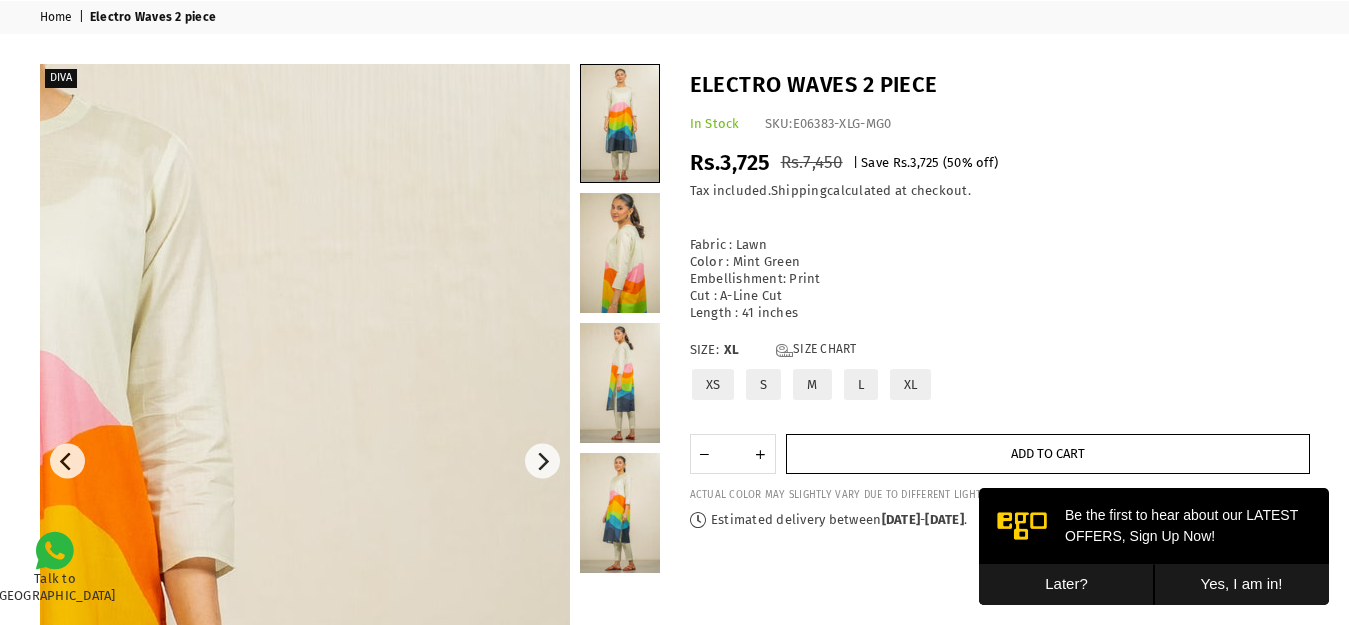 click on "Add to cart" at bounding box center [1048, 454] 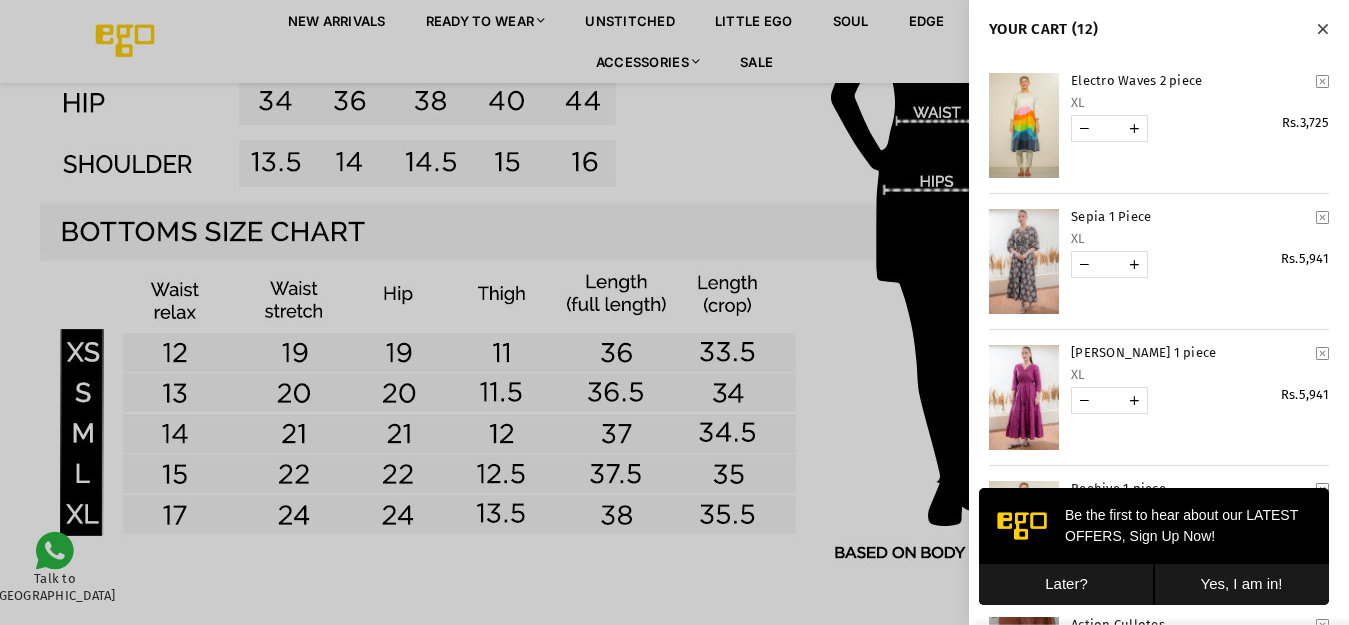 click at bounding box center (674, 312) 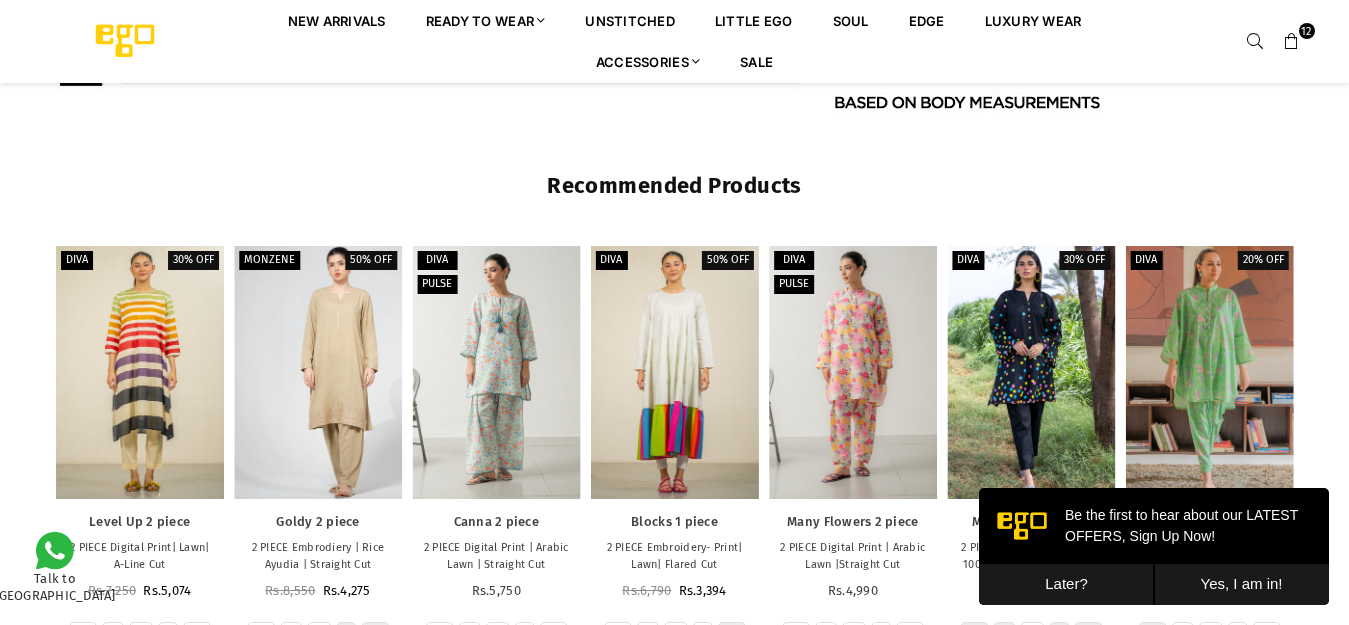 scroll, scrollTop: 1994, scrollLeft: 0, axis: vertical 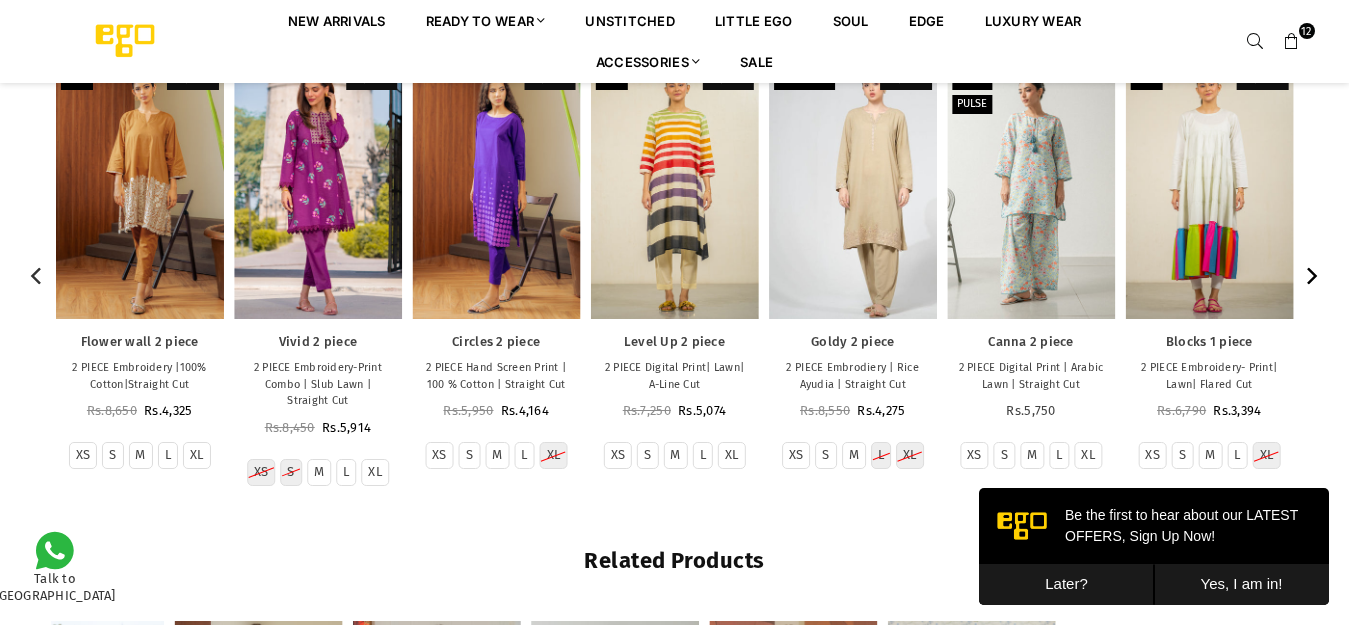 click 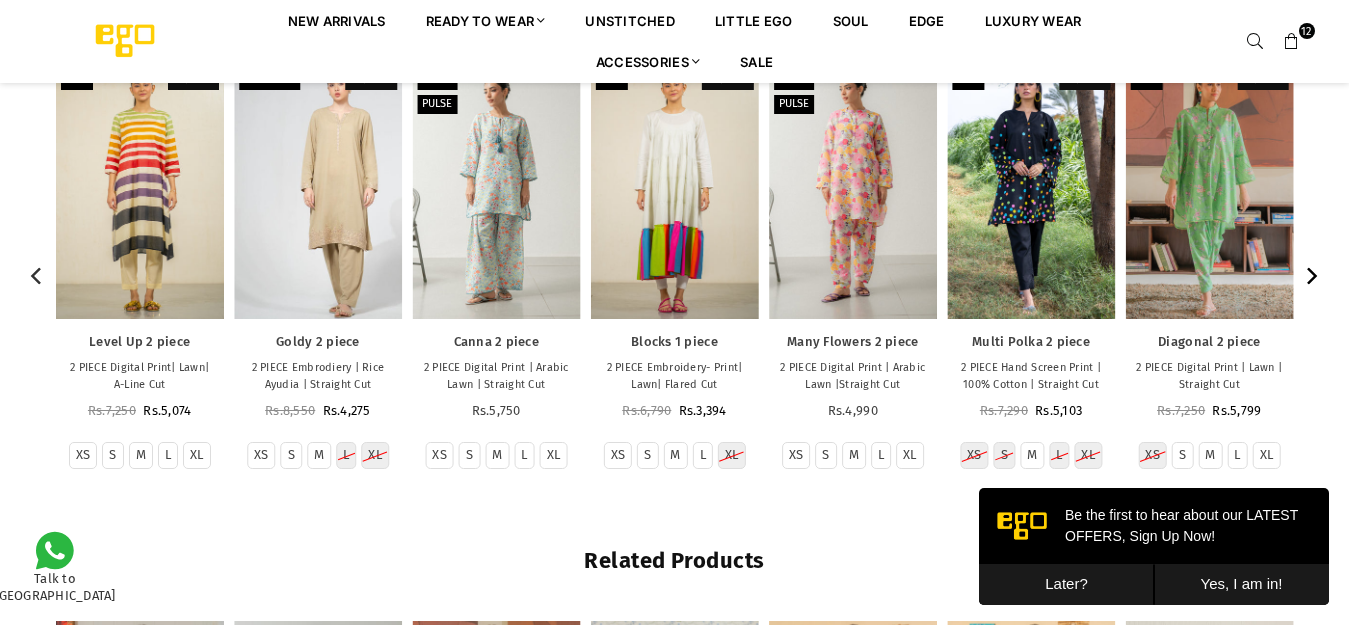 click 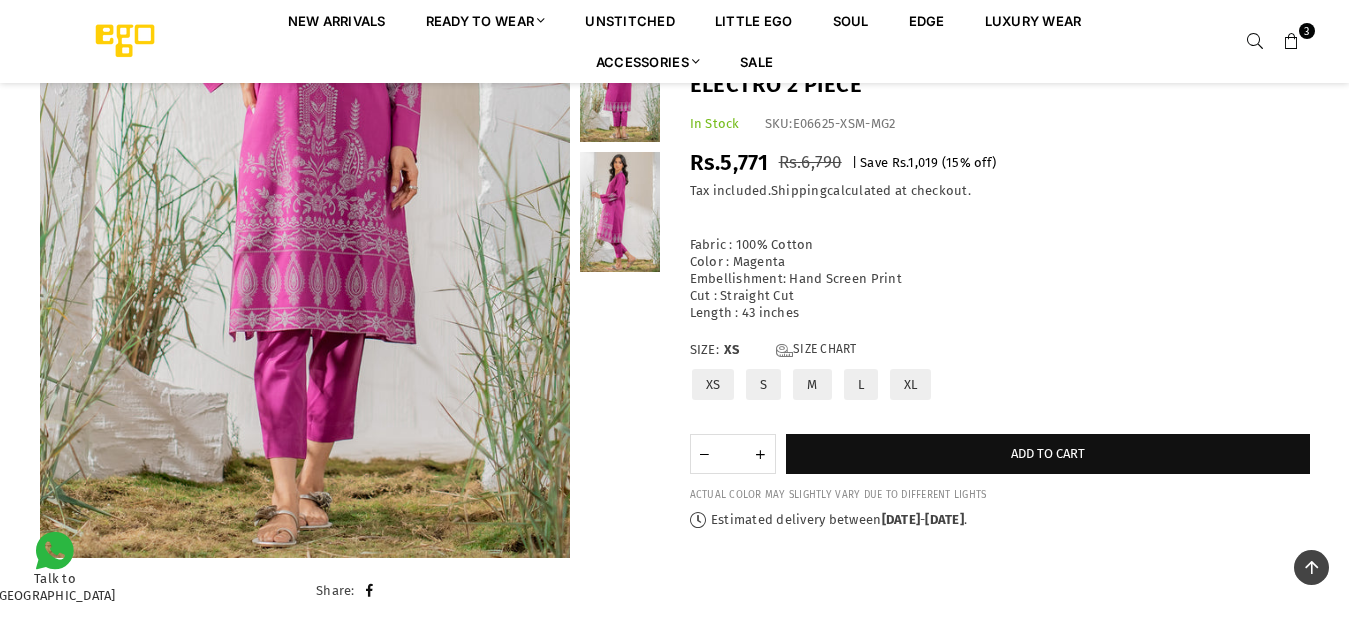 scroll, scrollTop: 382, scrollLeft: 0, axis: vertical 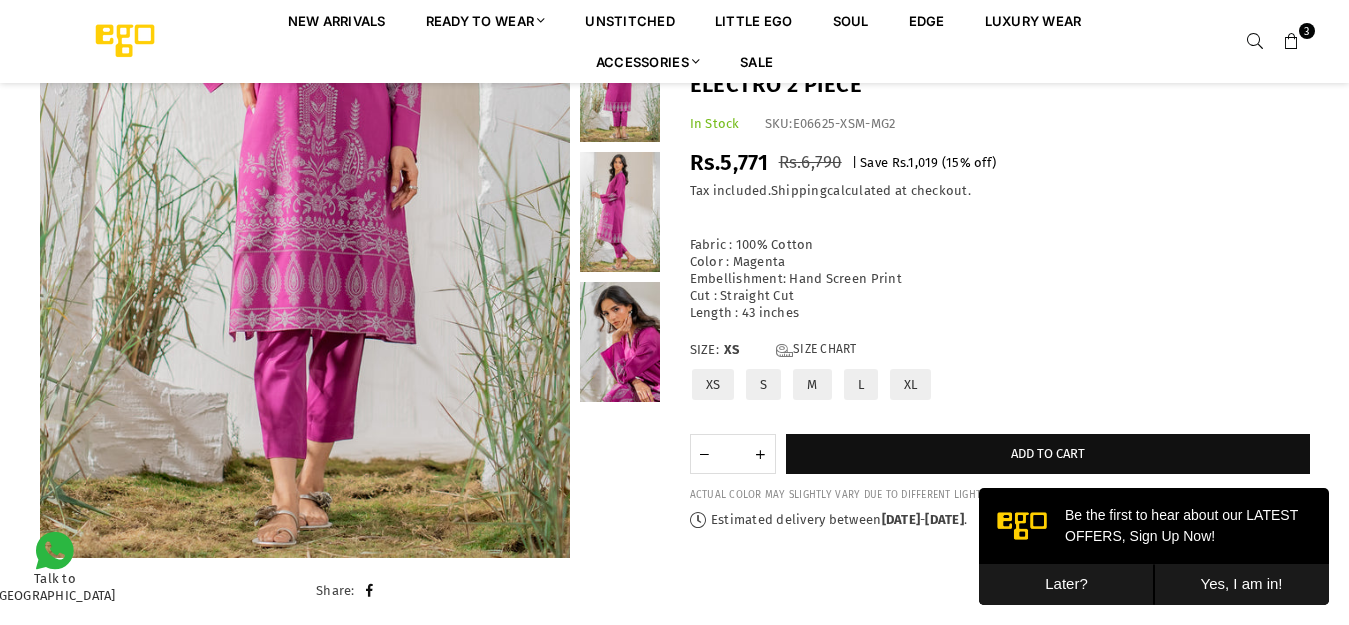 drag, startPoint x: 903, startPoint y: 381, endPoint x: 891, endPoint y: 422, distance: 42.72002 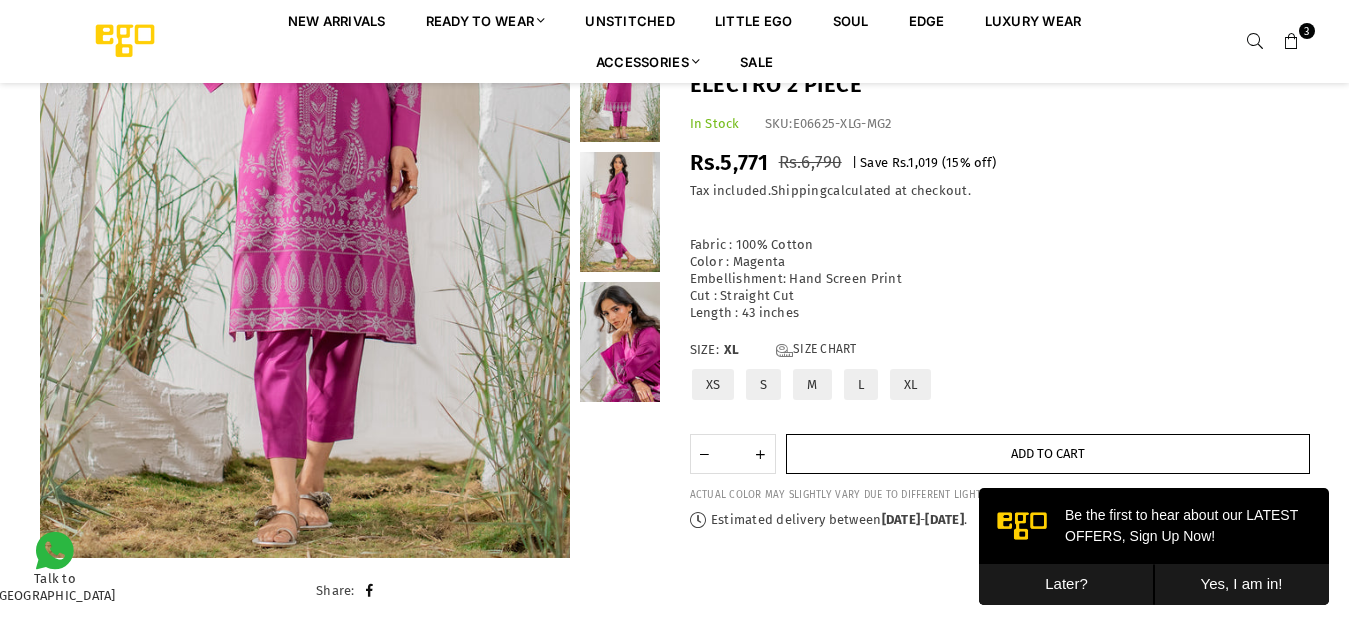 click on "Add to cart" at bounding box center (1048, 454) 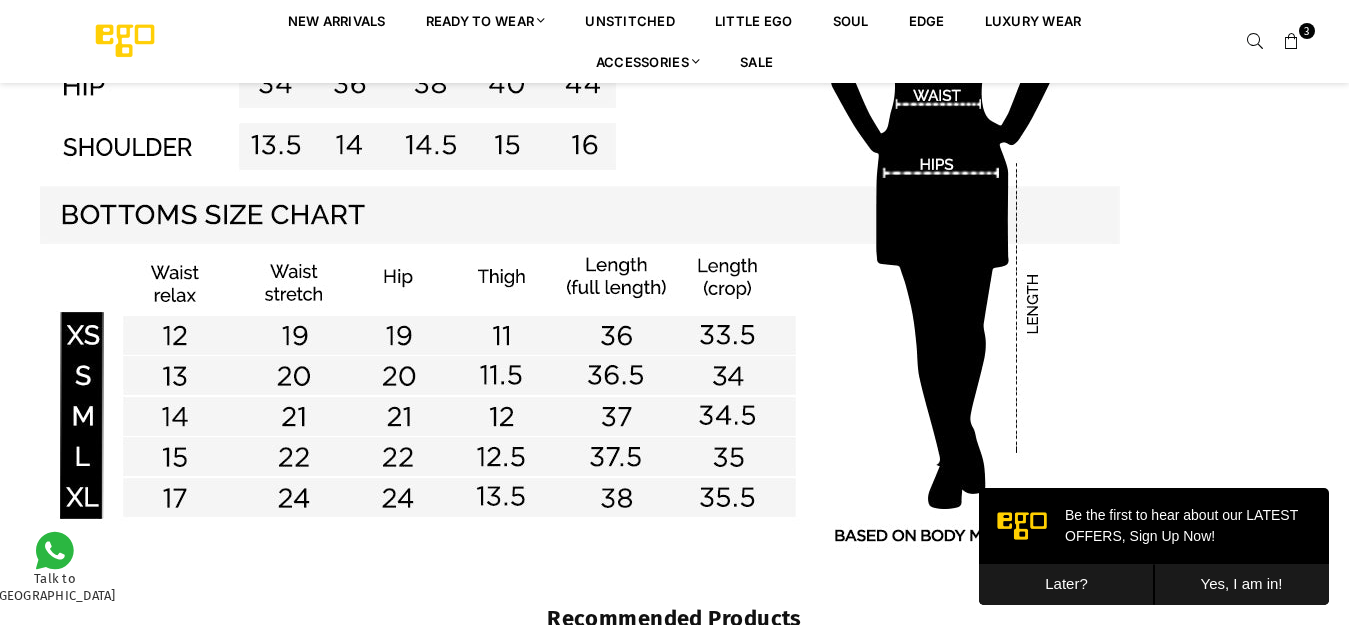 scroll, scrollTop: 1382, scrollLeft: 0, axis: vertical 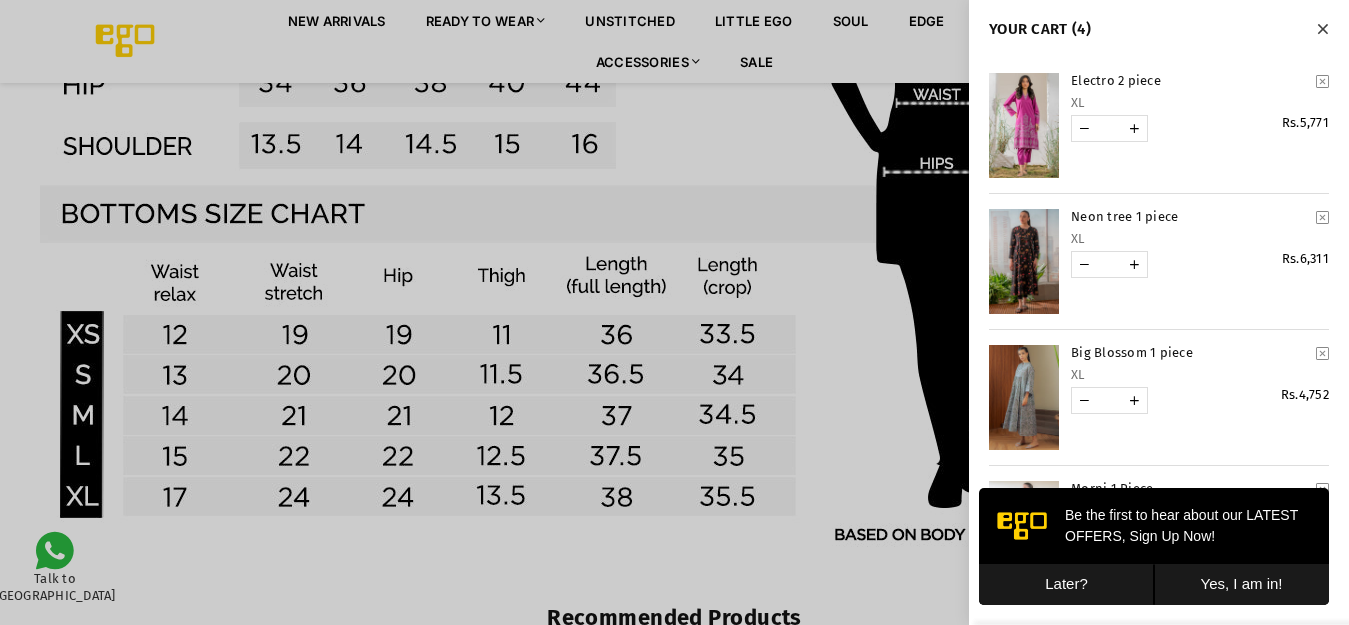 click at bounding box center [674, 312] 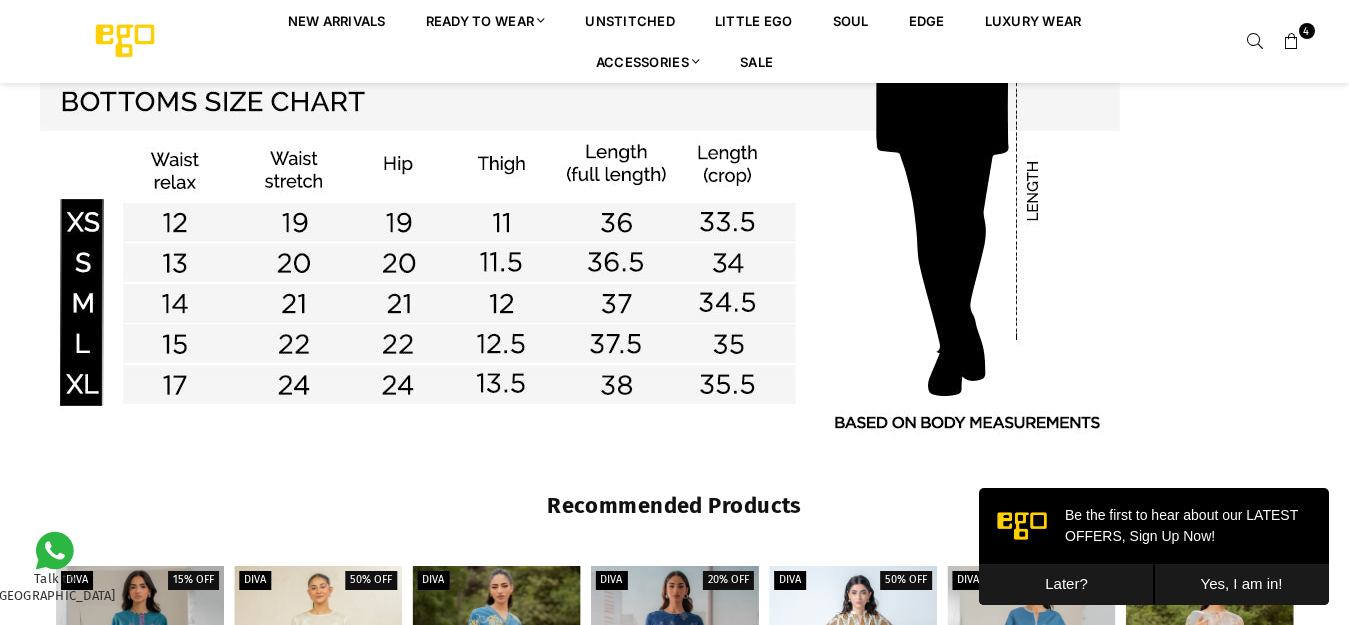 scroll, scrollTop: 1894, scrollLeft: 0, axis: vertical 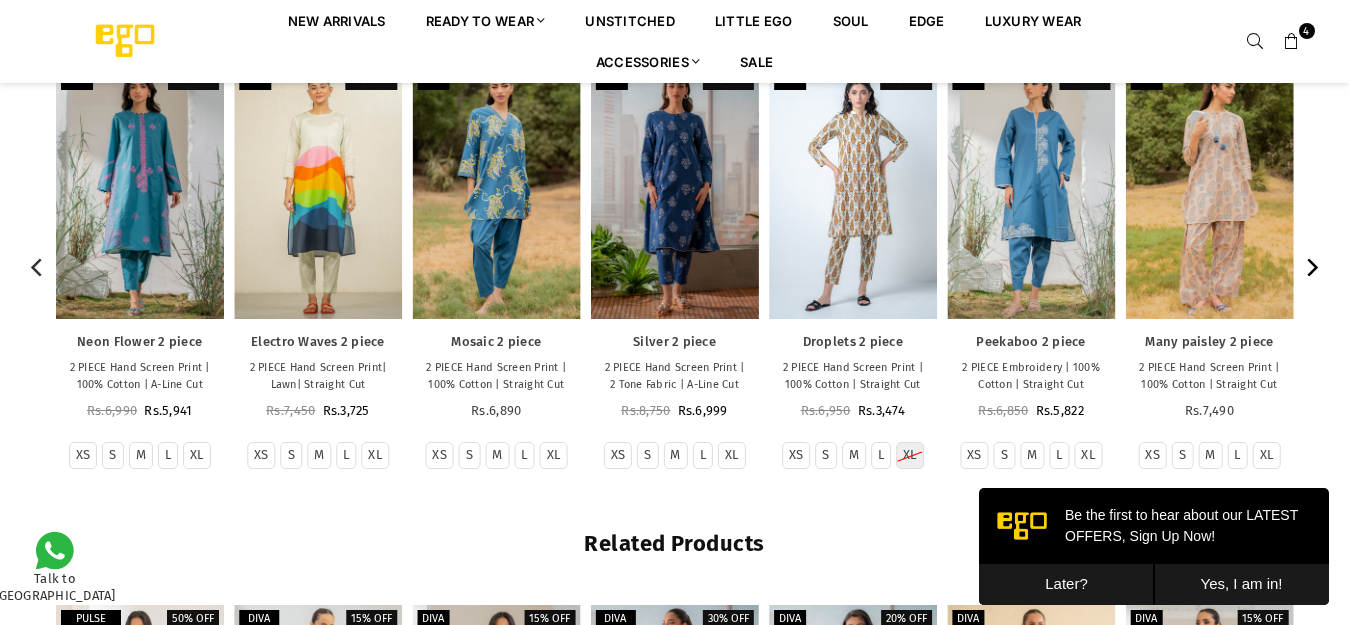 click 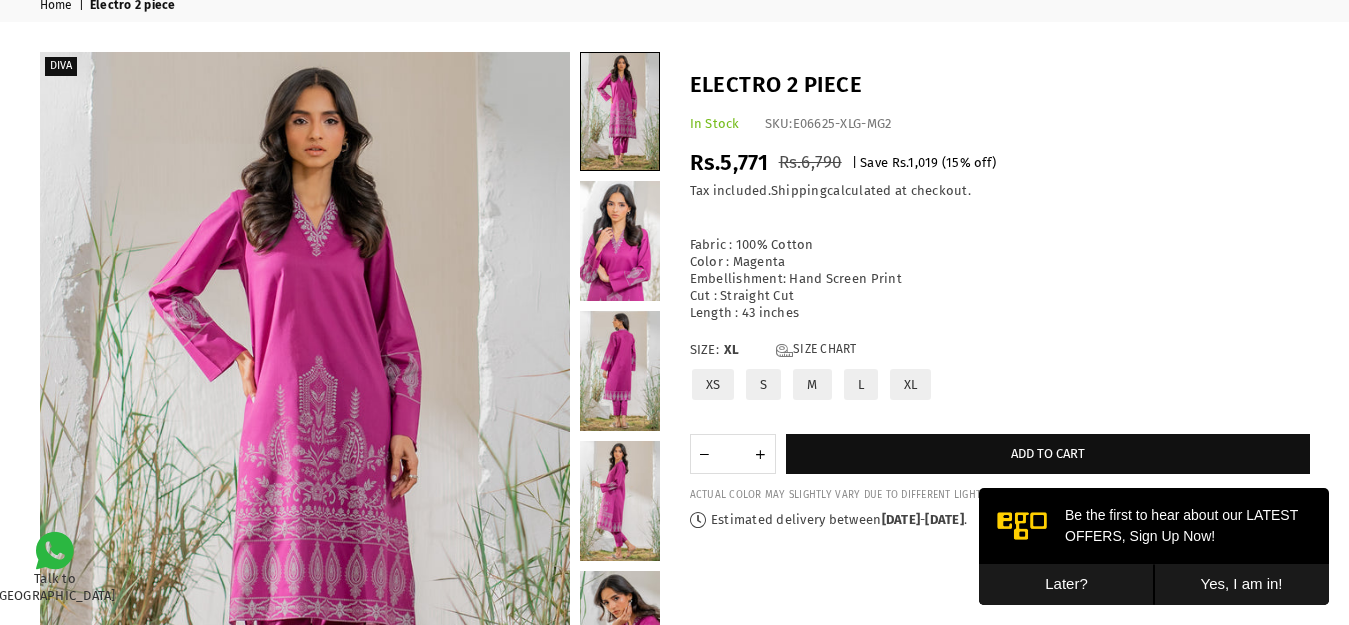 scroll, scrollTop: 376, scrollLeft: 0, axis: vertical 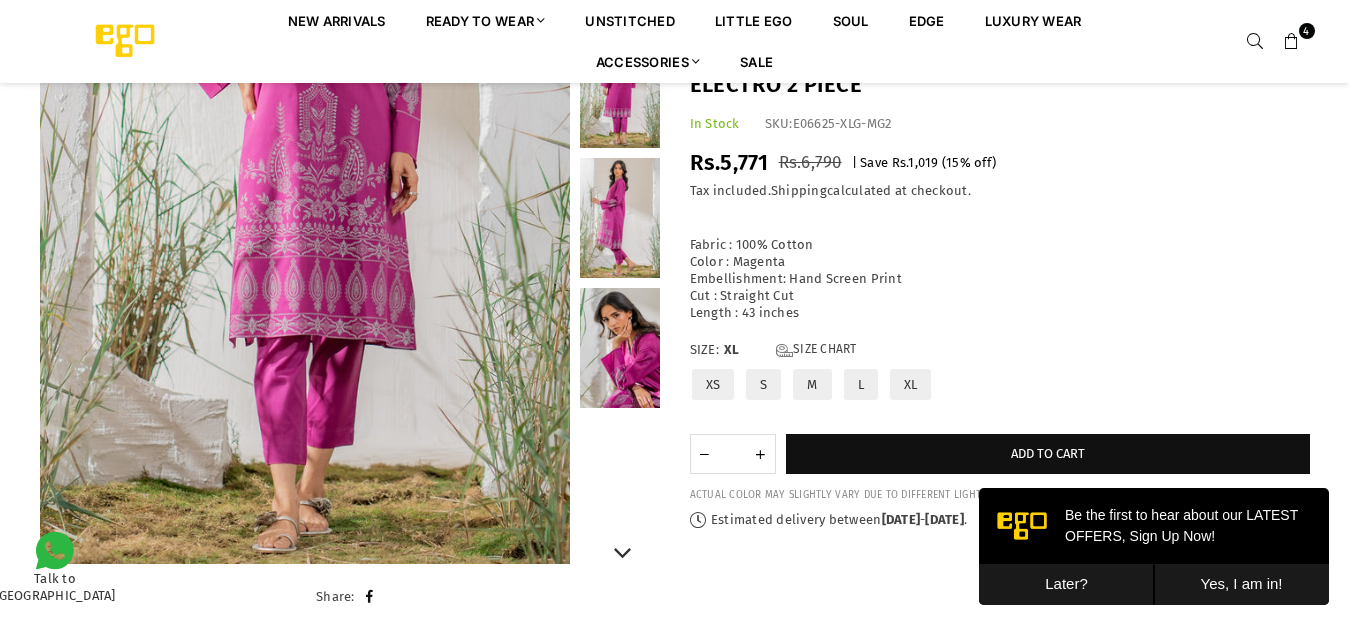 click at bounding box center [620, 348] 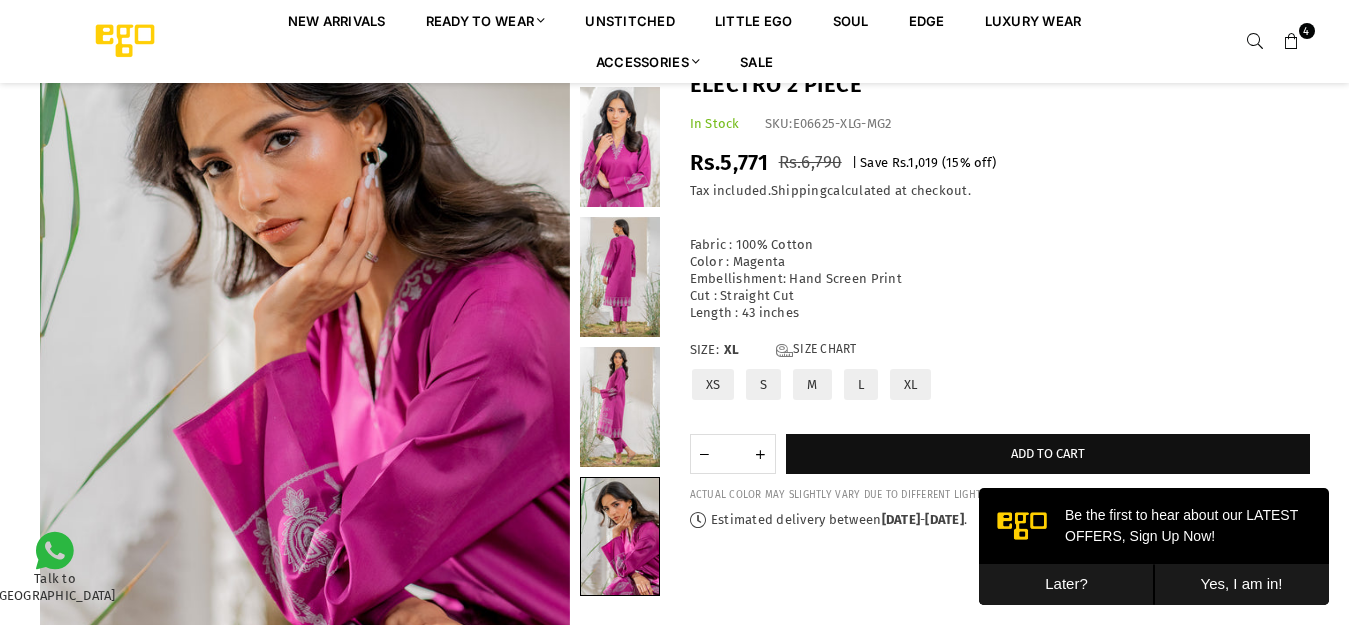 scroll, scrollTop: 176, scrollLeft: 0, axis: vertical 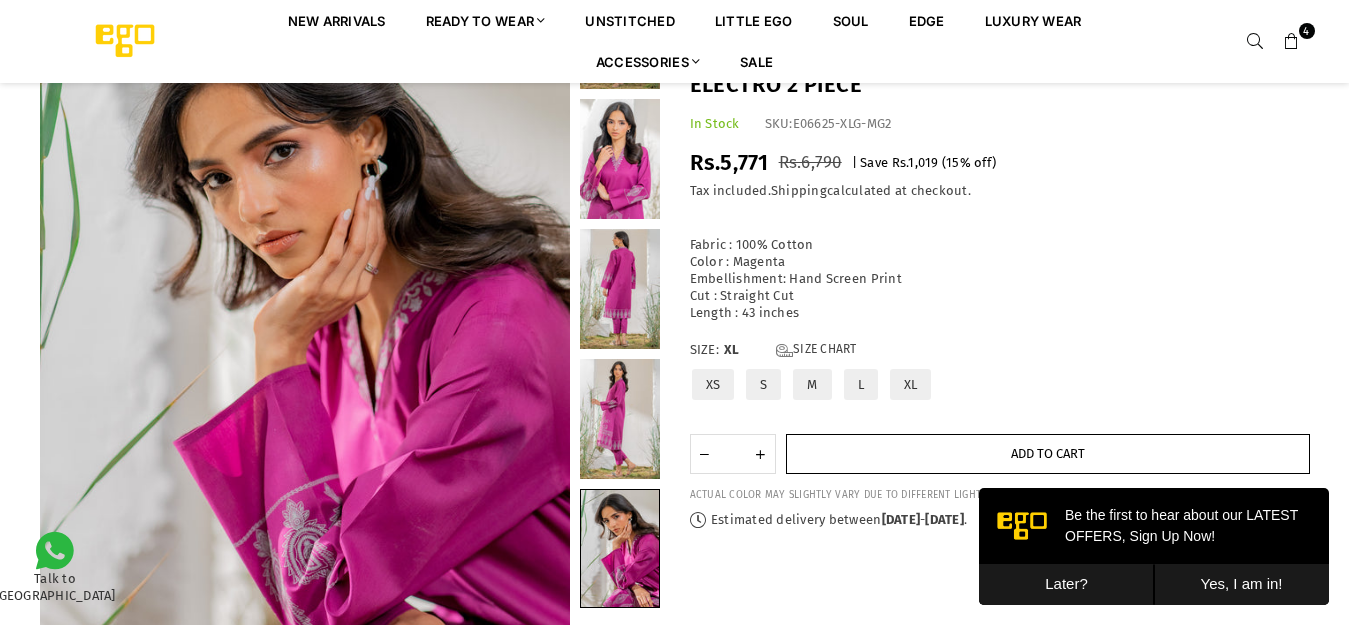 click on "Add to cart" at bounding box center (1048, 454) 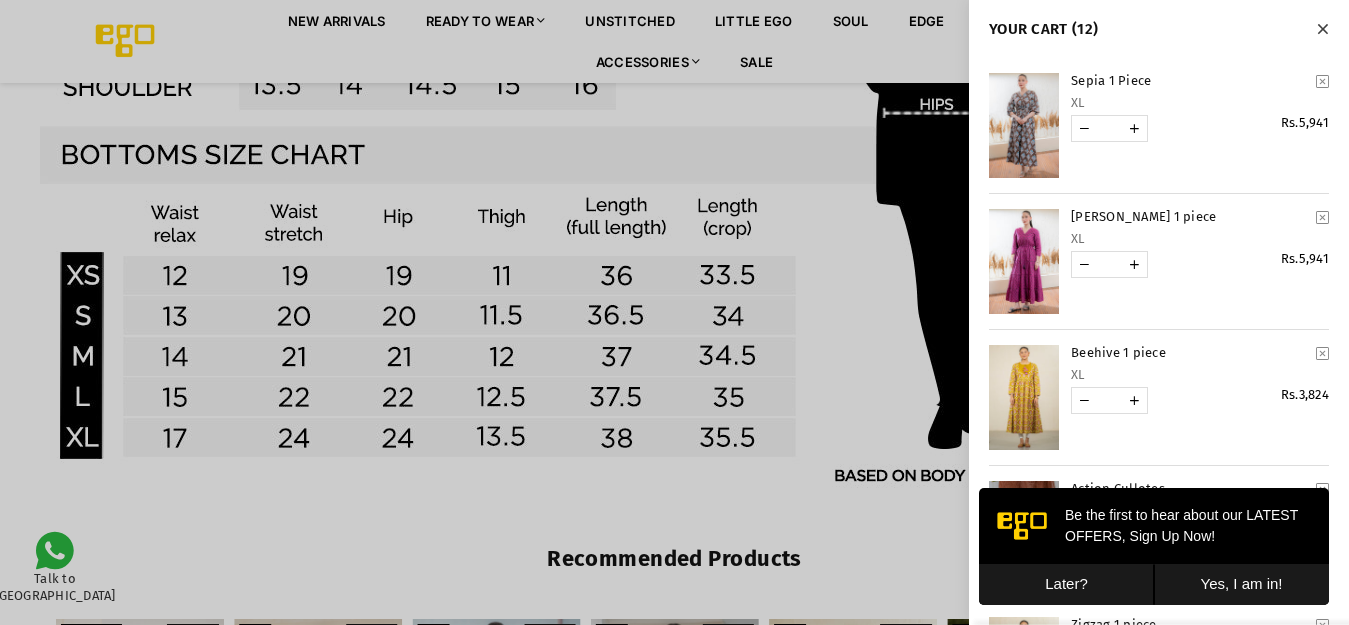 scroll, scrollTop: 1576, scrollLeft: 0, axis: vertical 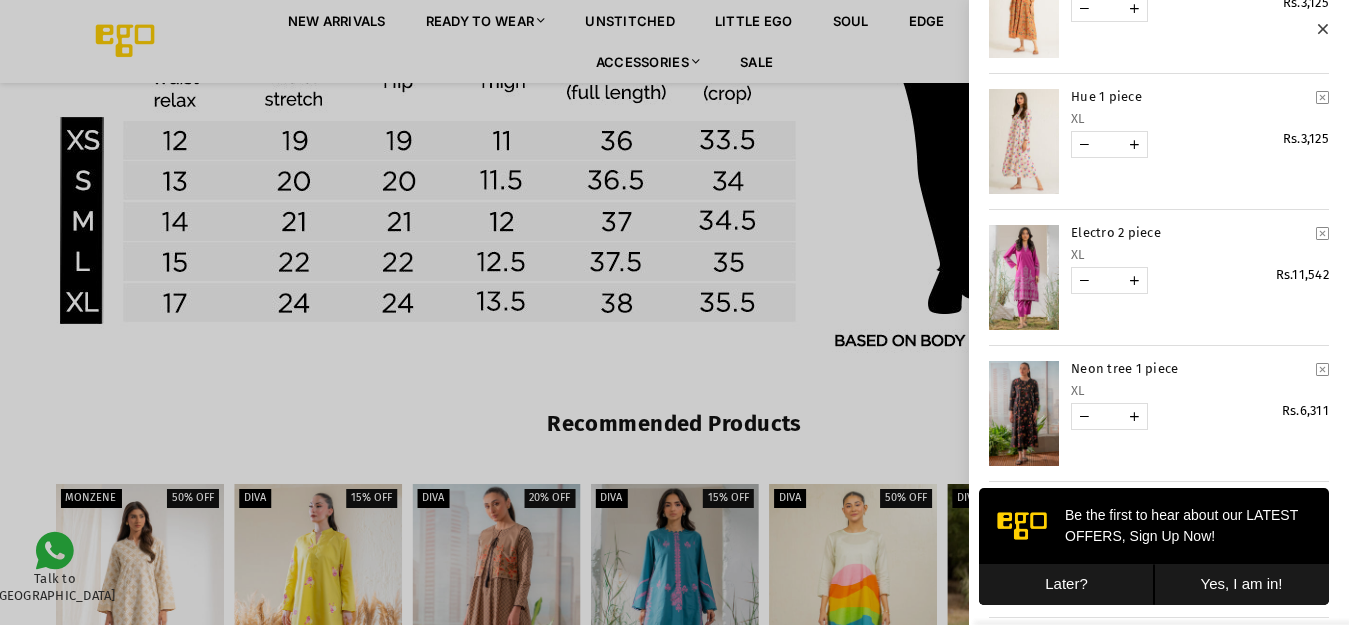click at bounding box center (1084, 280) 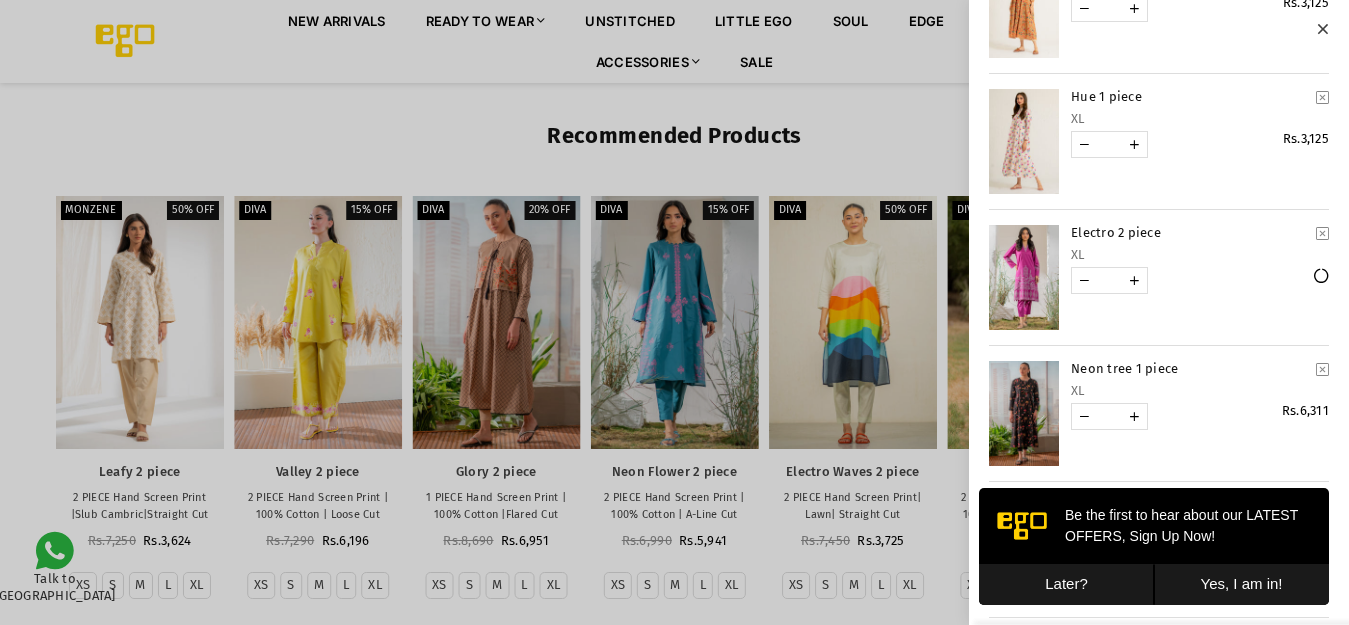 scroll, scrollTop: 1876, scrollLeft: 0, axis: vertical 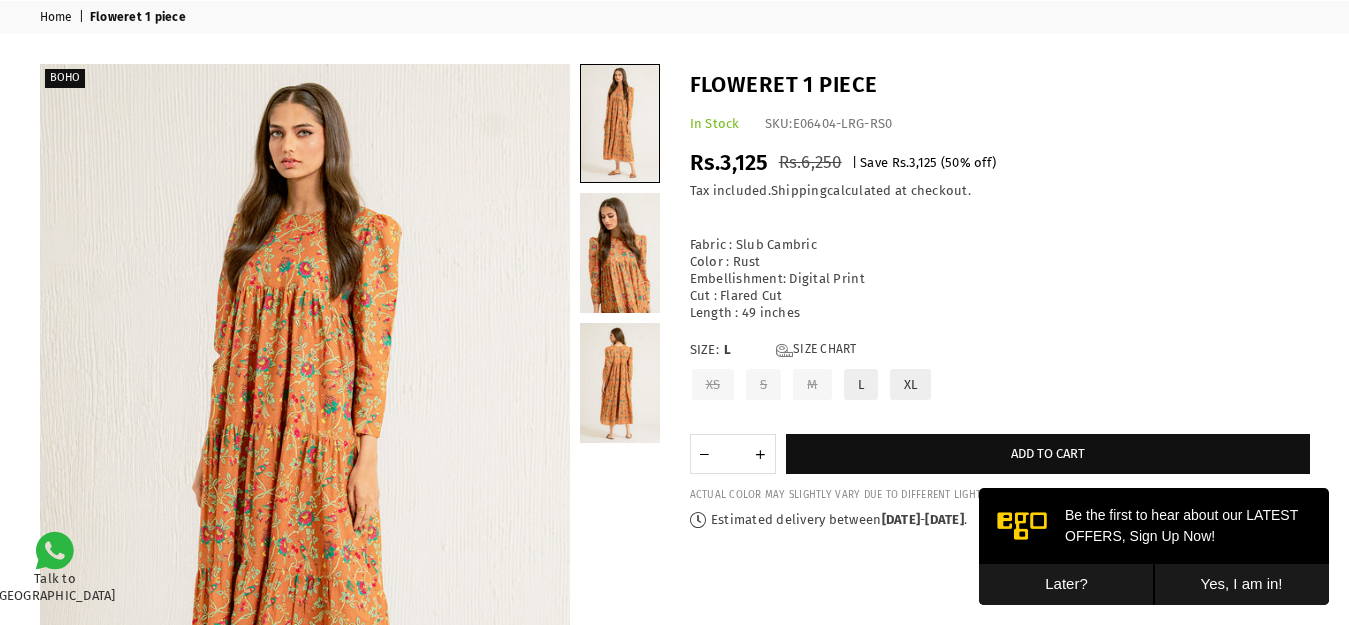 click on "XL" at bounding box center (911, 384) 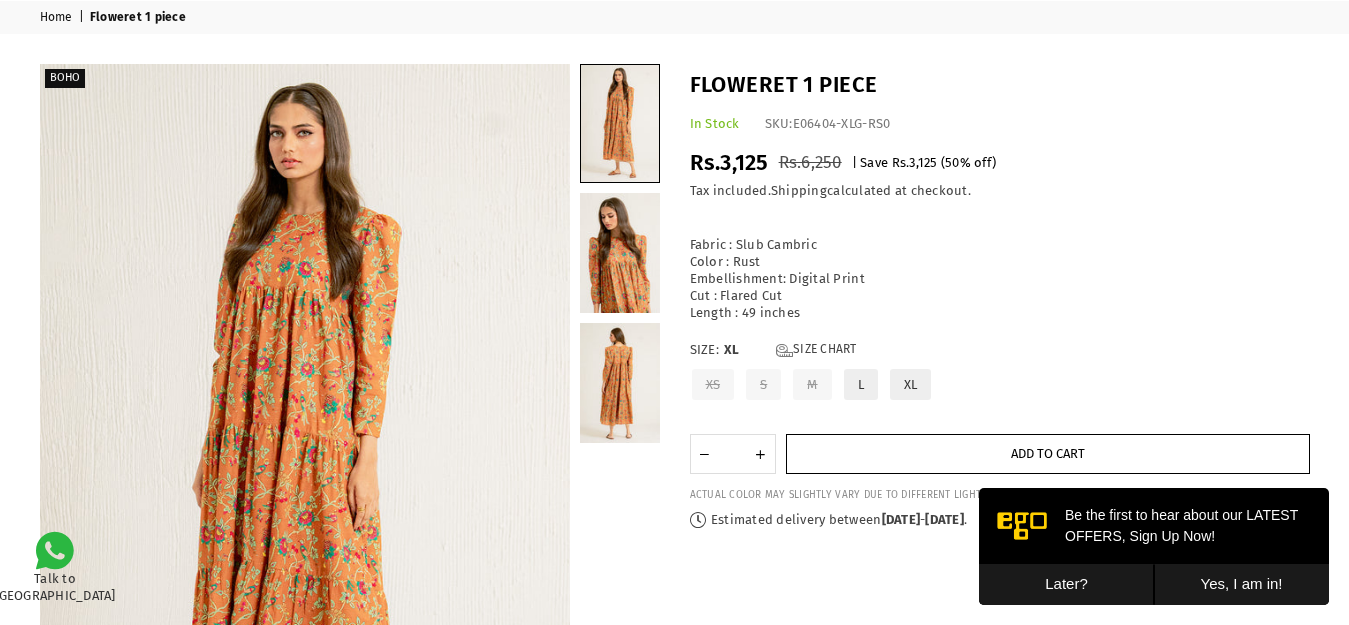 click on "Add to cart" at bounding box center [1048, 454] 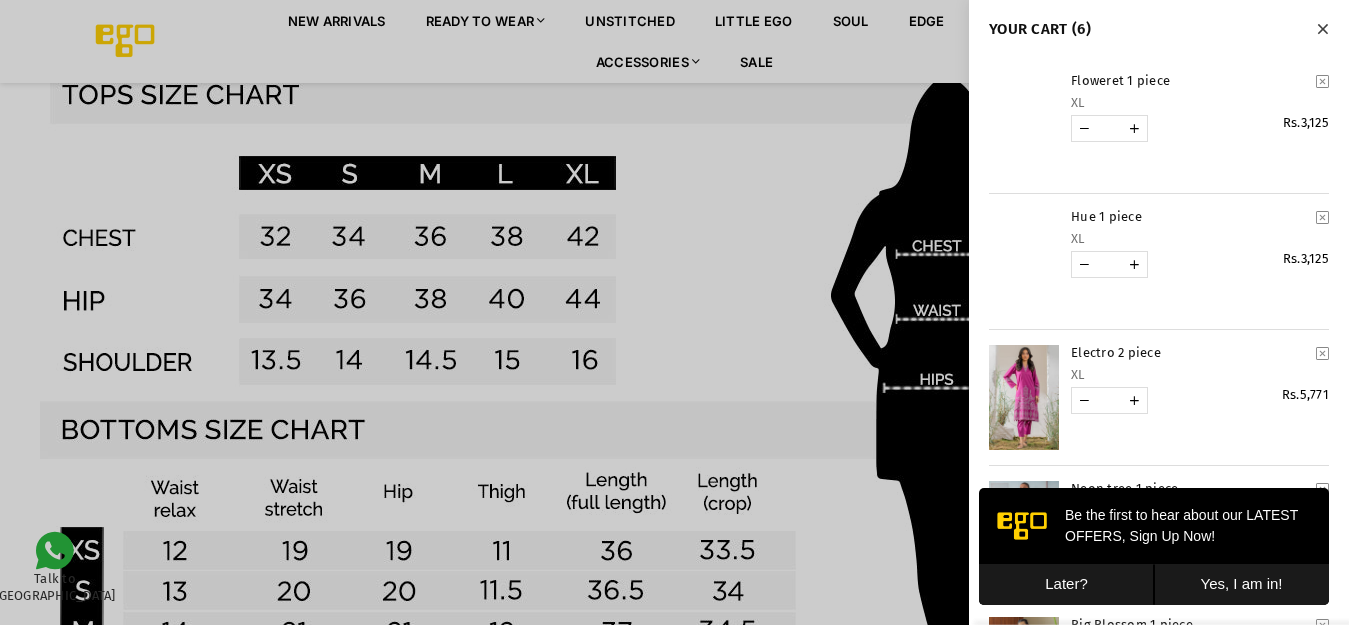 scroll, scrollTop: 1664, scrollLeft: 0, axis: vertical 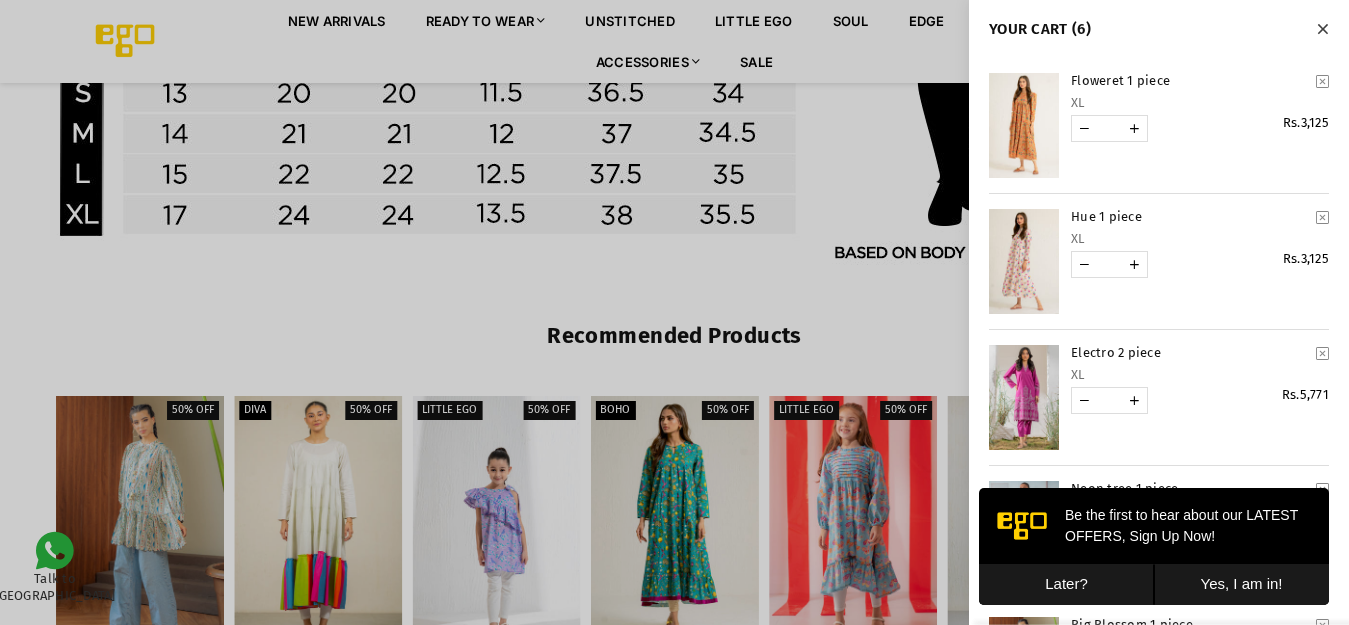 click at bounding box center [674, 312] 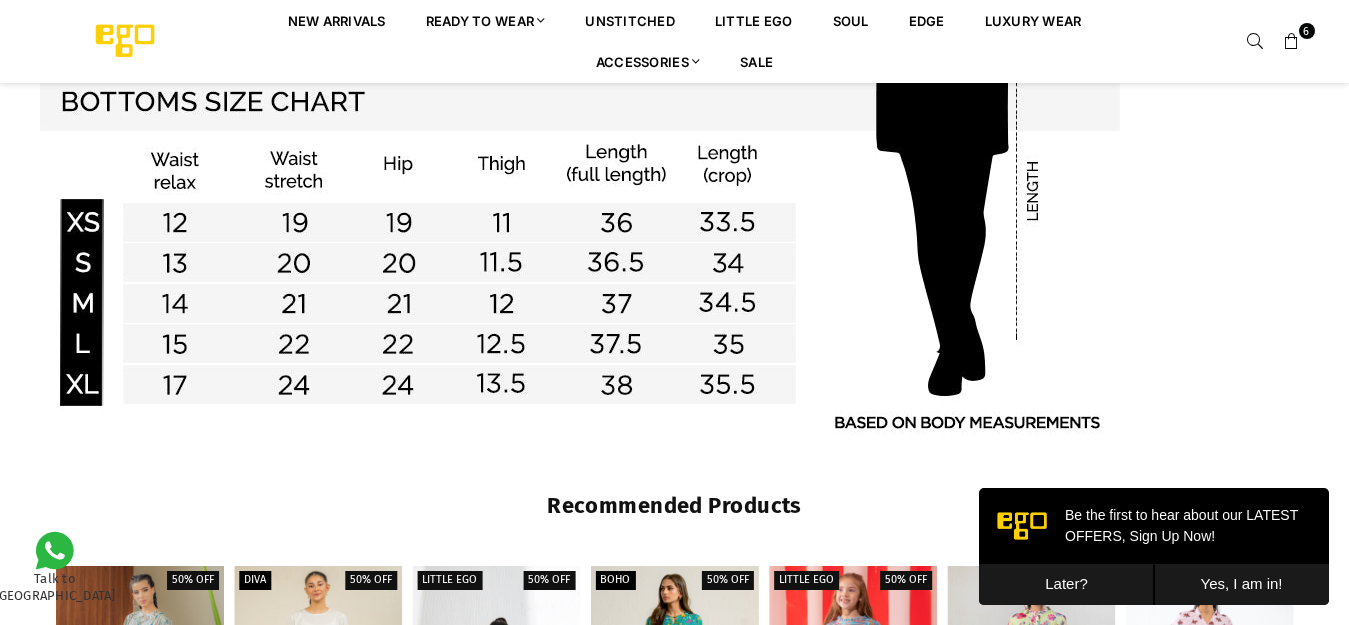 scroll, scrollTop: 1994, scrollLeft: 0, axis: vertical 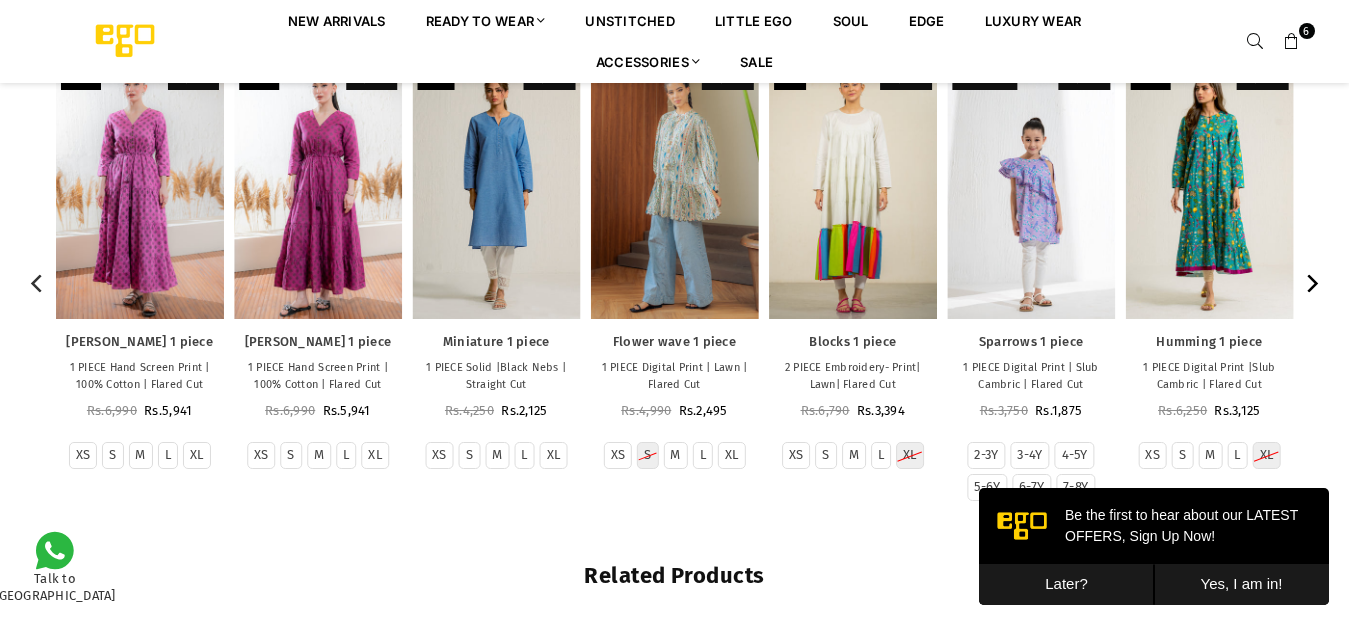 click 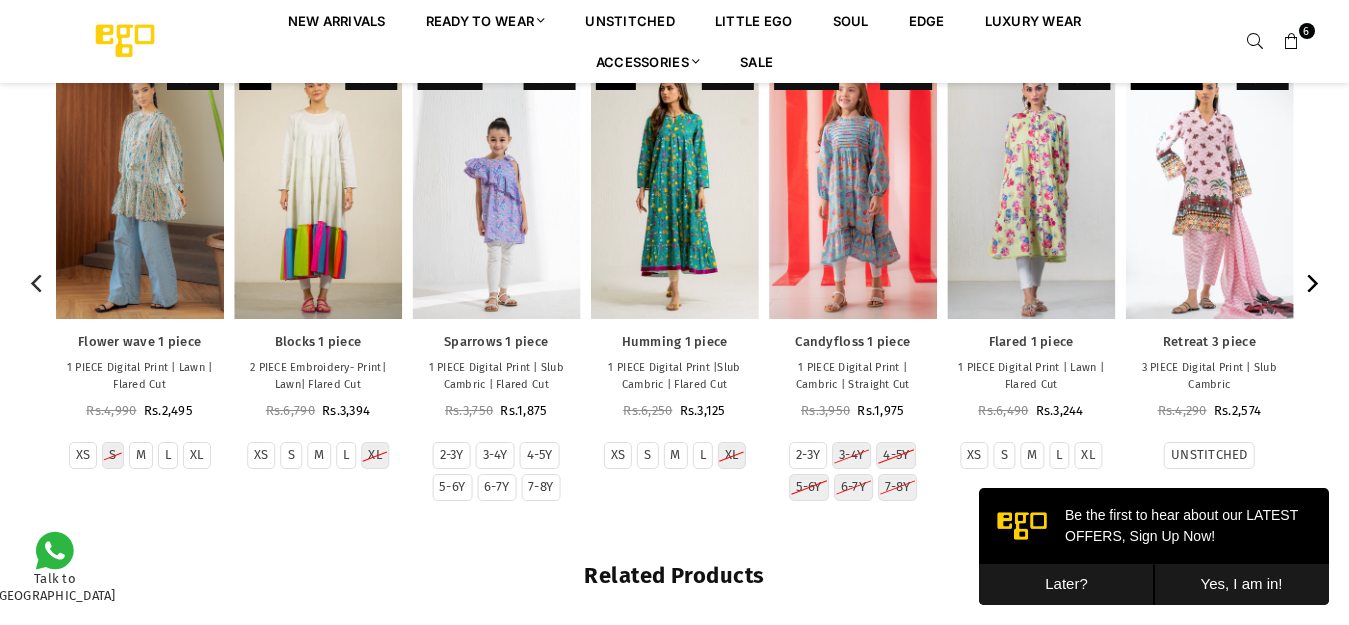 click 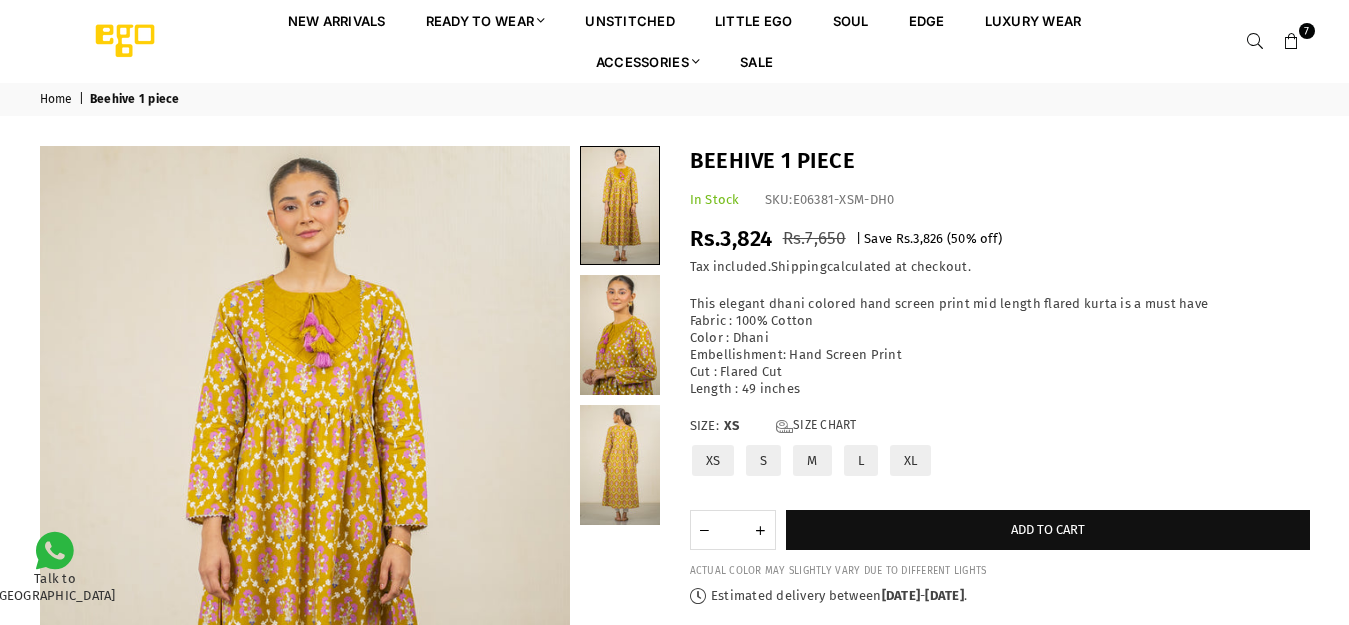 scroll, scrollTop: 0, scrollLeft: 0, axis: both 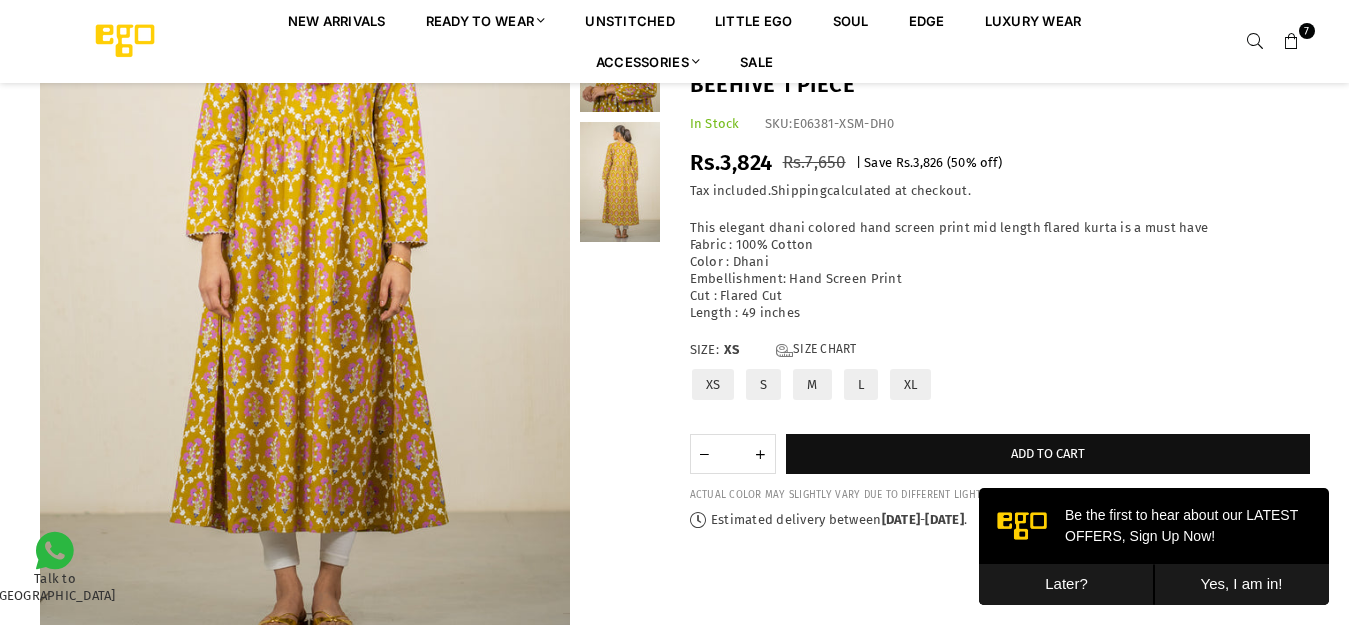 drag, startPoint x: 904, startPoint y: 375, endPoint x: 902, endPoint y: 413, distance: 38.052597 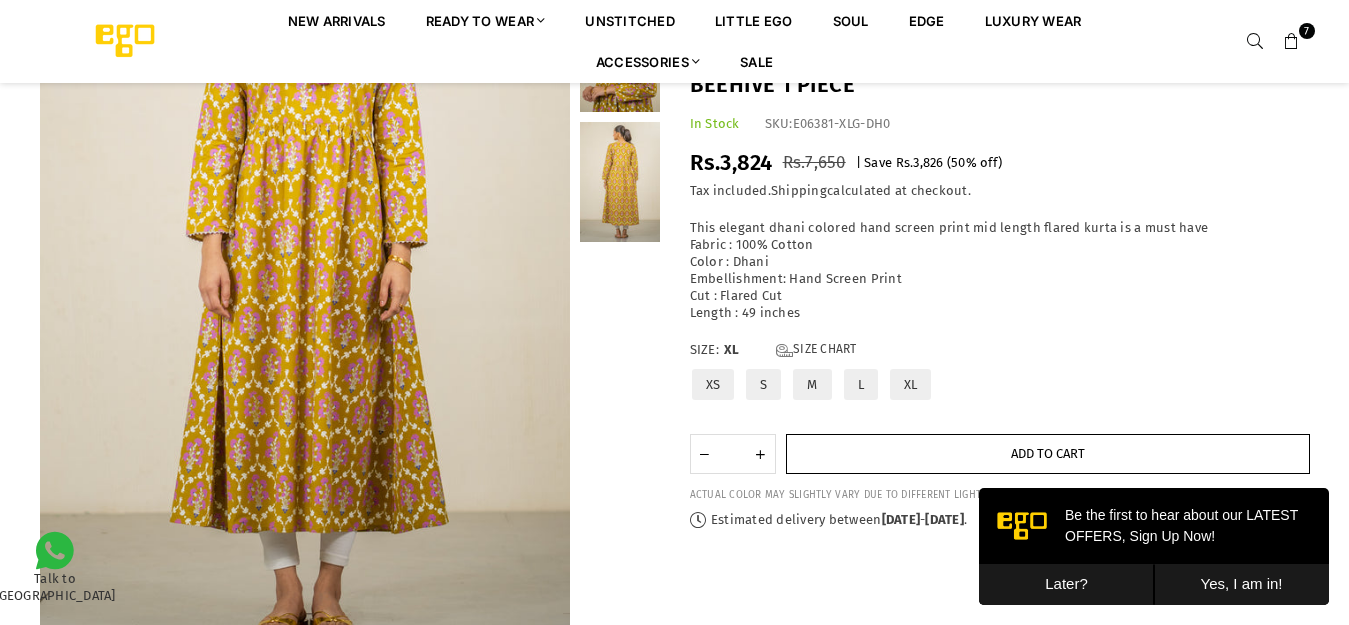 click on "Add to cart" at bounding box center (1048, 454) 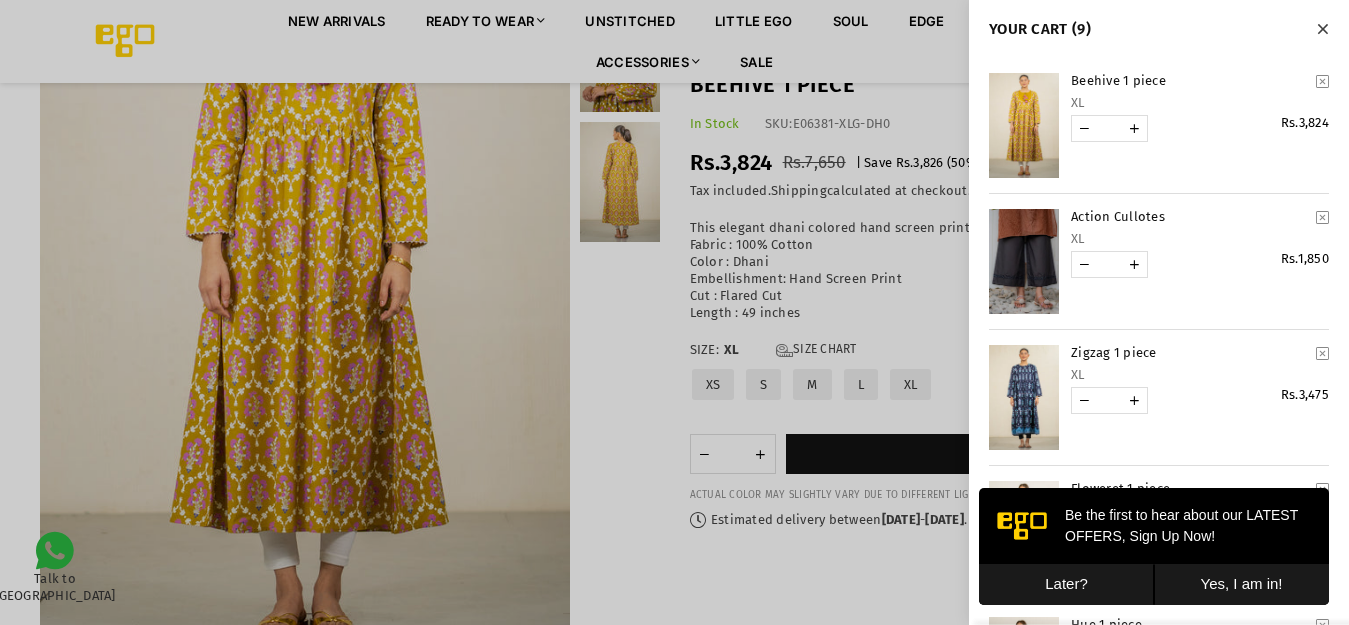 click at bounding box center [674, 312] 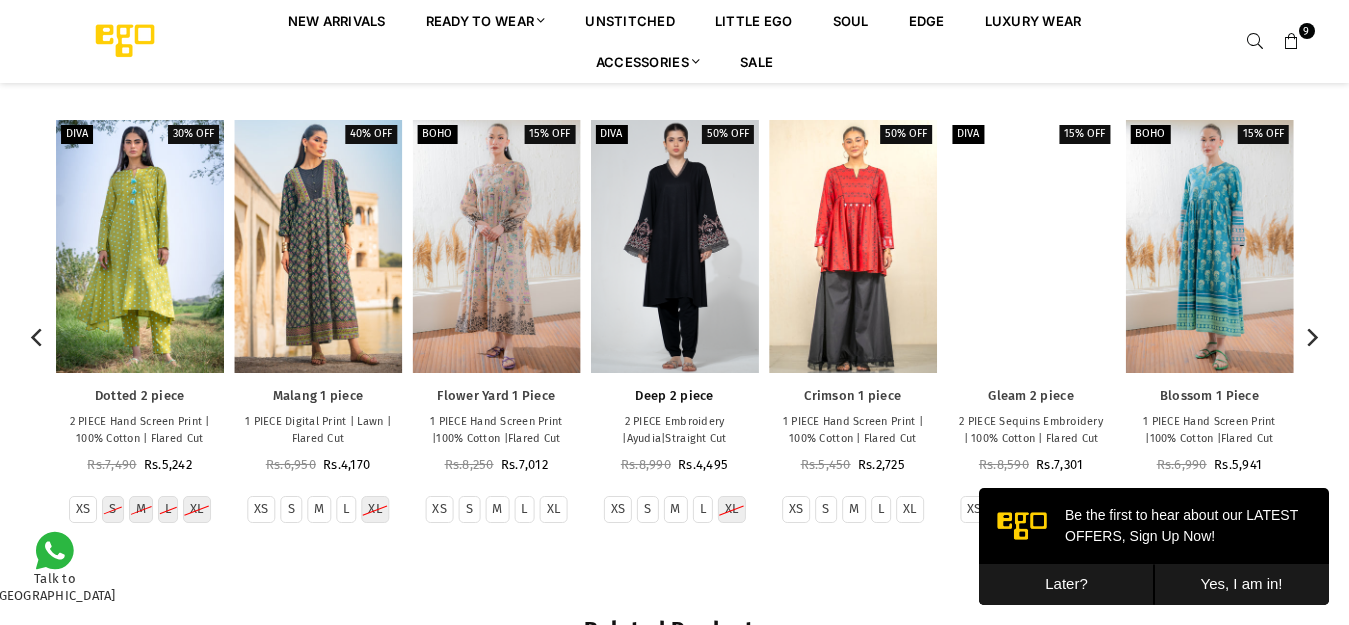 scroll, scrollTop: 1982, scrollLeft: 0, axis: vertical 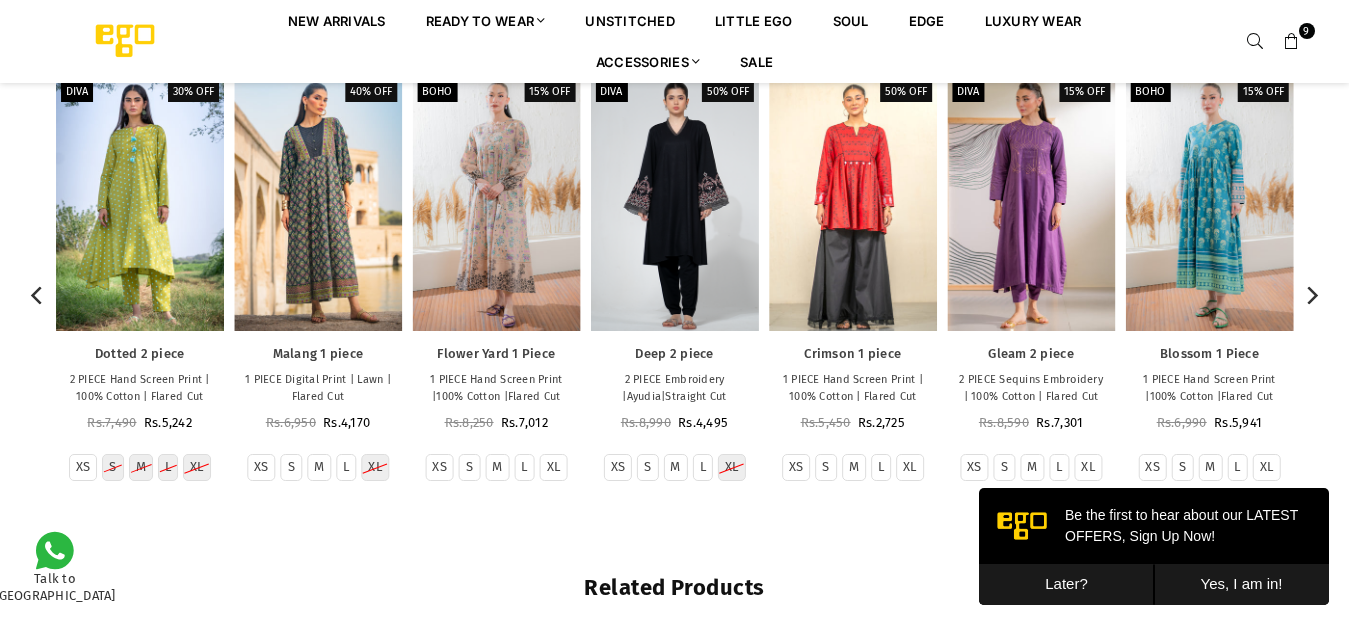 click on "Gleam 2 piece
2 PIECE Sequins Embroidery | 100% Cotton | Flared Cut
Regular price
Rs.8,590
Rs.7,301" at bounding box center (1031, 388) 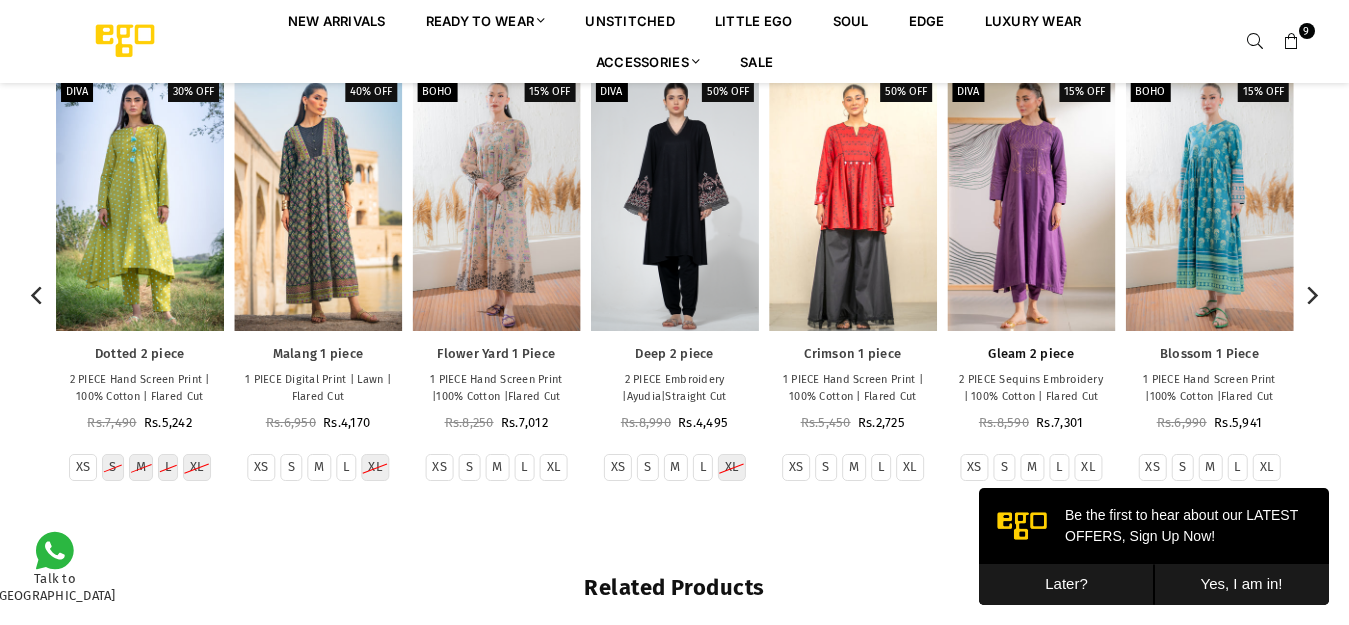 click on "Gleam 2 piece" at bounding box center [1031, 354] 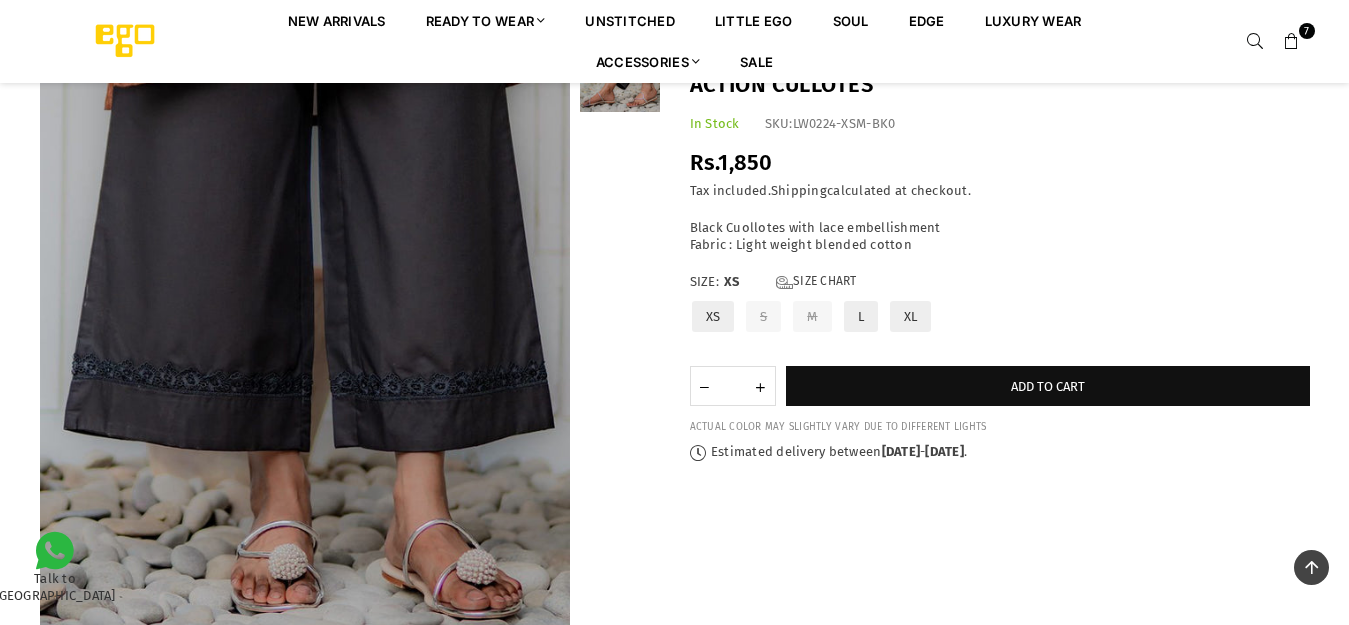 scroll, scrollTop: 282, scrollLeft: 0, axis: vertical 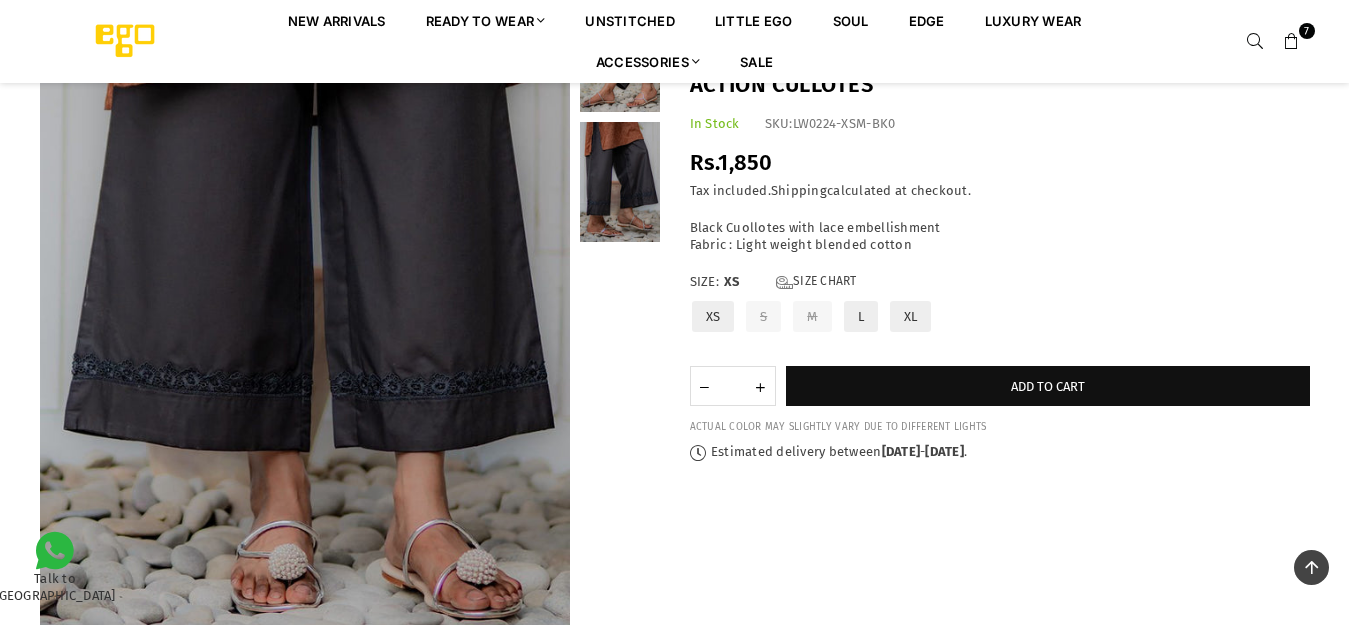 click on "XL" at bounding box center (911, 316) 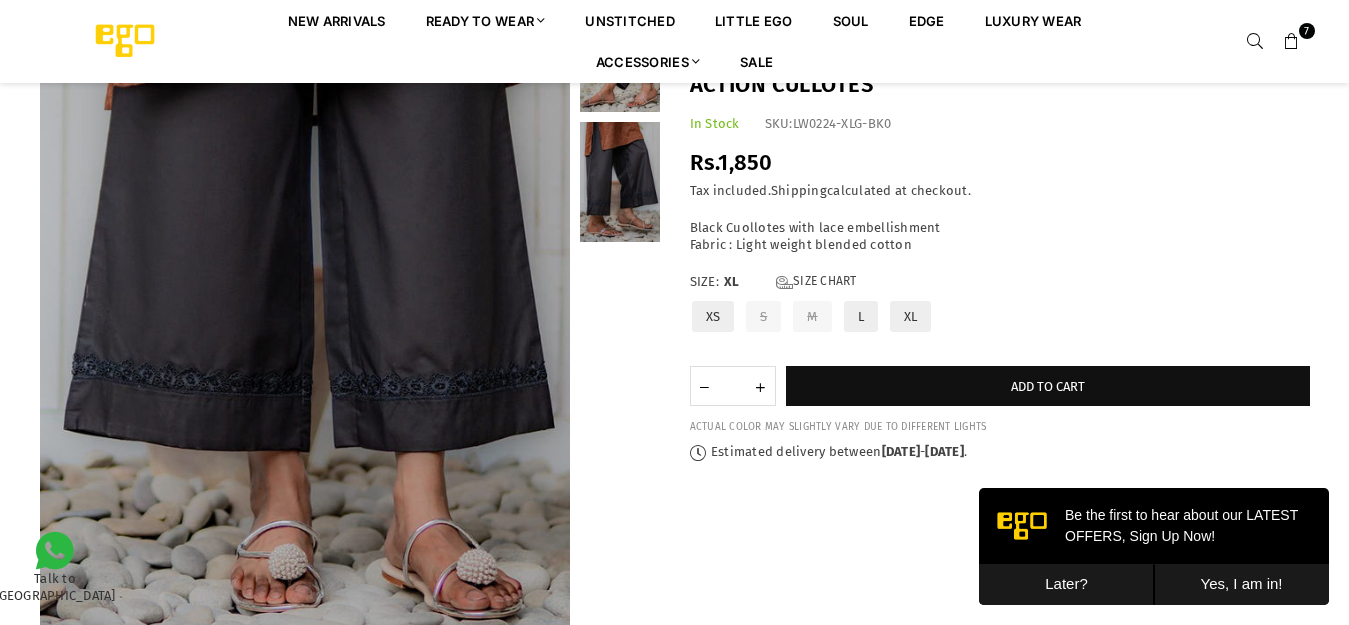 scroll, scrollTop: 0, scrollLeft: 0, axis: both 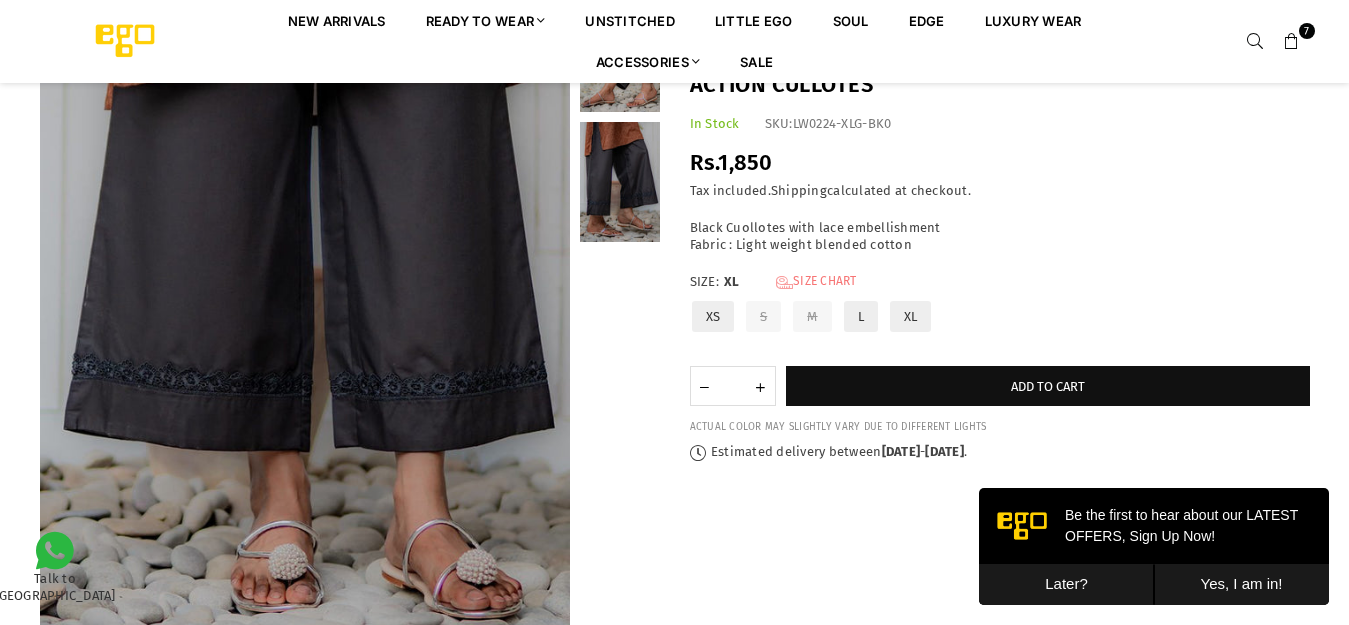 click on "Size Chart" at bounding box center [816, 282] 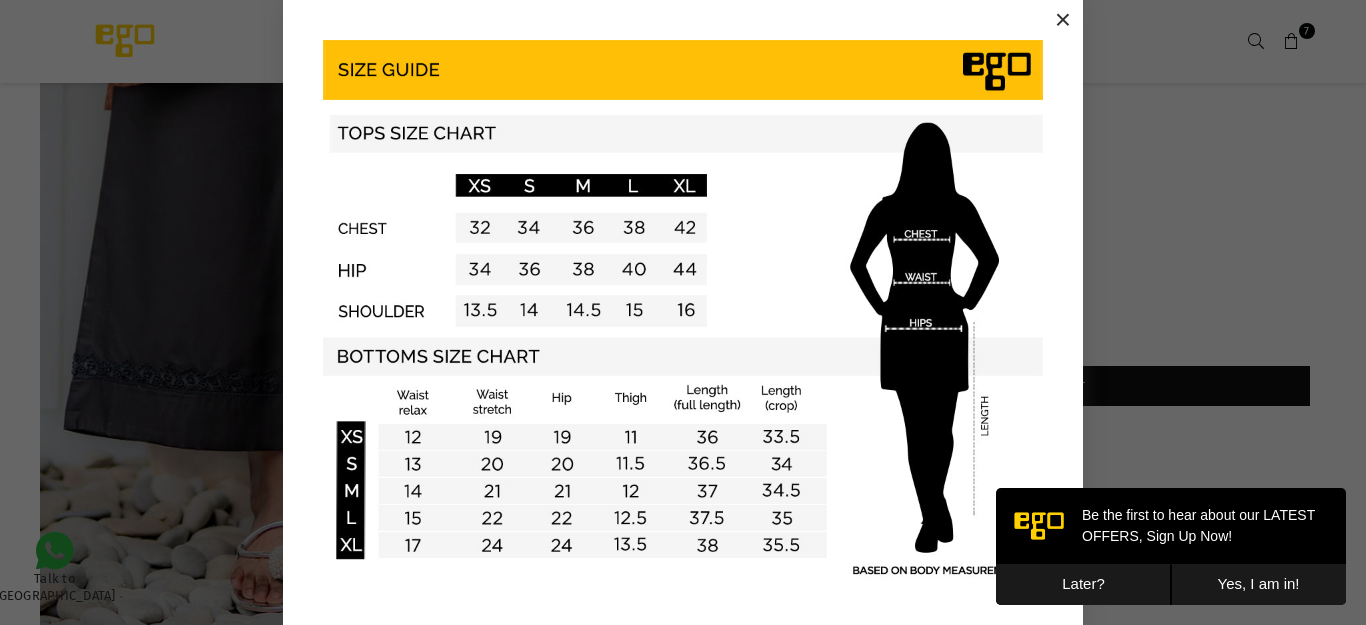 drag, startPoint x: 1050, startPoint y: 20, endPoint x: 1061, endPoint y: 19, distance: 11.045361 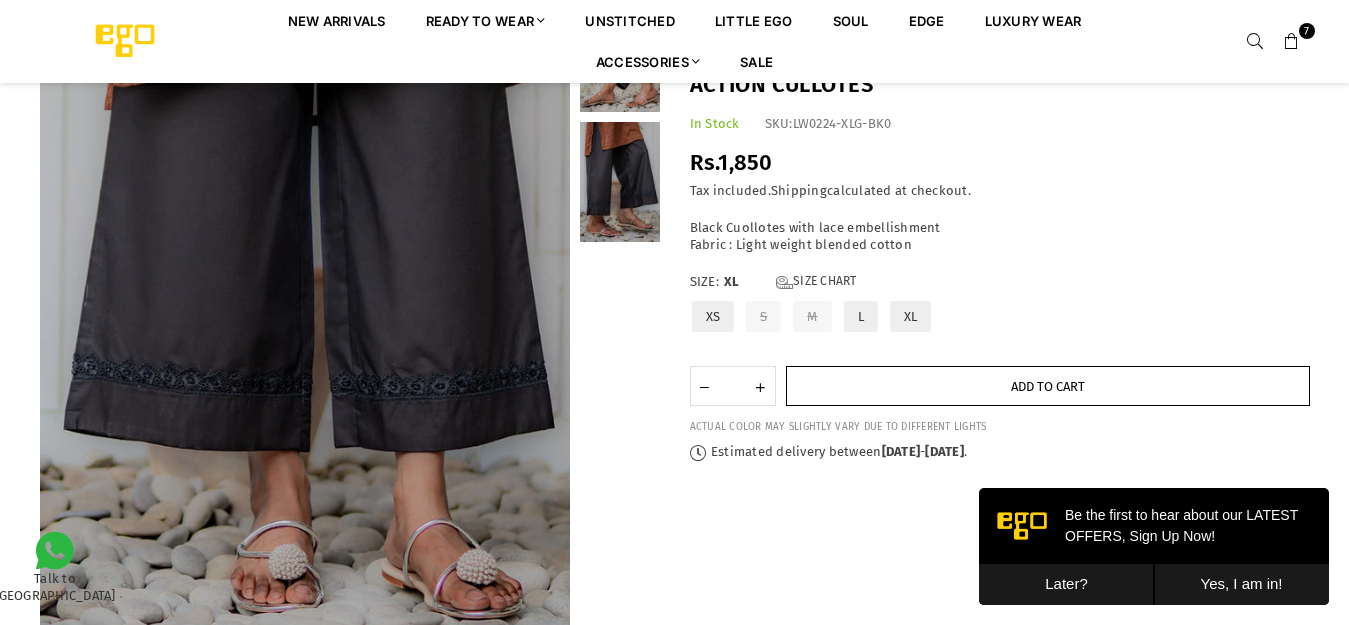 click on "Add to cart" at bounding box center [1048, 386] 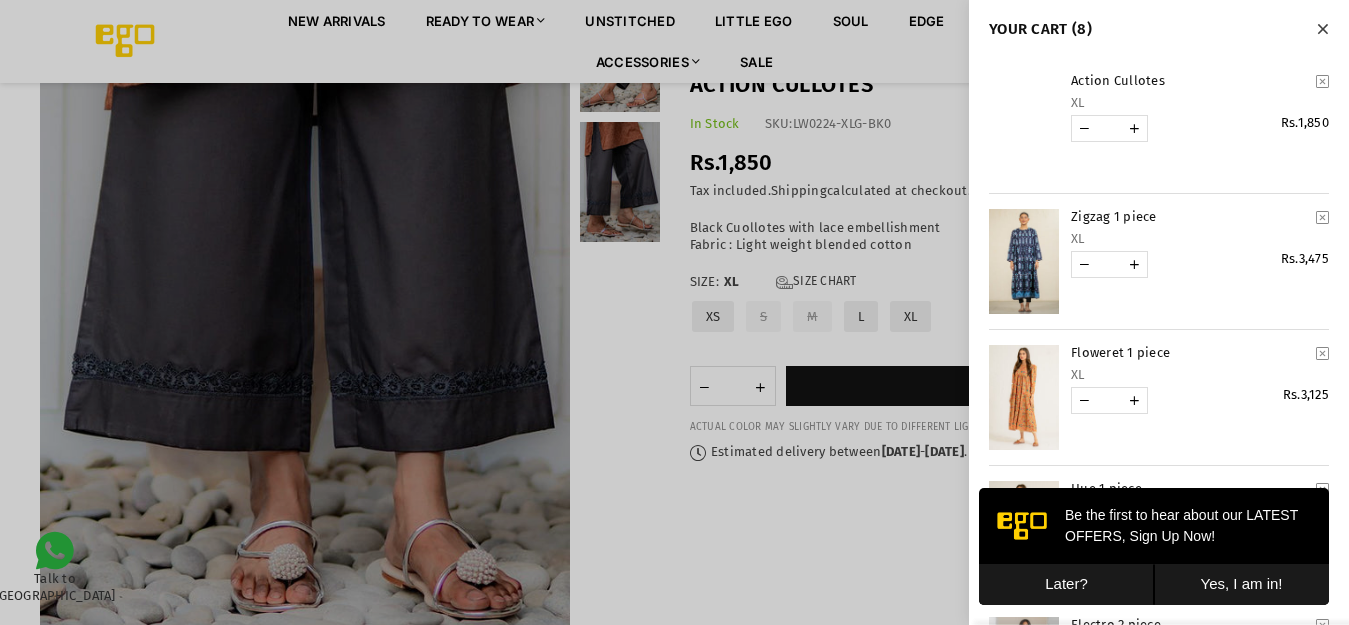 click at bounding box center [674, 312] 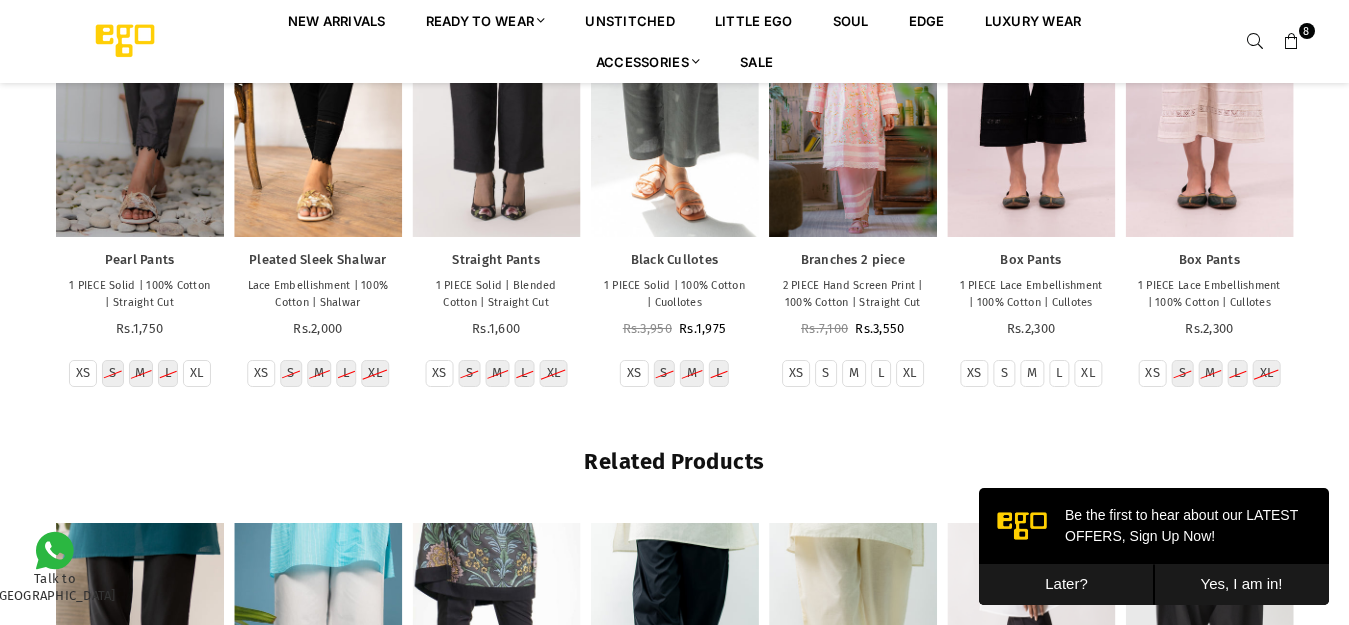 scroll, scrollTop: 2082, scrollLeft: 0, axis: vertical 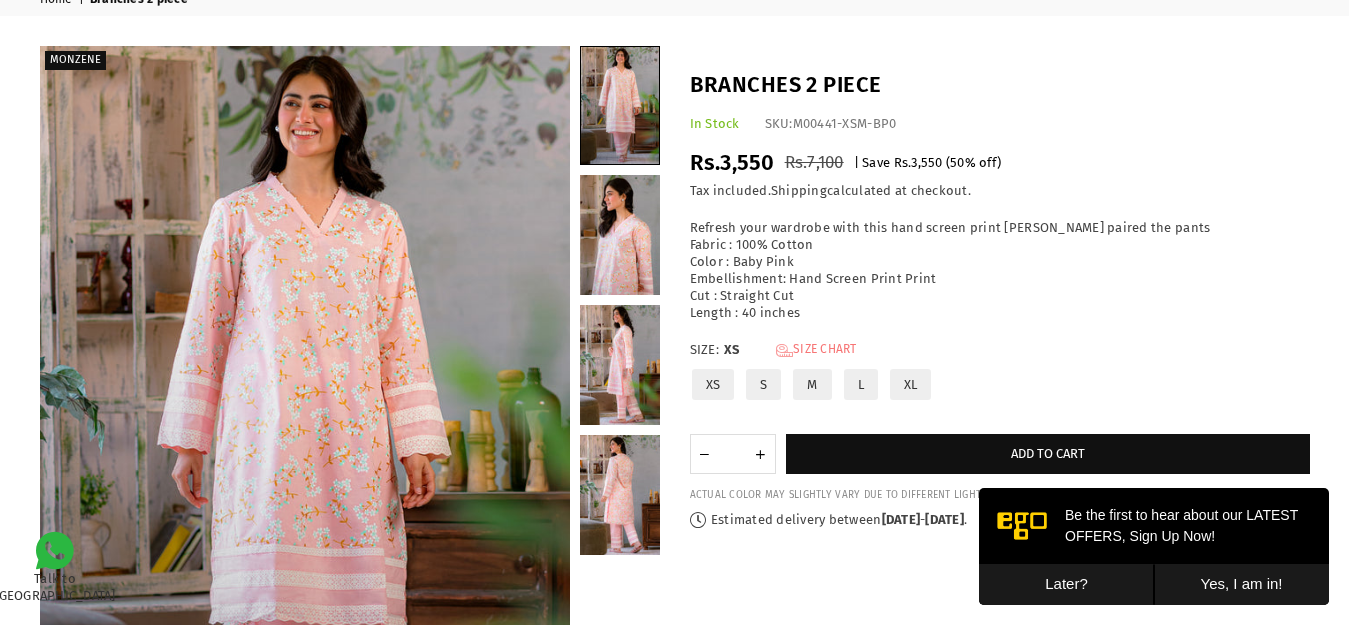 click on "Size Chart" at bounding box center (816, 350) 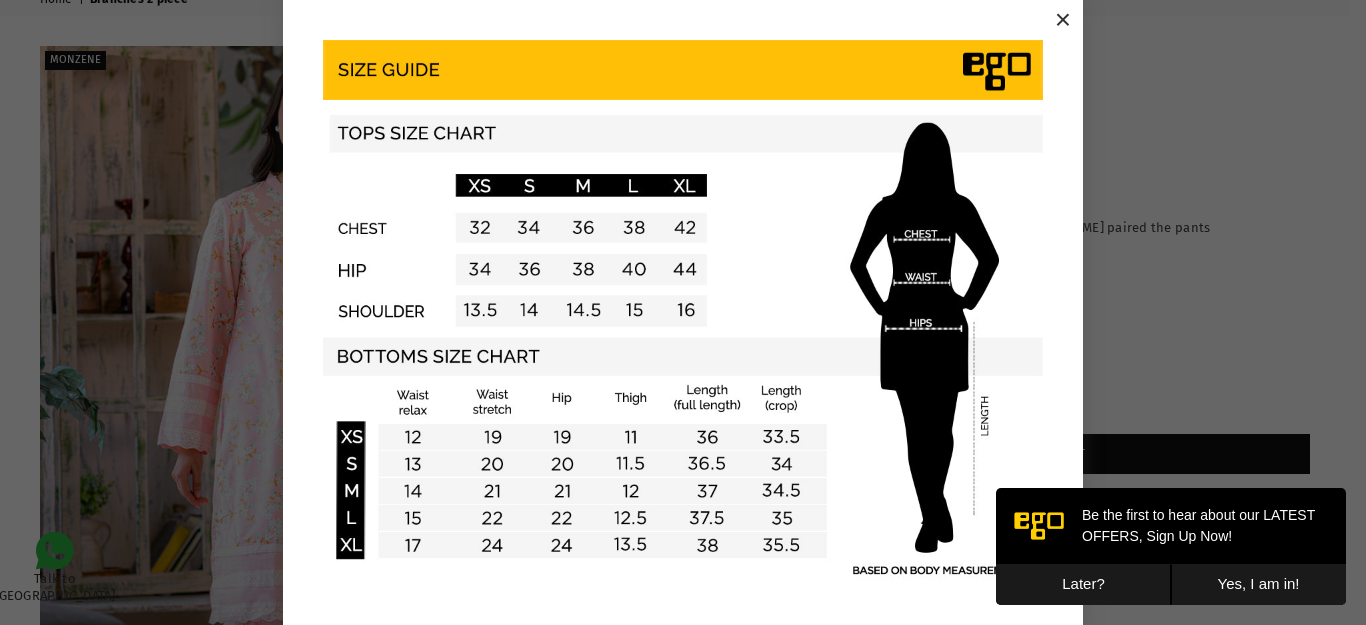click on "×" at bounding box center [1063, 20] 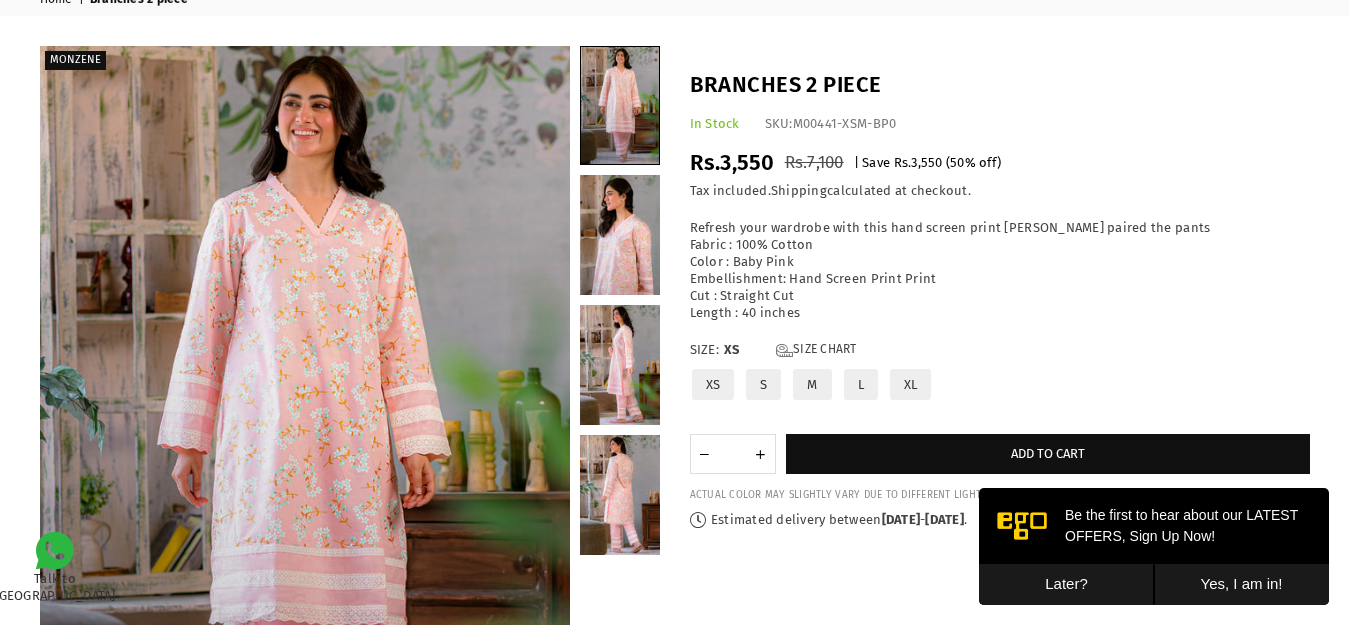 click on "XL" at bounding box center (911, 384) 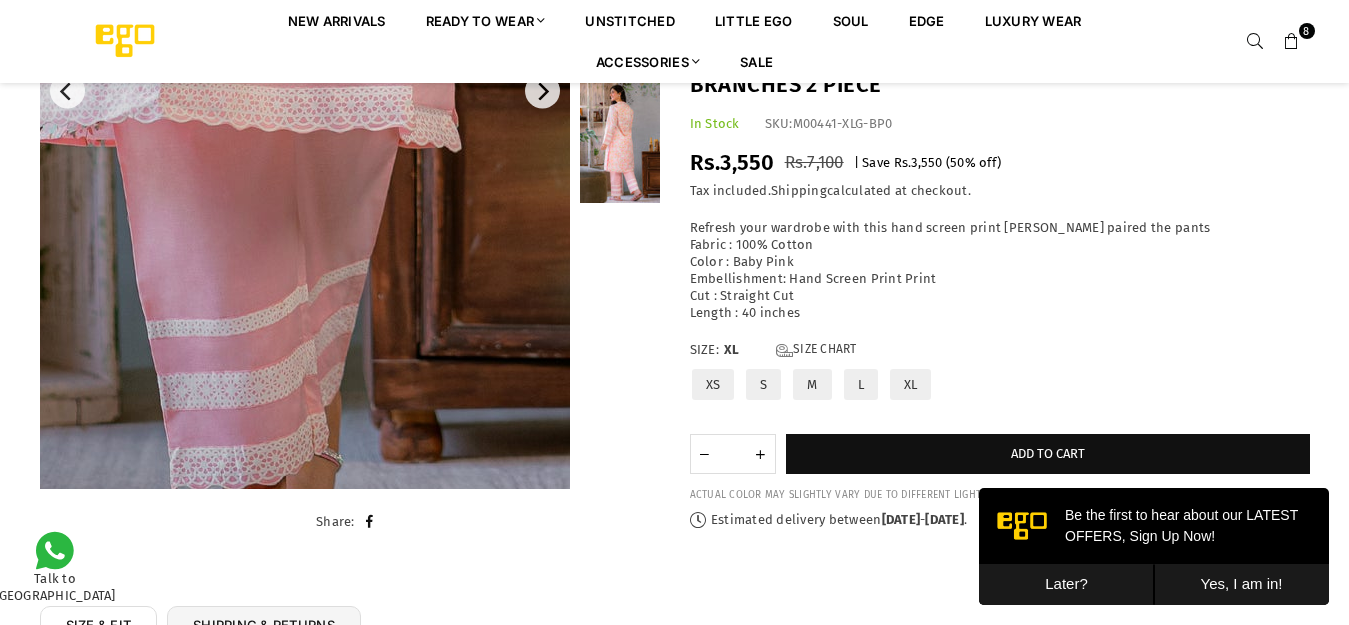 scroll, scrollTop: 282, scrollLeft: 0, axis: vertical 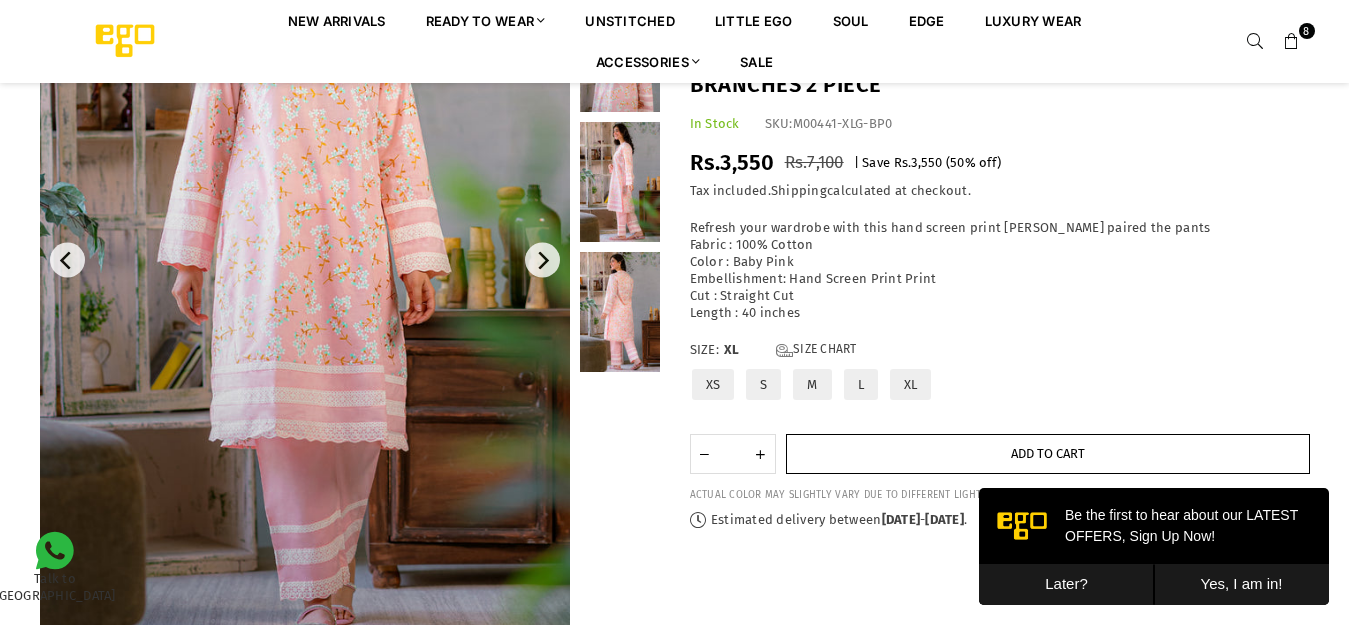 click on "Add to cart" at bounding box center (1048, 454) 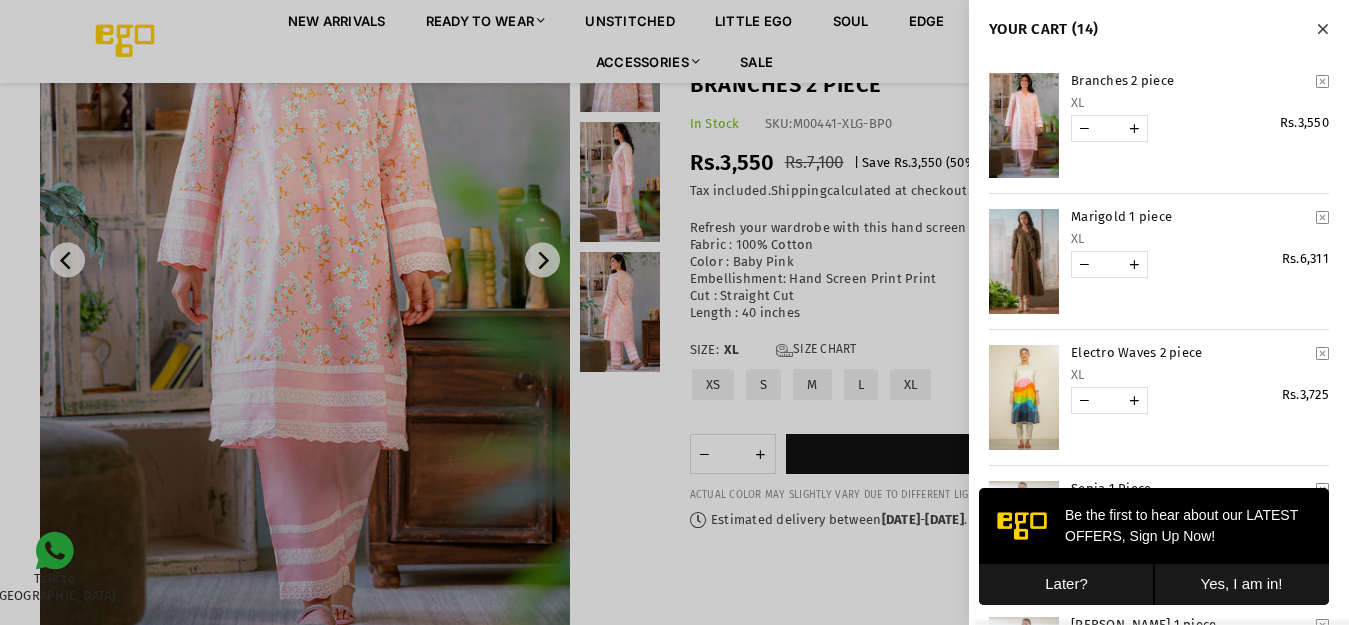 click at bounding box center [674, 312] 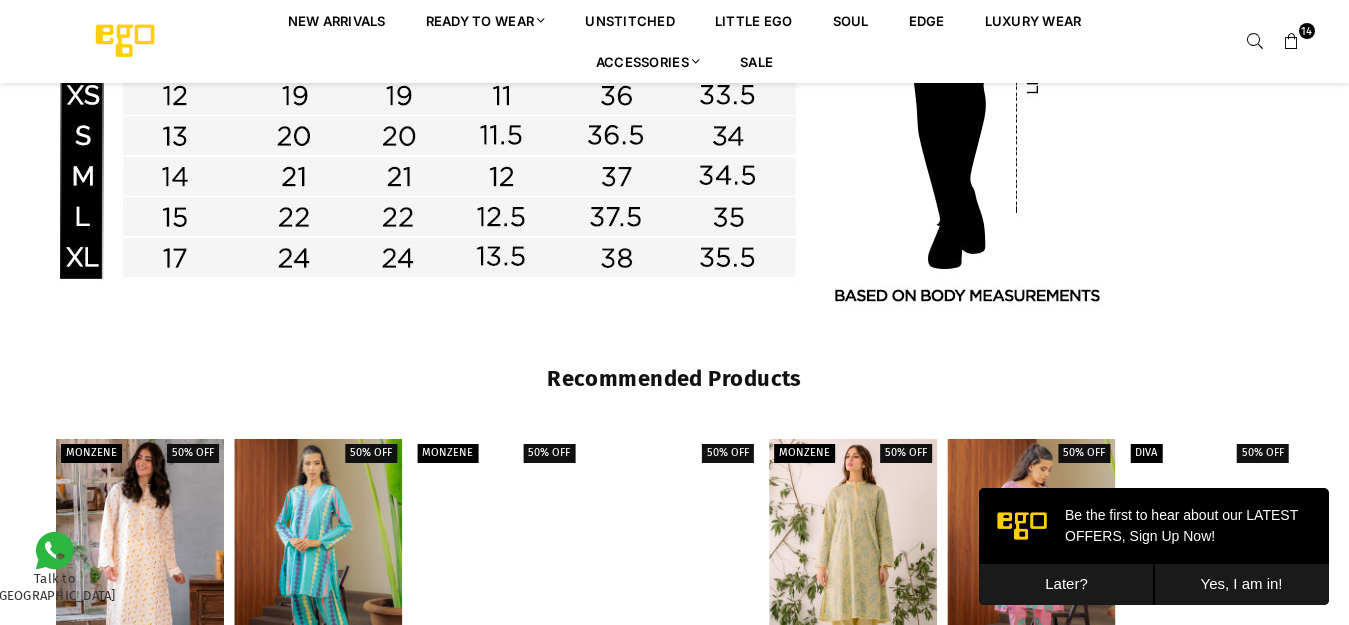 scroll, scrollTop: 1882, scrollLeft: 0, axis: vertical 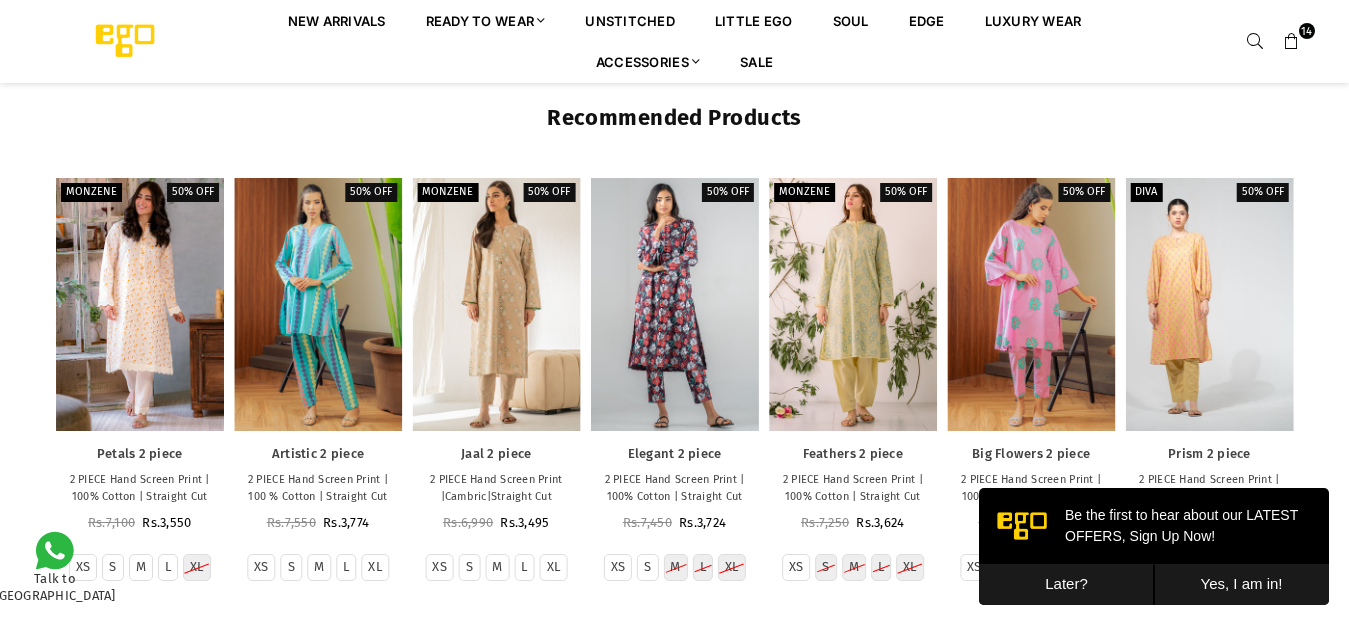 drag, startPoint x: 506, startPoint y: 467, endPoint x: 591, endPoint y: 608, distance: 164.63899 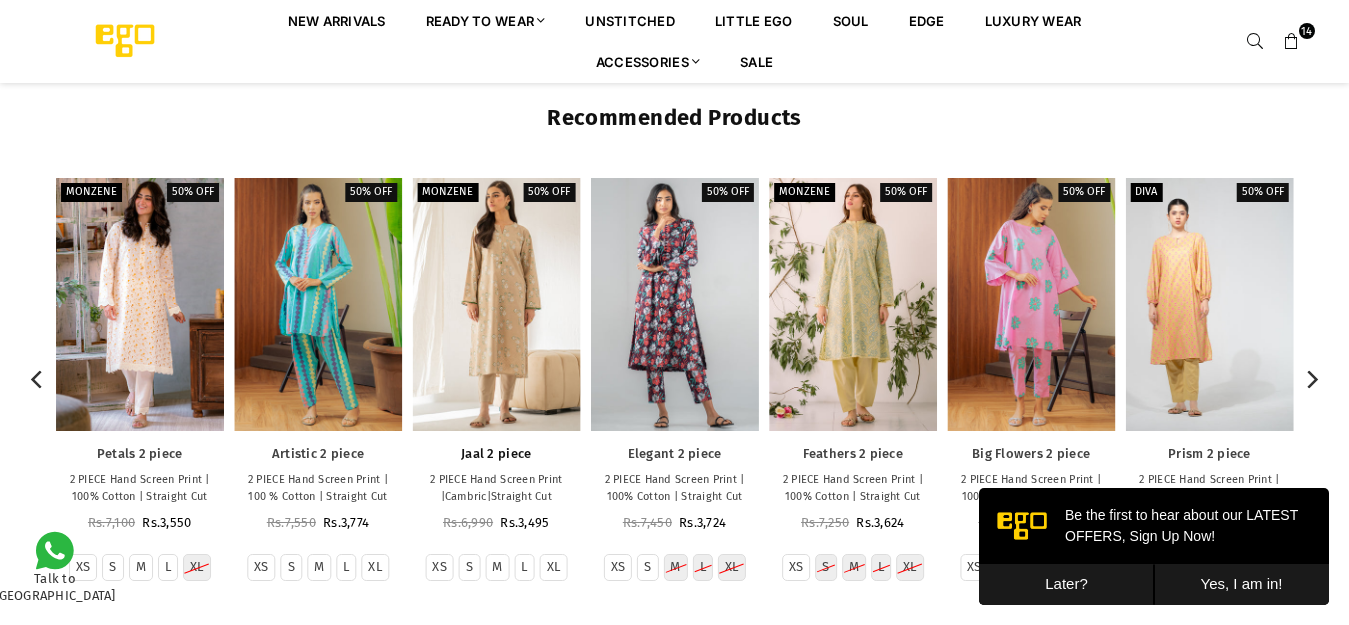 click on "Jaal 2 piece" at bounding box center (496, 454) 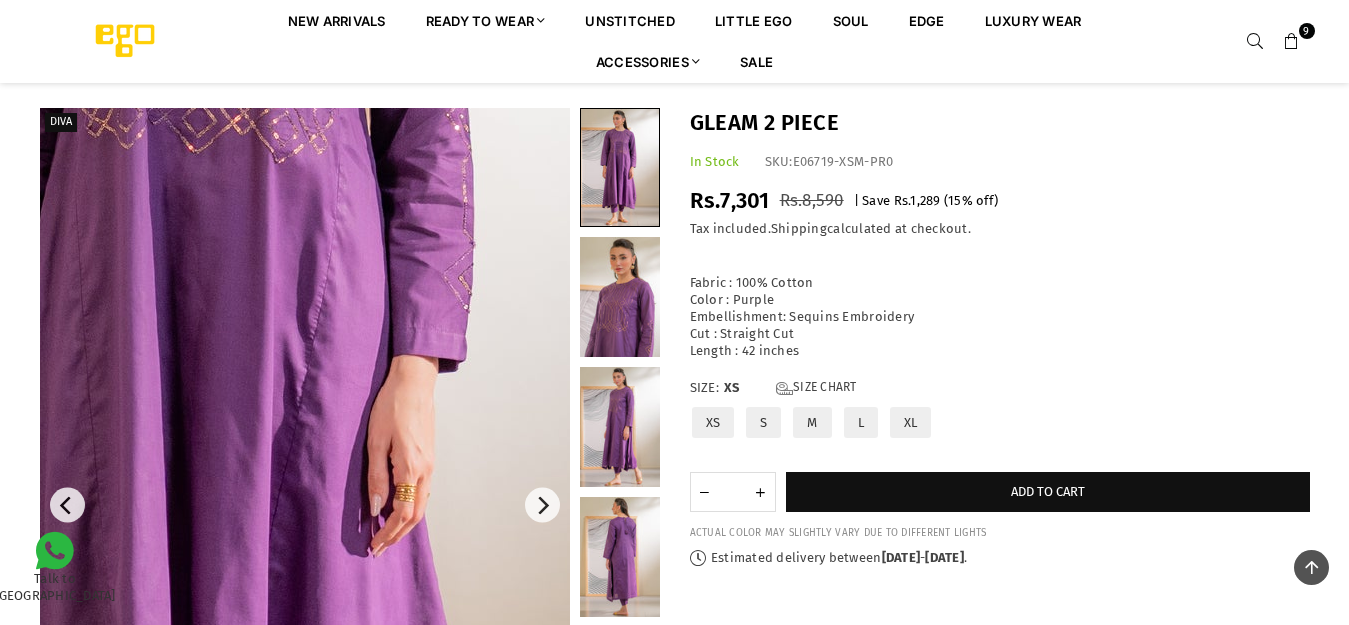 scroll, scrollTop: 282, scrollLeft: 0, axis: vertical 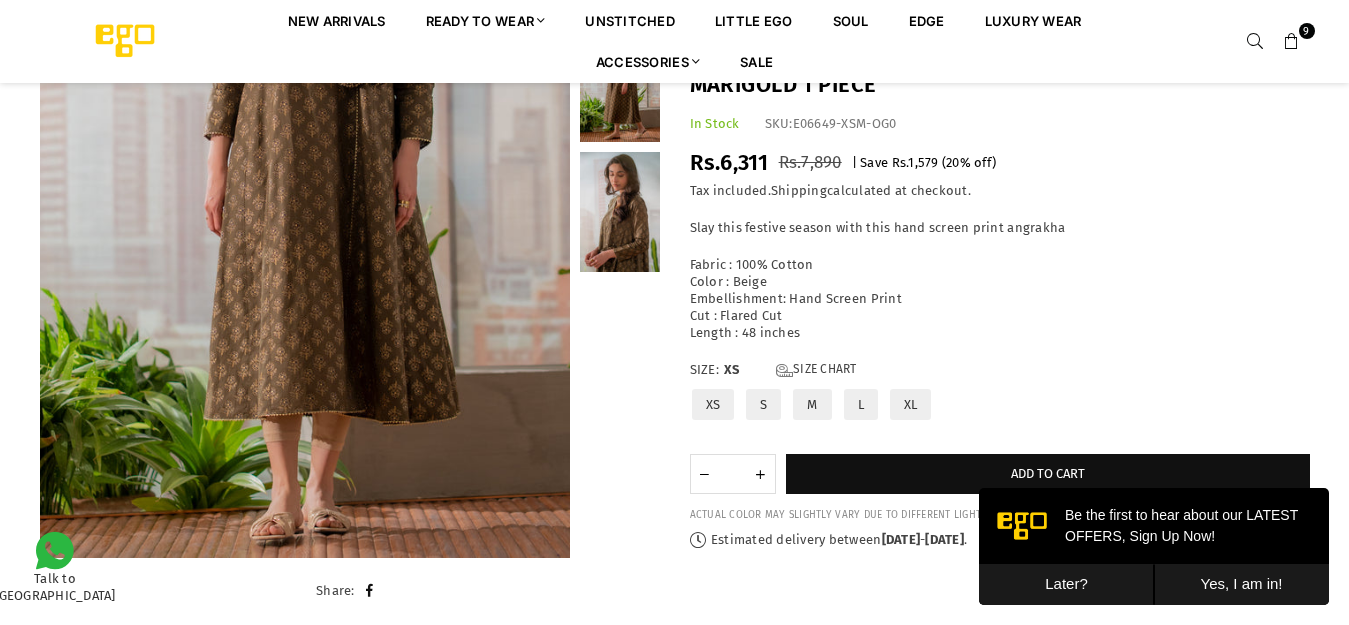 drag, startPoint x: 912, startPoint y: 398, endPoint x: 916, endPoint y: 497, distance: 99.08077 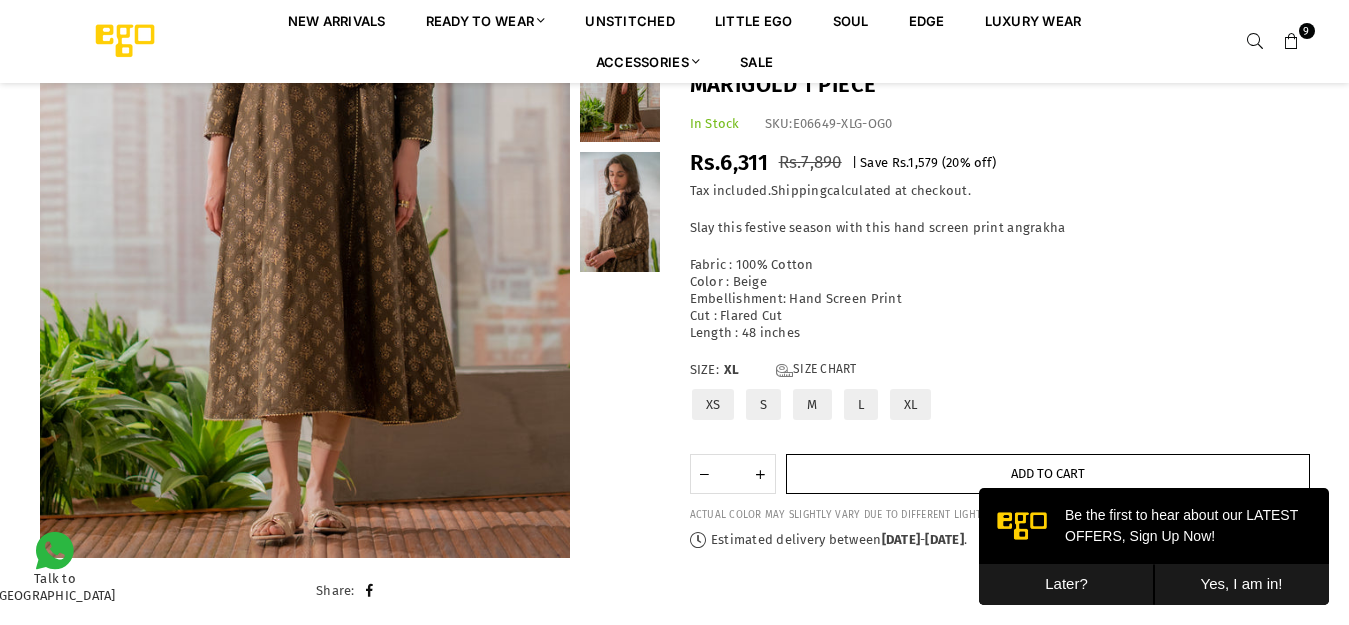 click on "Add to cart" at bounding box center [1048, 474] 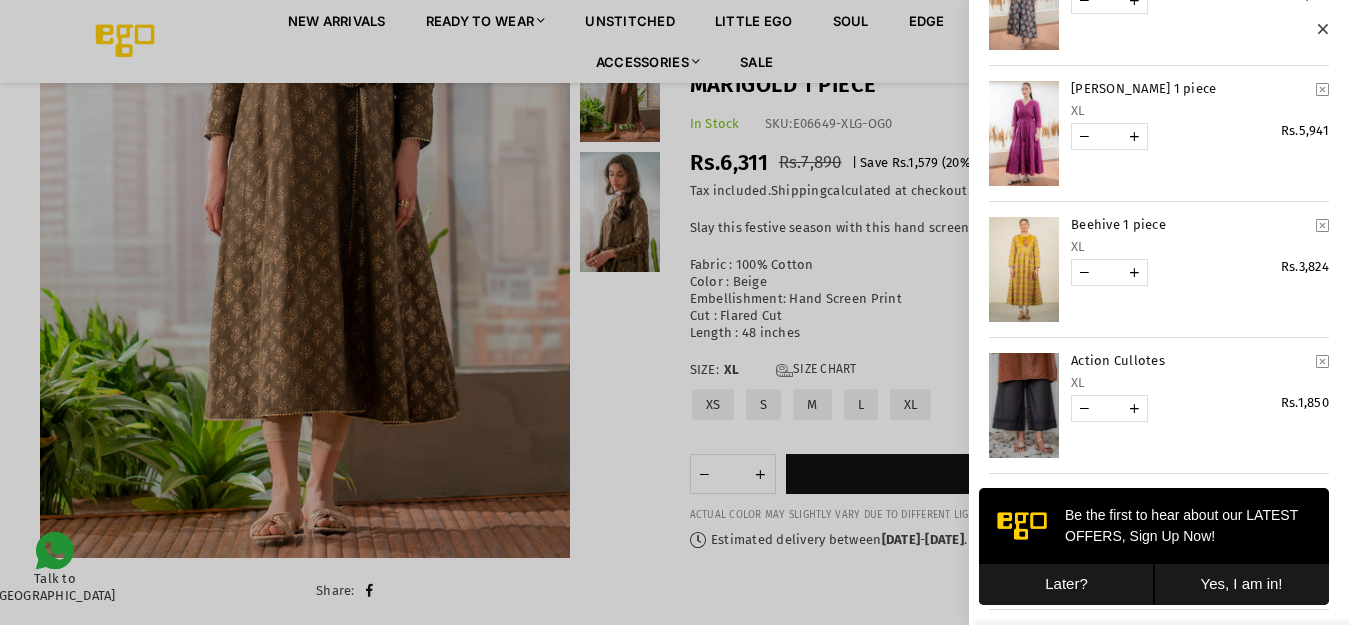 scroll, scrollTop: 0, scrollLeft: 0, axis: both 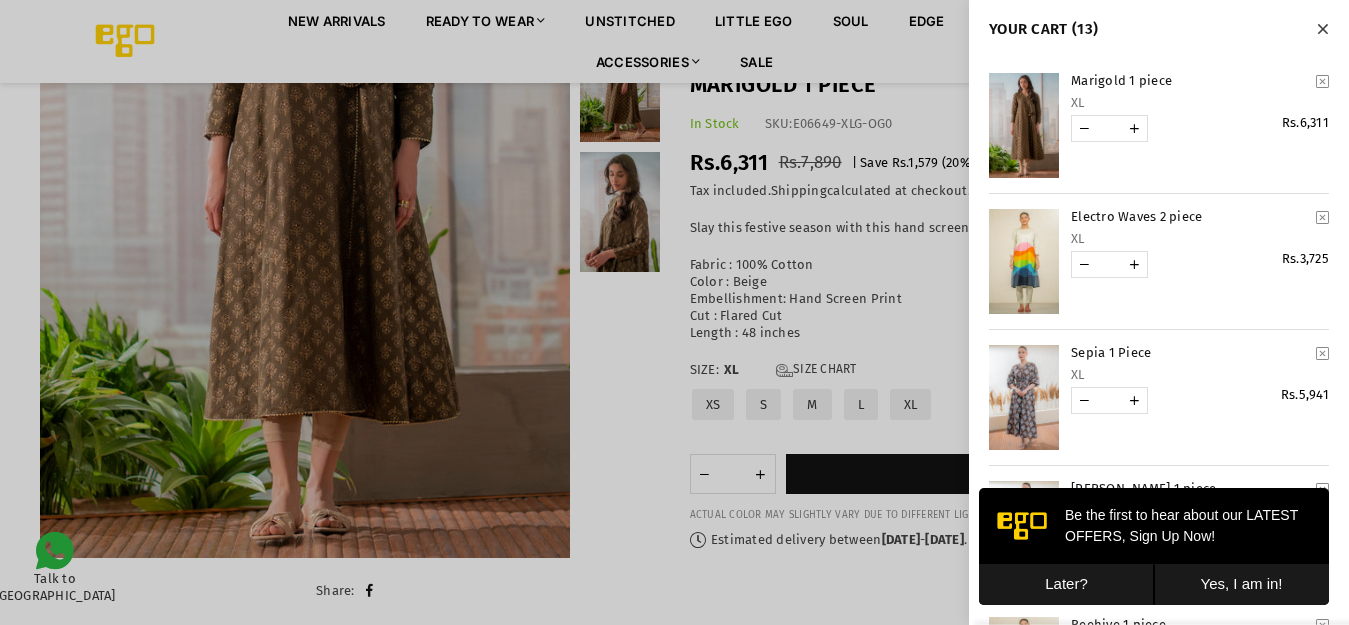 click at bounding box center [674, 312] 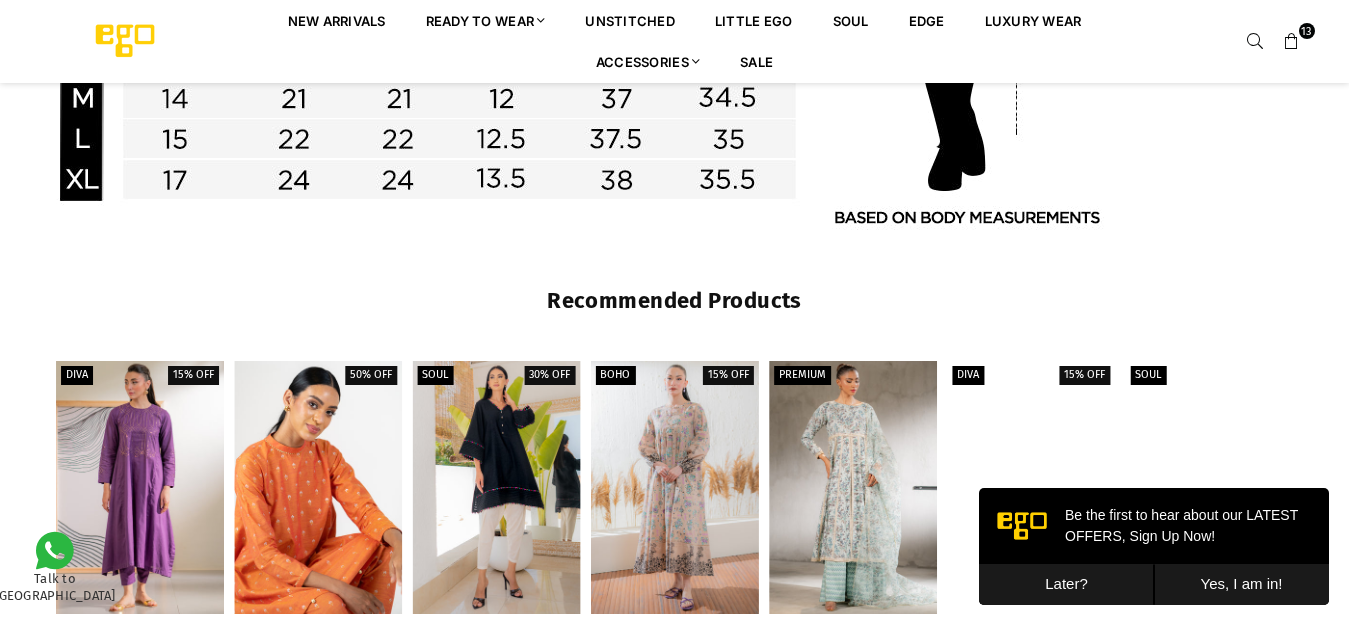 scroll, scrollTop: 1682, scrollLeft: 0, axis: vertical 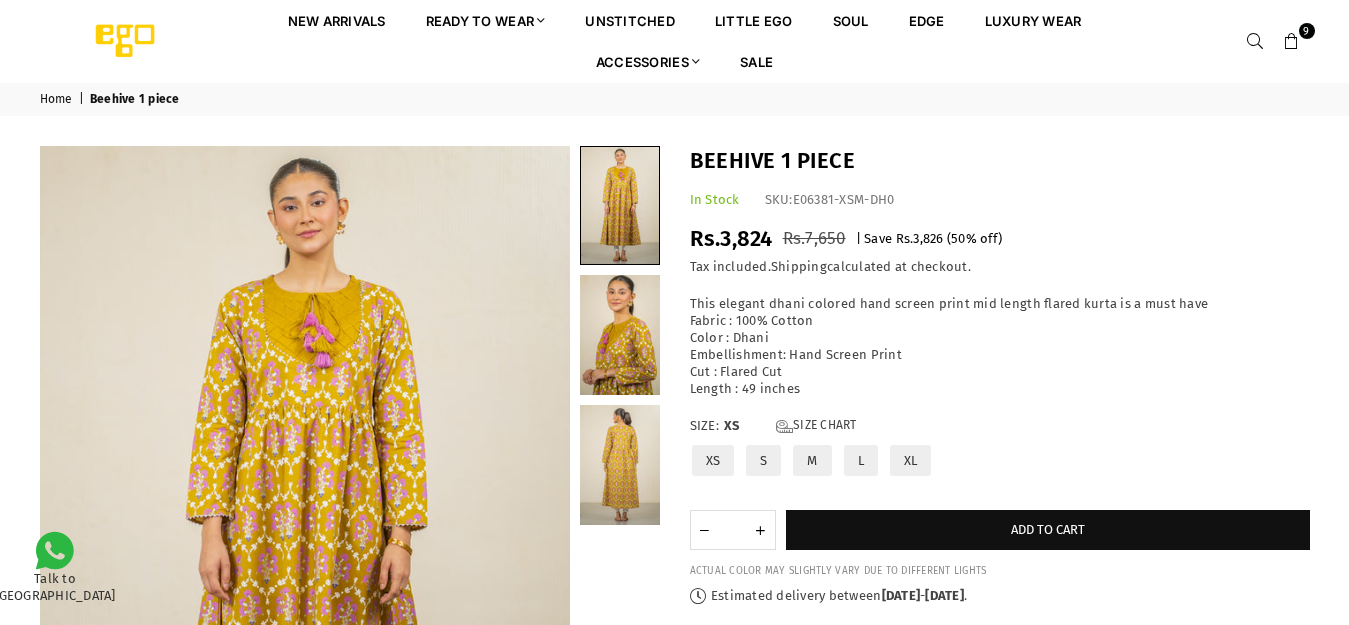 click on "9" at bounding box center (1307, 31) 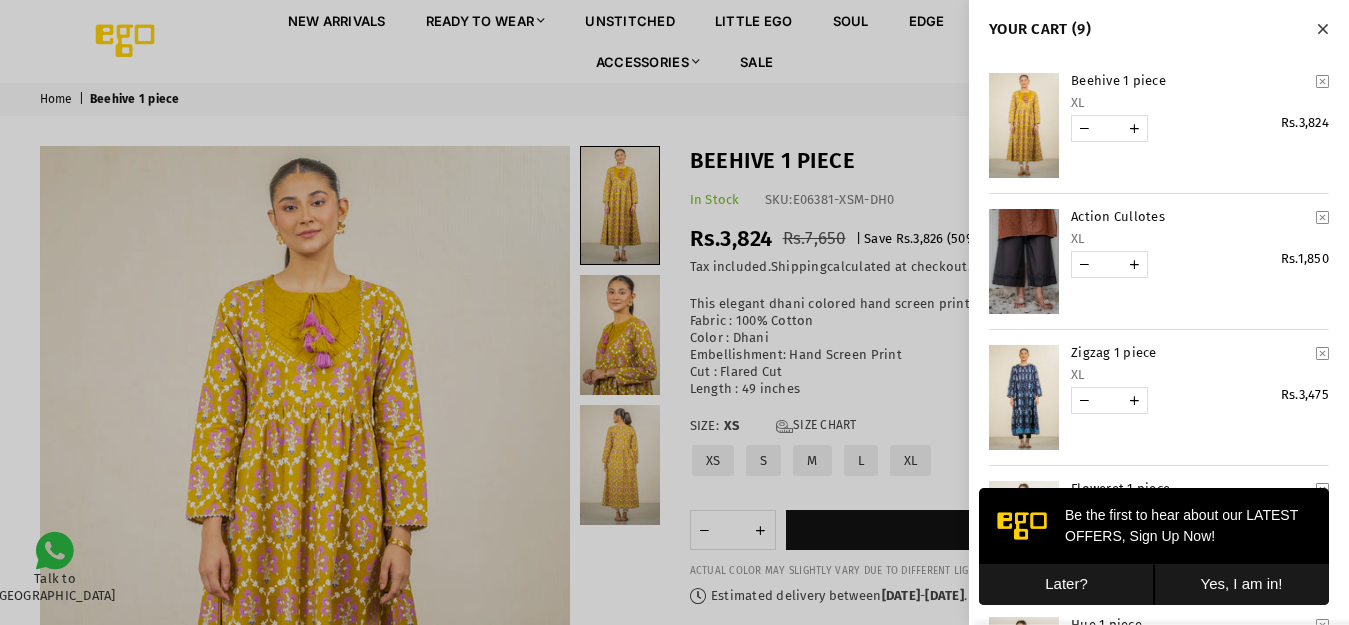 scroll, scrollTop: 0, scrollLeft: 0, axis: both 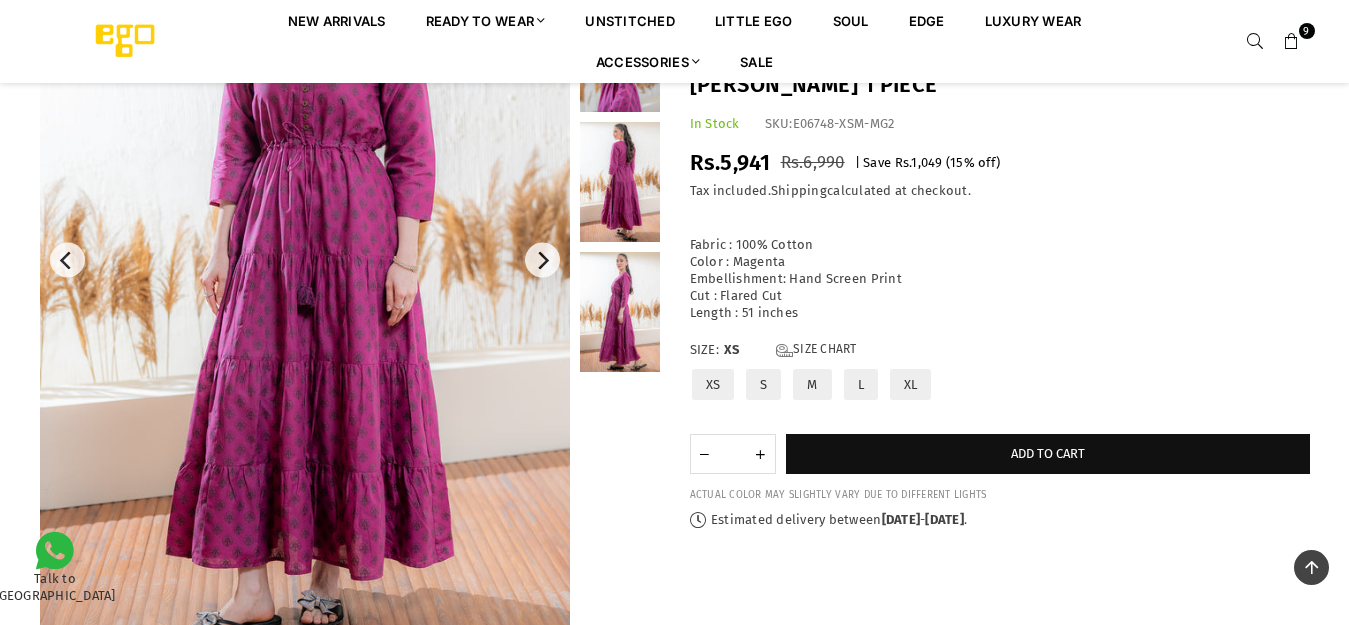 click on "XL" at bounding box center (911, 384) 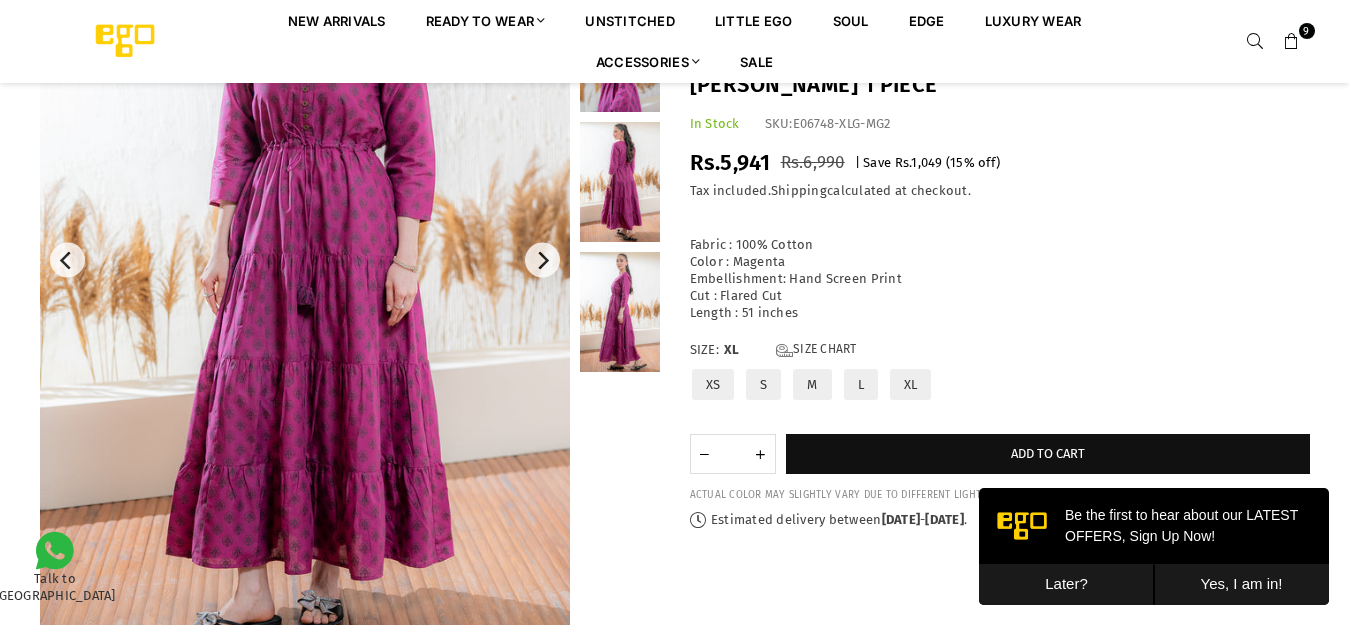 scroll, scrollTop: 0, scrollLeft: 0, axis: both 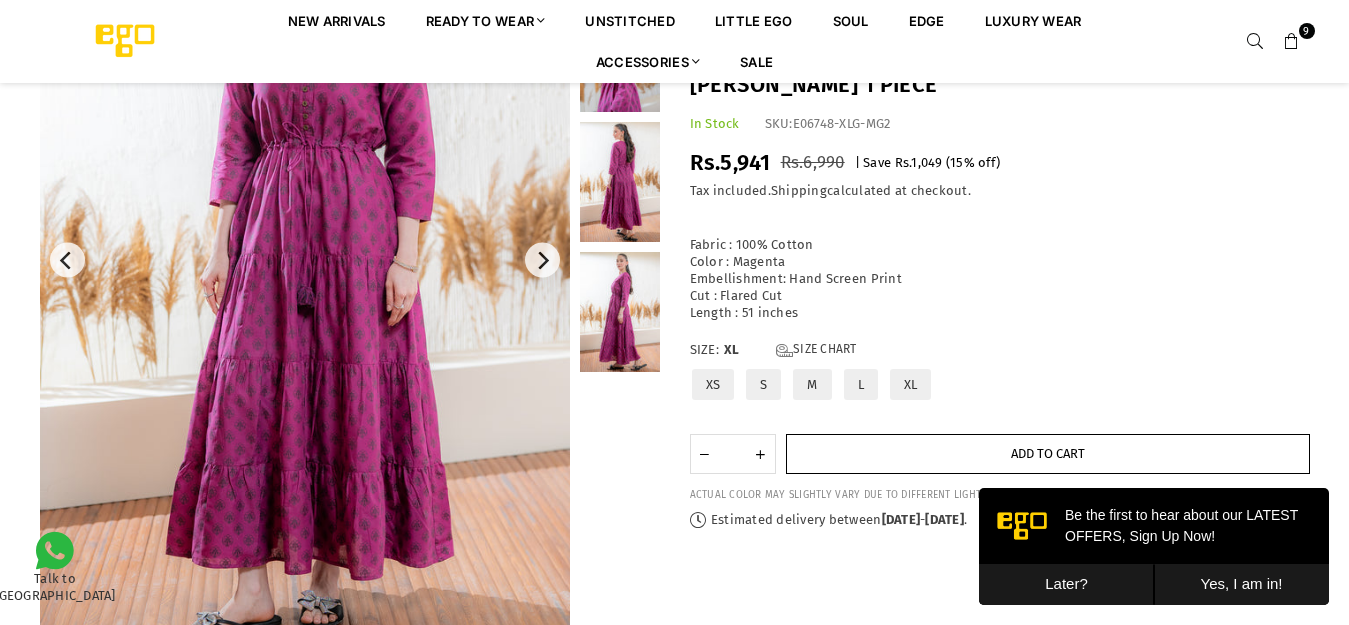 click on "Add to cart" at bounding box center (1048, 454) 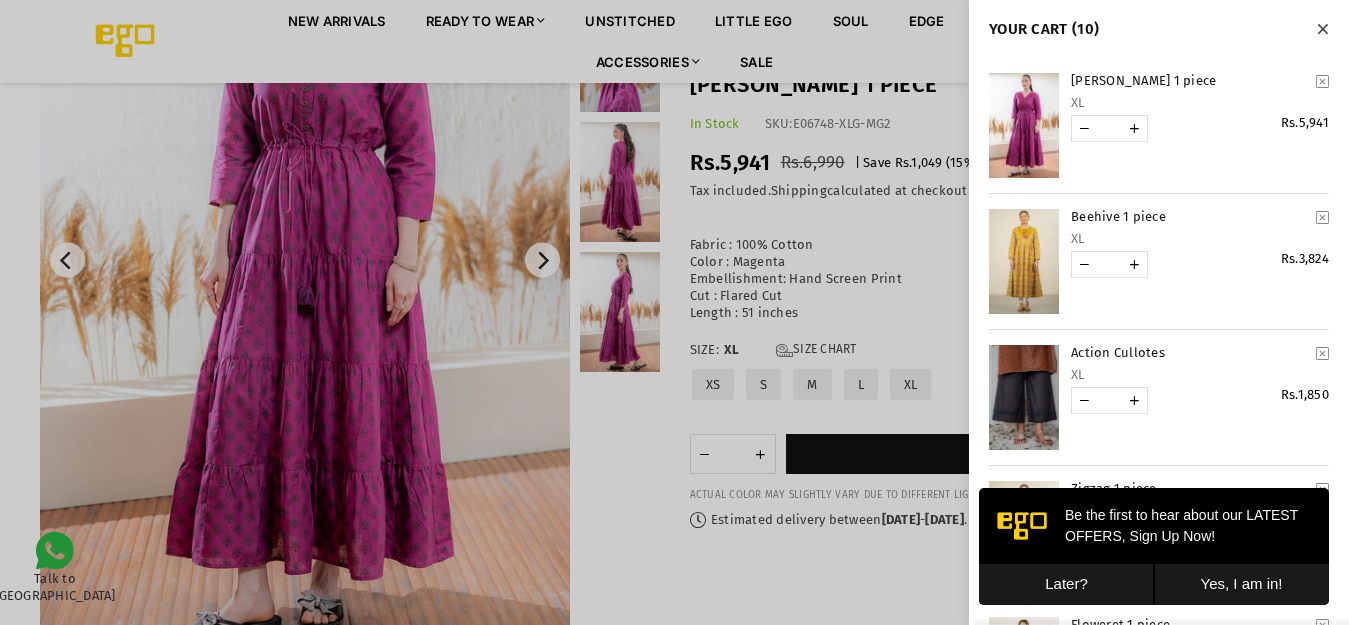 click at bounding box center (674, 312) 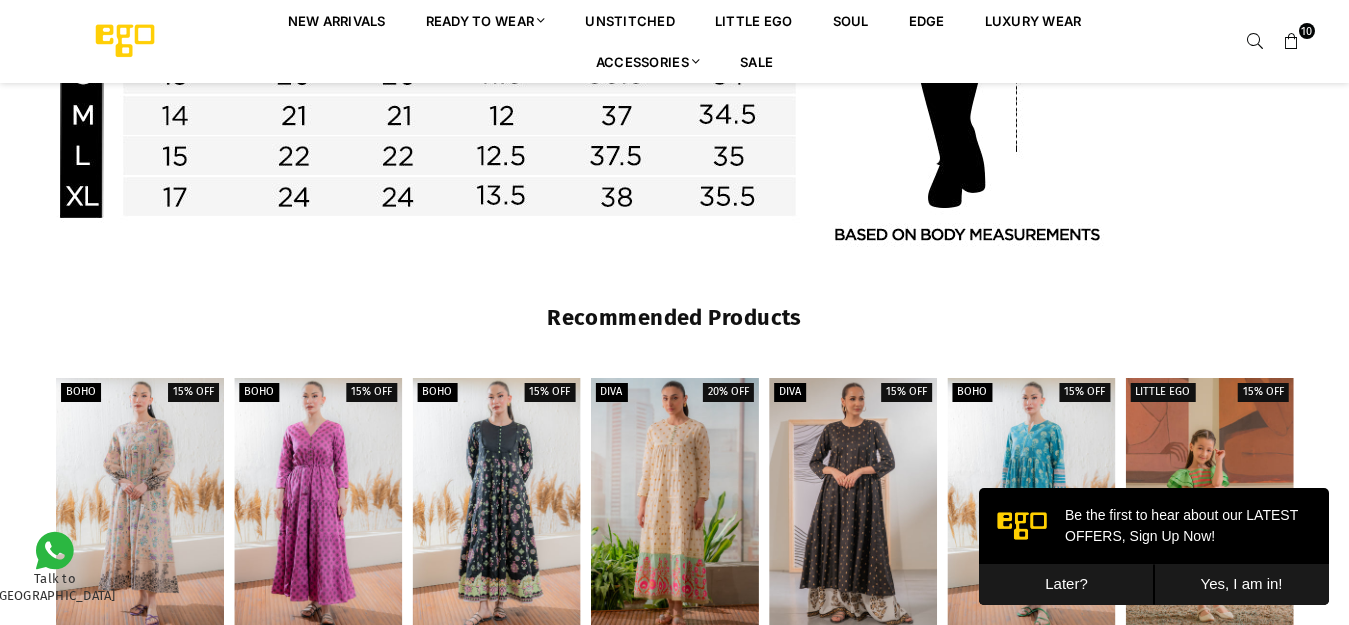 scroll, scrollTop: 1882, scrollLeft: 0, axis: vertical 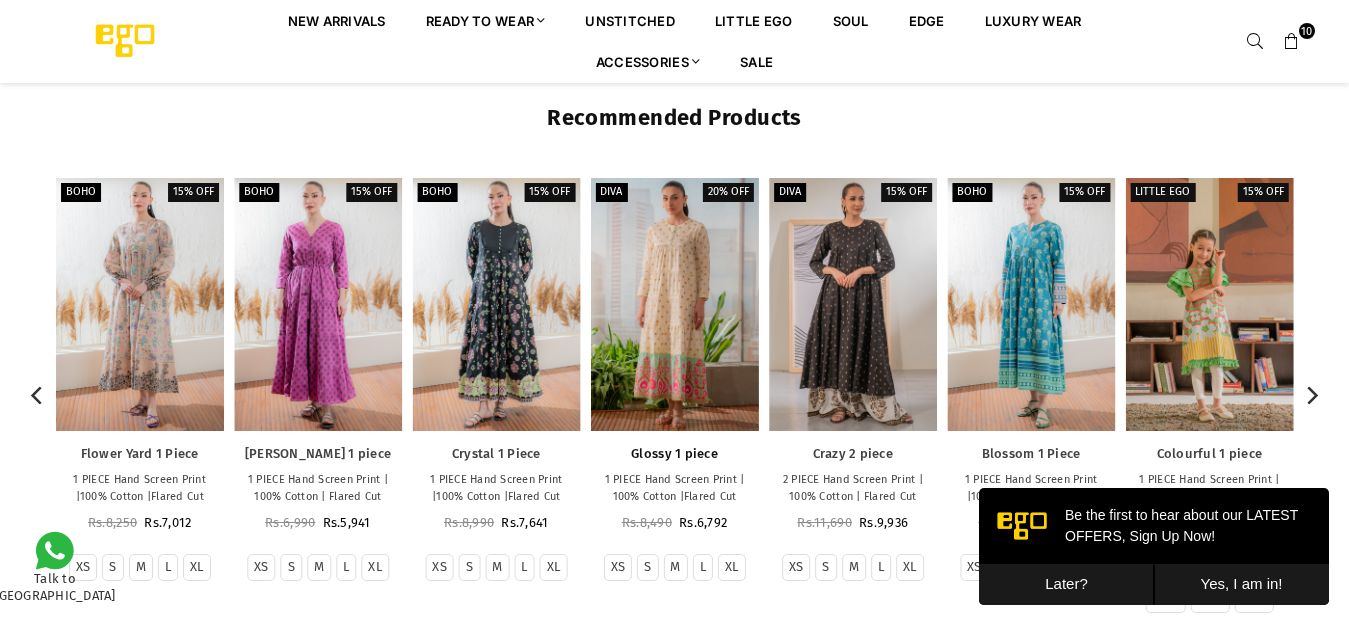 click on "Glossy 1 piece" at bounding box center (674, 454) 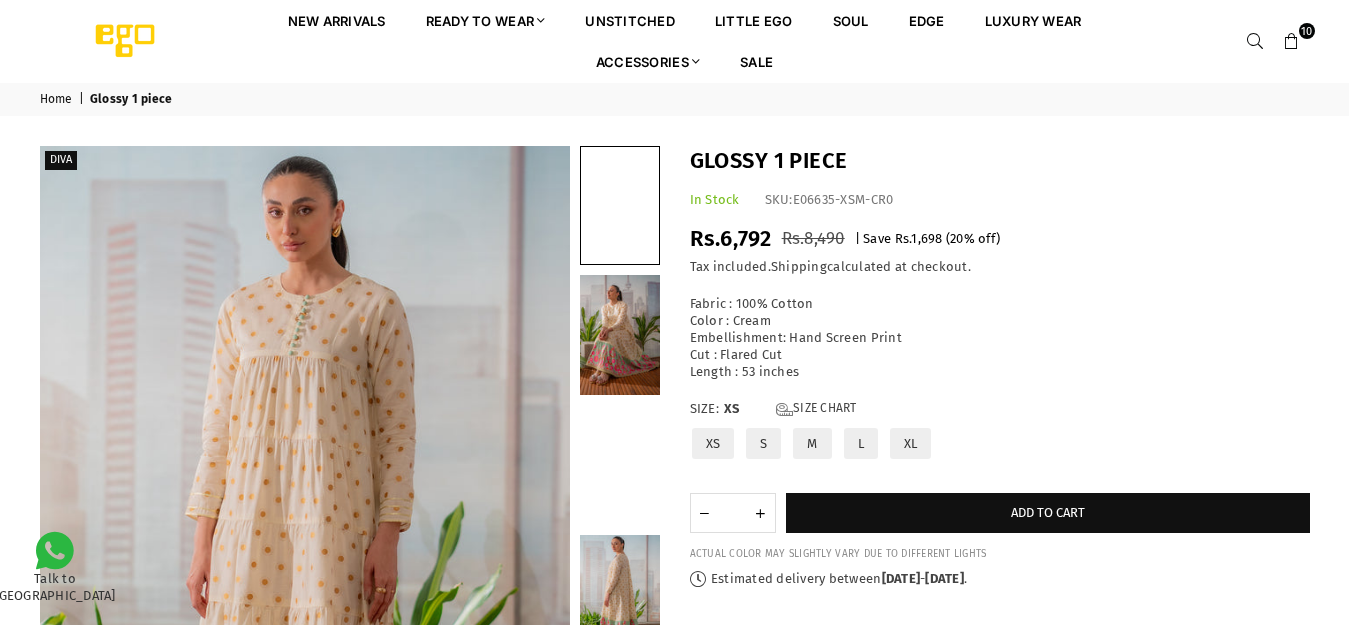 scroll, scrollTop: 0, scrollLeft: 0, axis: both 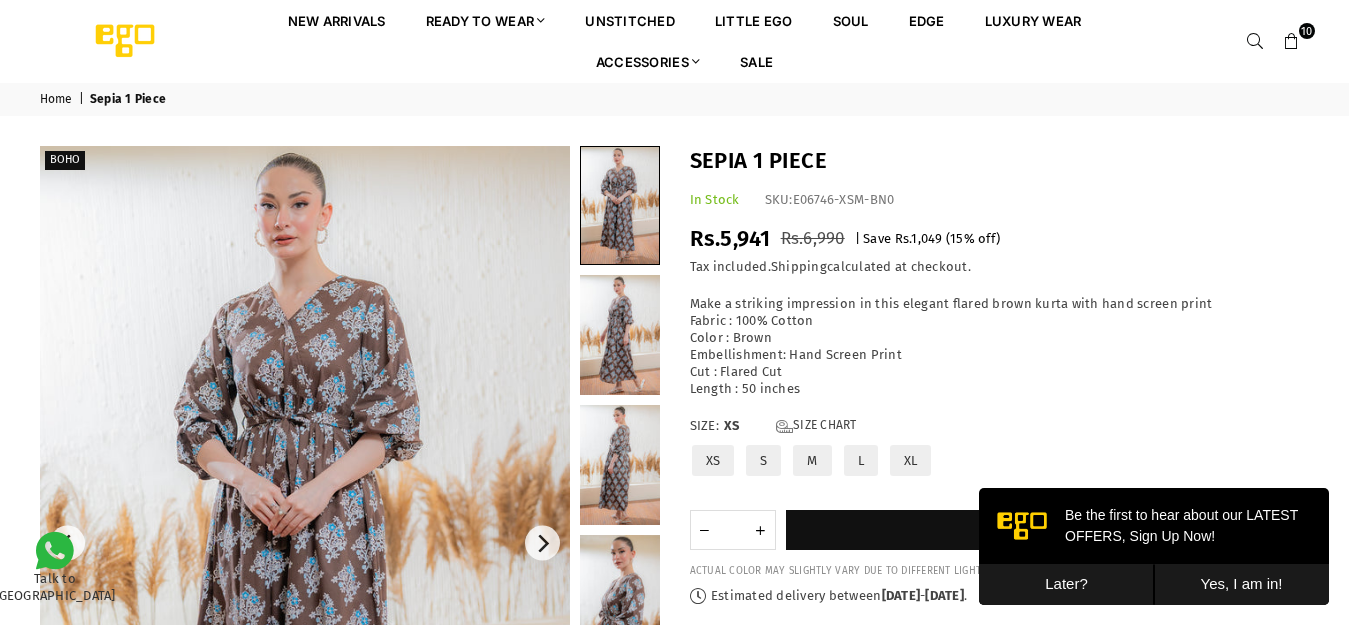 click on "XL" at bounding box center [911, 460] 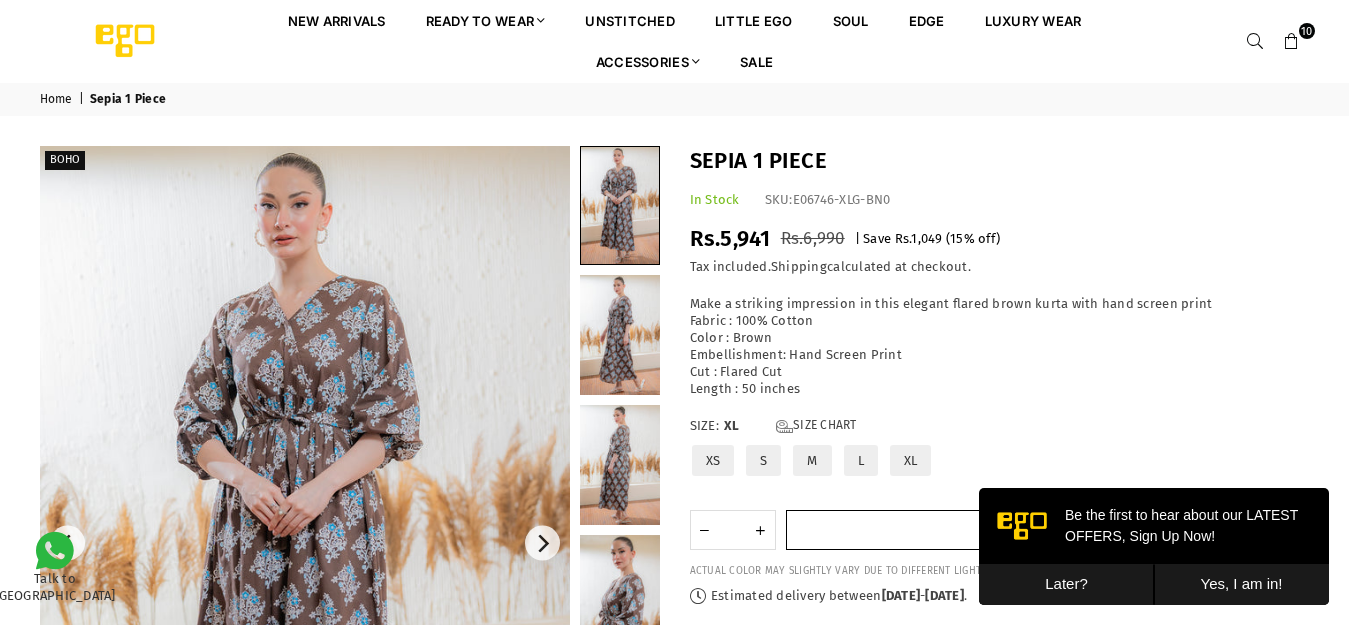 click on "Add to cart" at bounding box center [1048, 530] 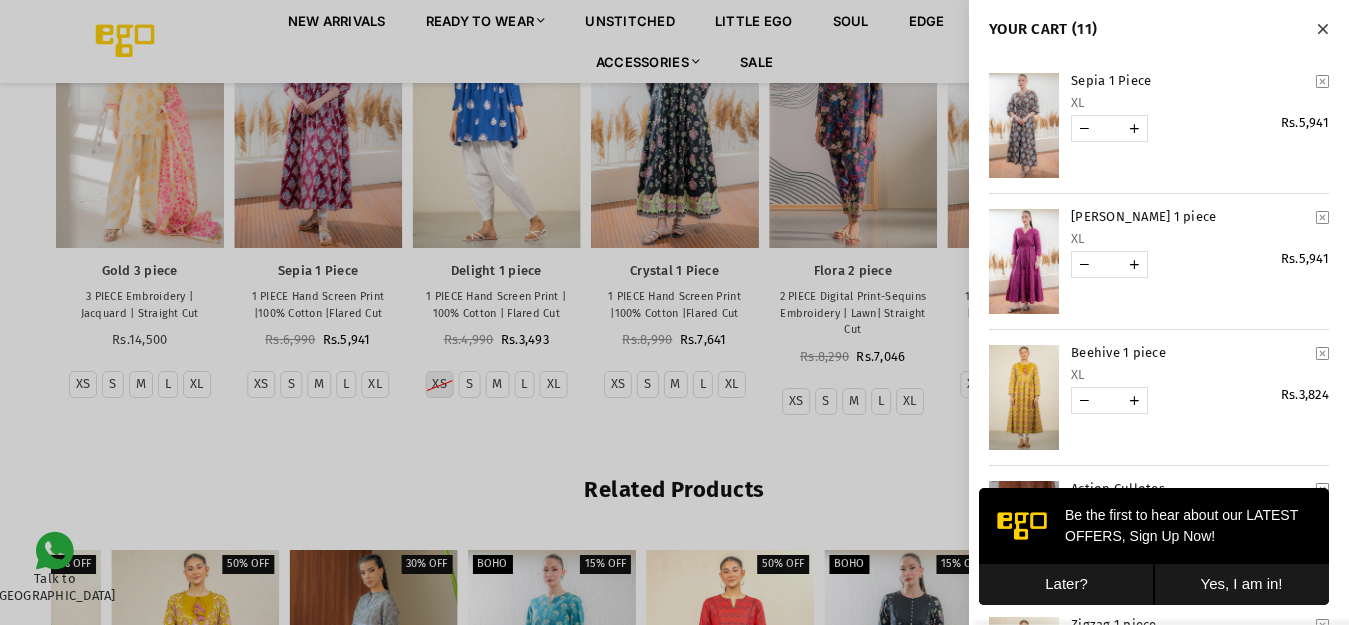scroll, scrollTop: 1982, scrollLeft: 0, axis: vertical 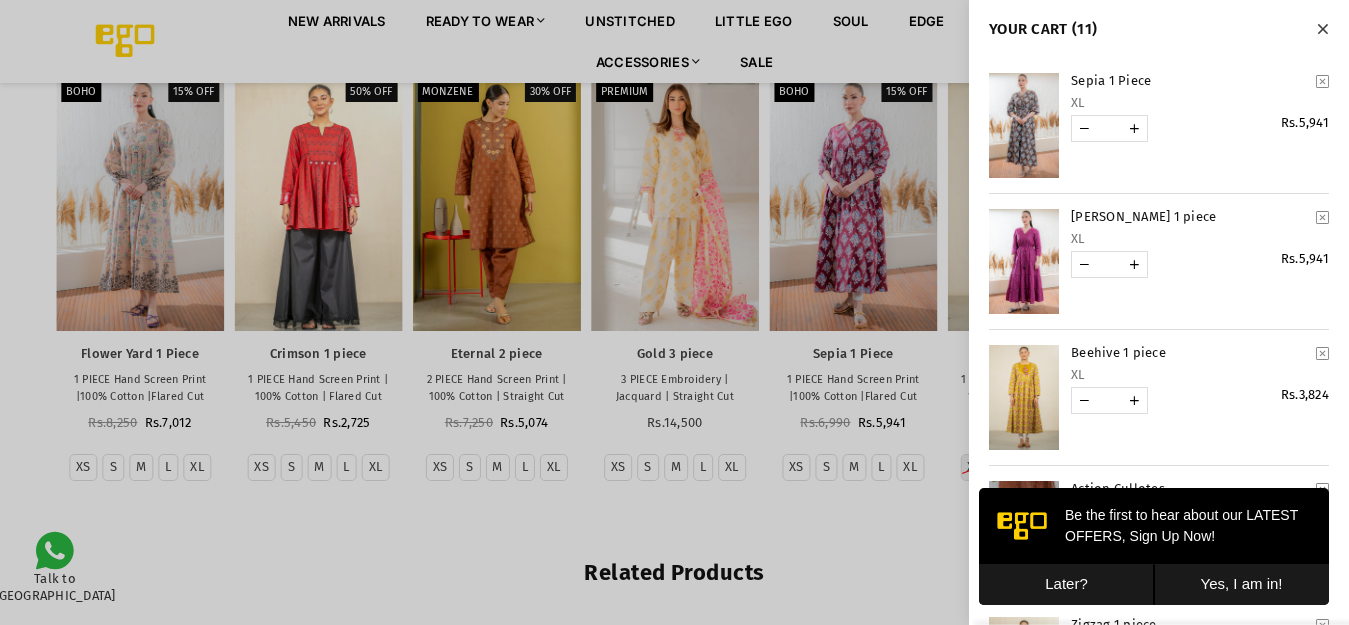 click at bounding box center (674, 312) 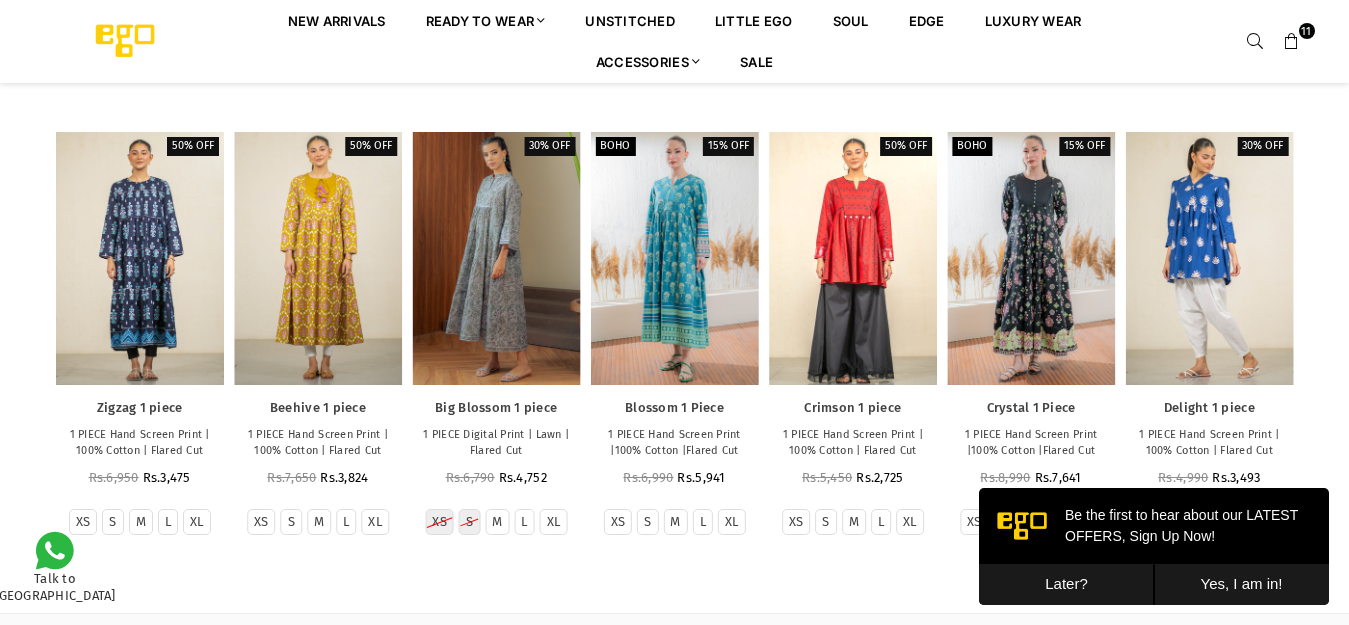 scroll, scrollTop: 2594, scrollLeft: 0, axis: vertical 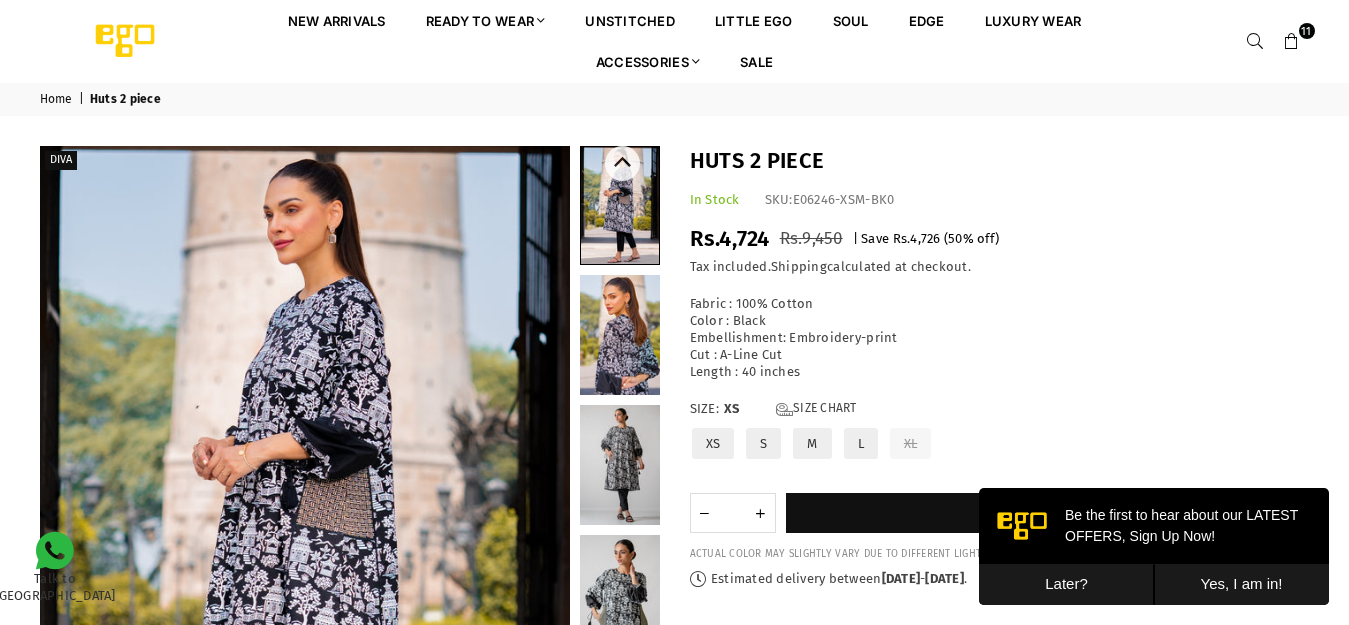 click at bounding box center (620, 335) 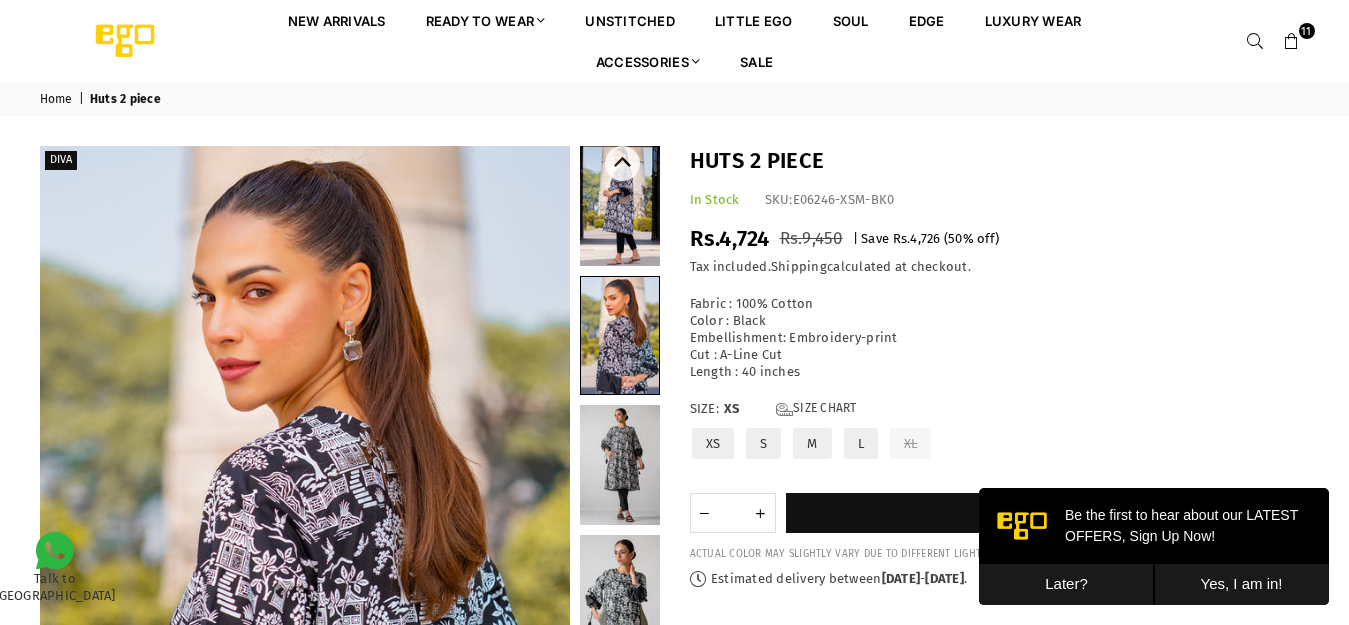 click at bounding box center (620, 465) 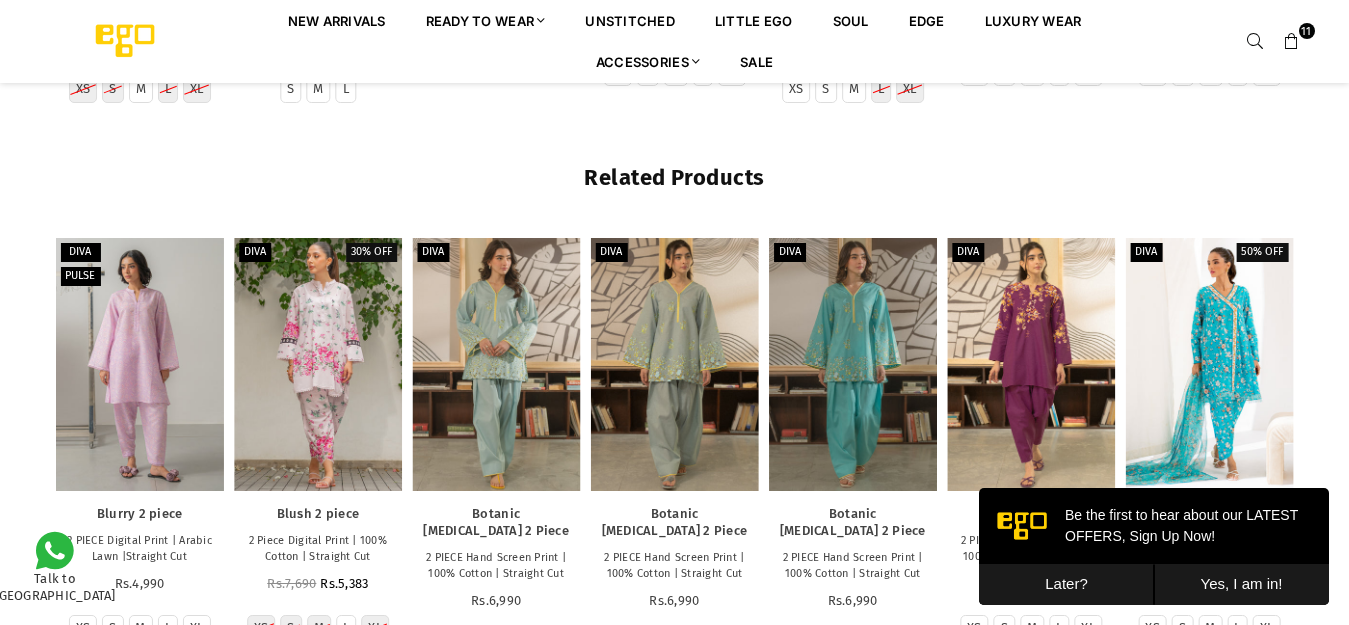 scroll, scrollTop: 2482, scrollLeft: 0, axis: vertical 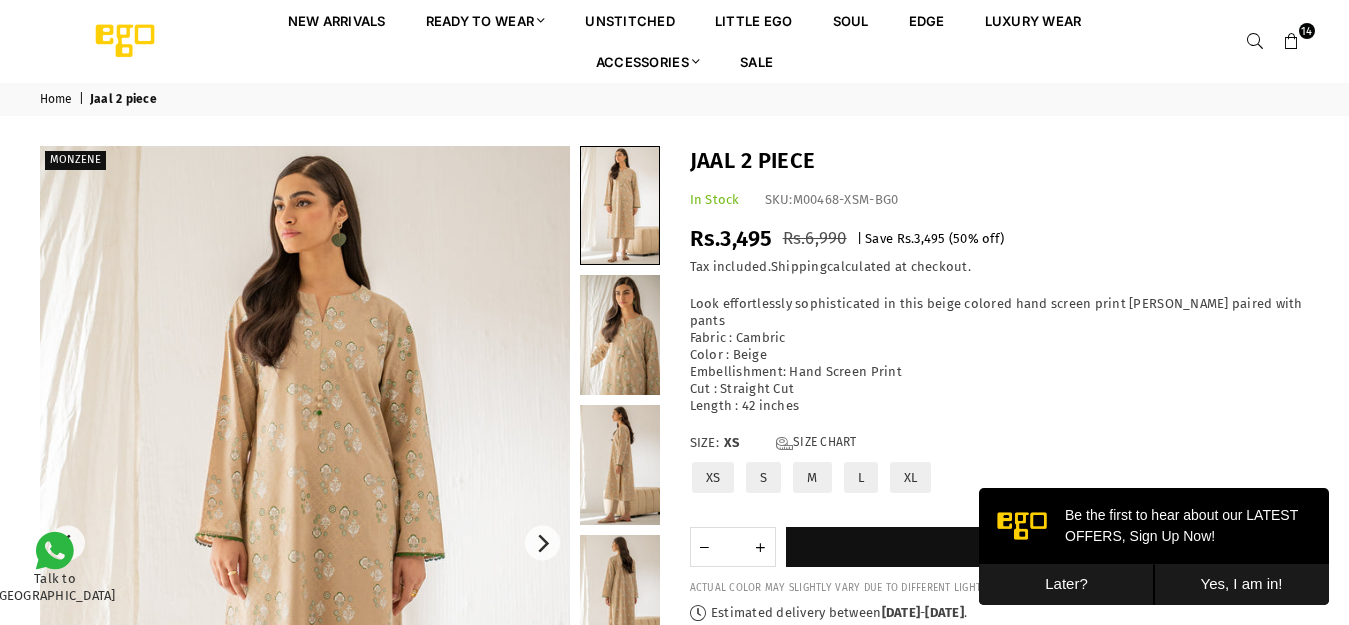 click on "XL" at bounding box center [911, 477] 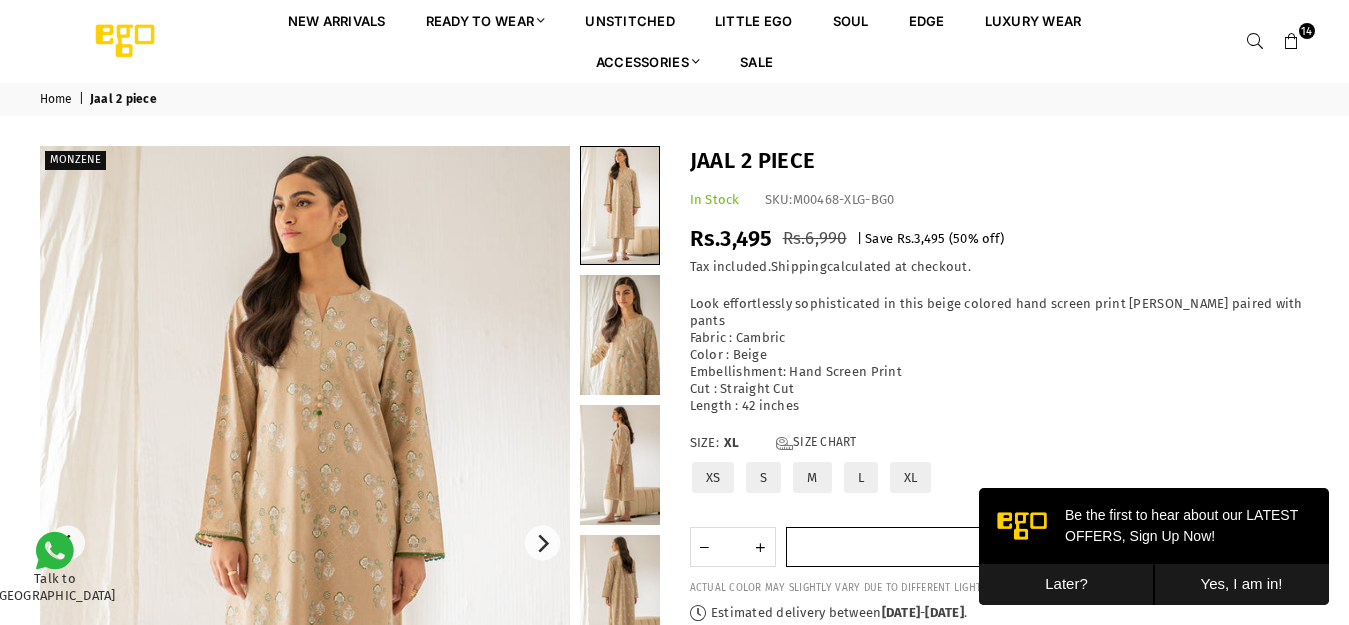 scroll, scrollTop: 100, scrollLeft: 0, axis: vertical 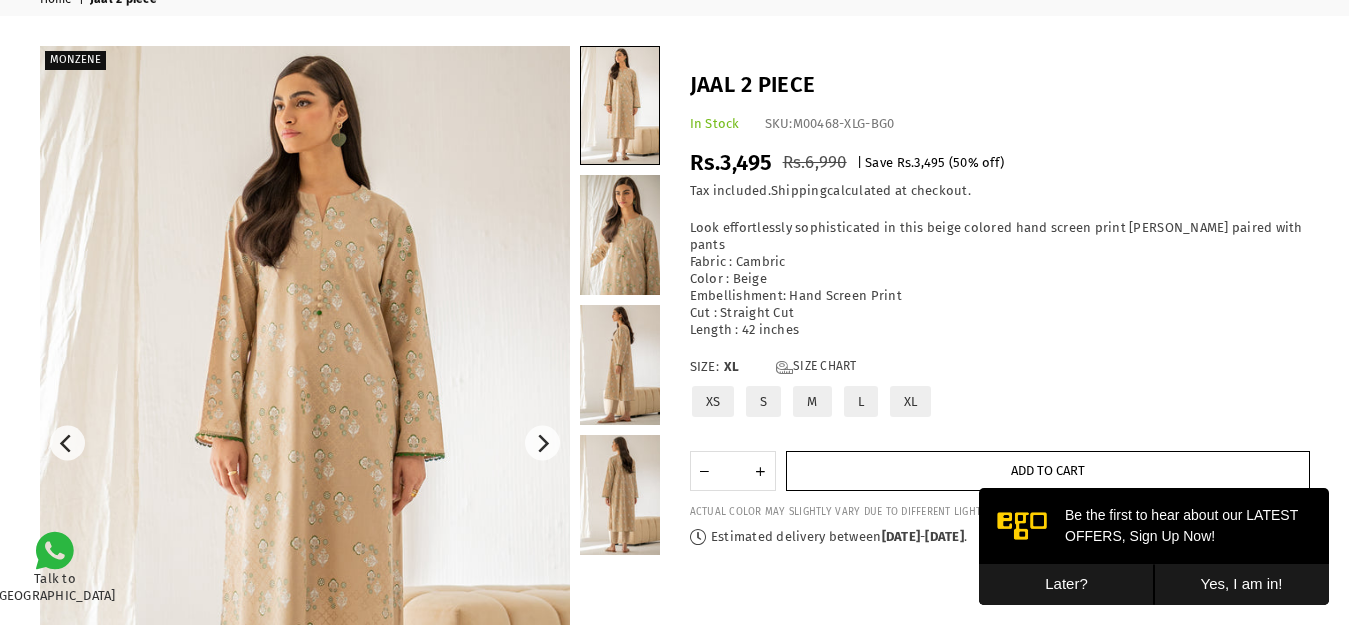 click on "Add to cart" at bounding box center (1048, 471) 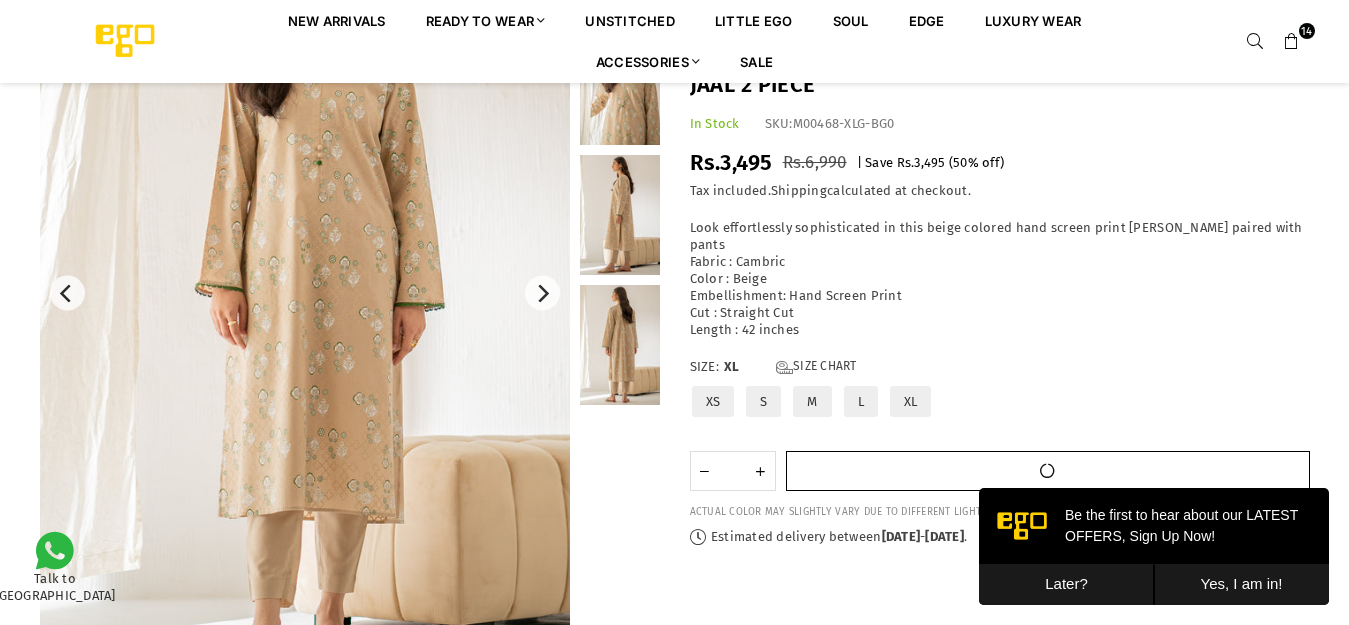 scroll, scrollTop: 582, scrollLeft: 0, axis: vertical 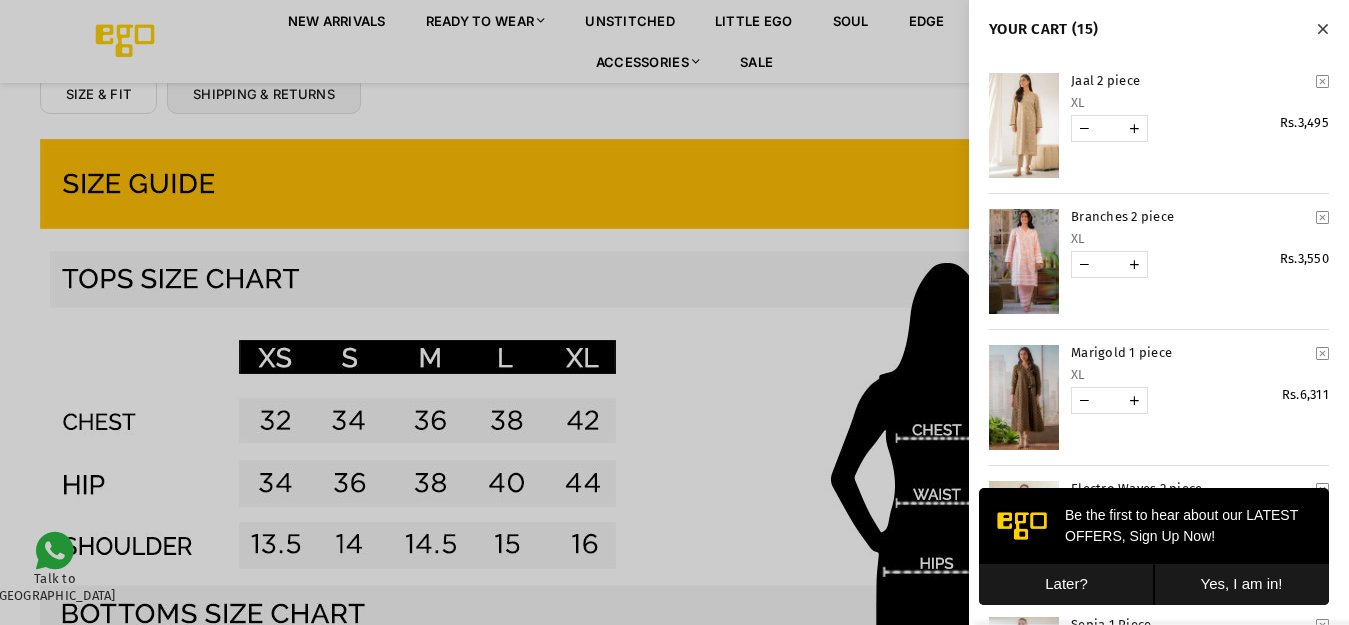 drag, startPoint x: 809, startPoint y: 384, endPoint x: 724, endPoint y: 373, distance: 85.70881 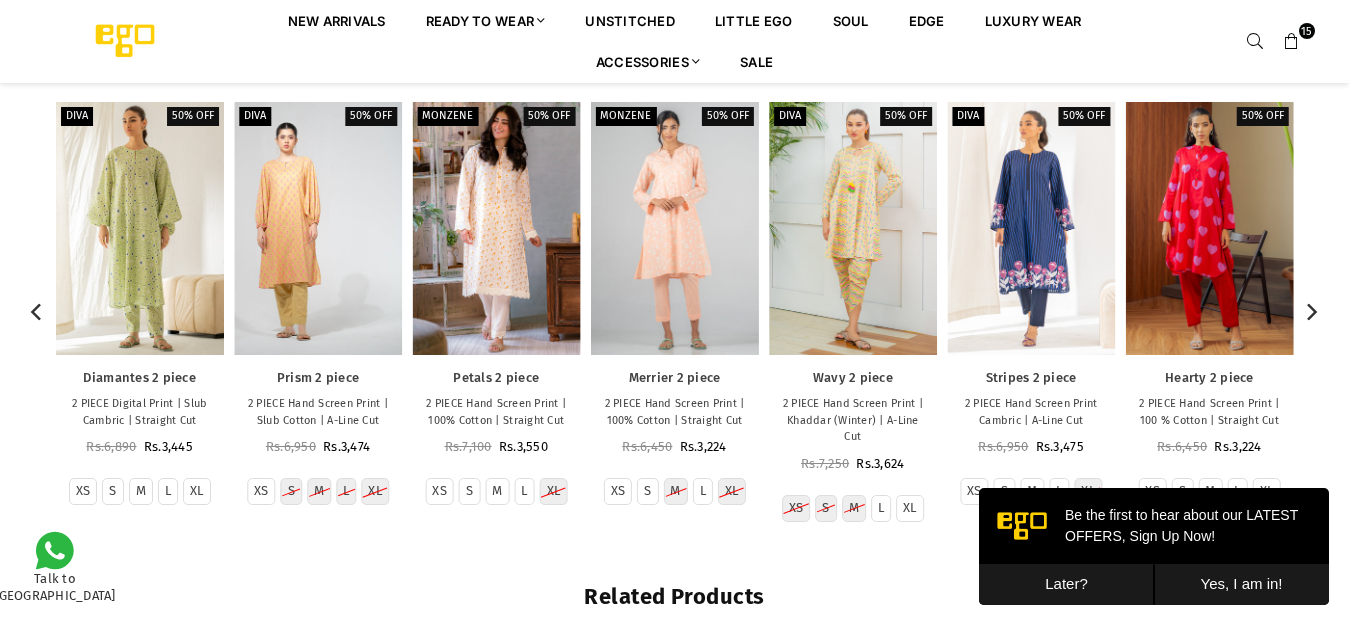 scroll, scrollTop: 1994, scrollLeft: 0, axis: vertical 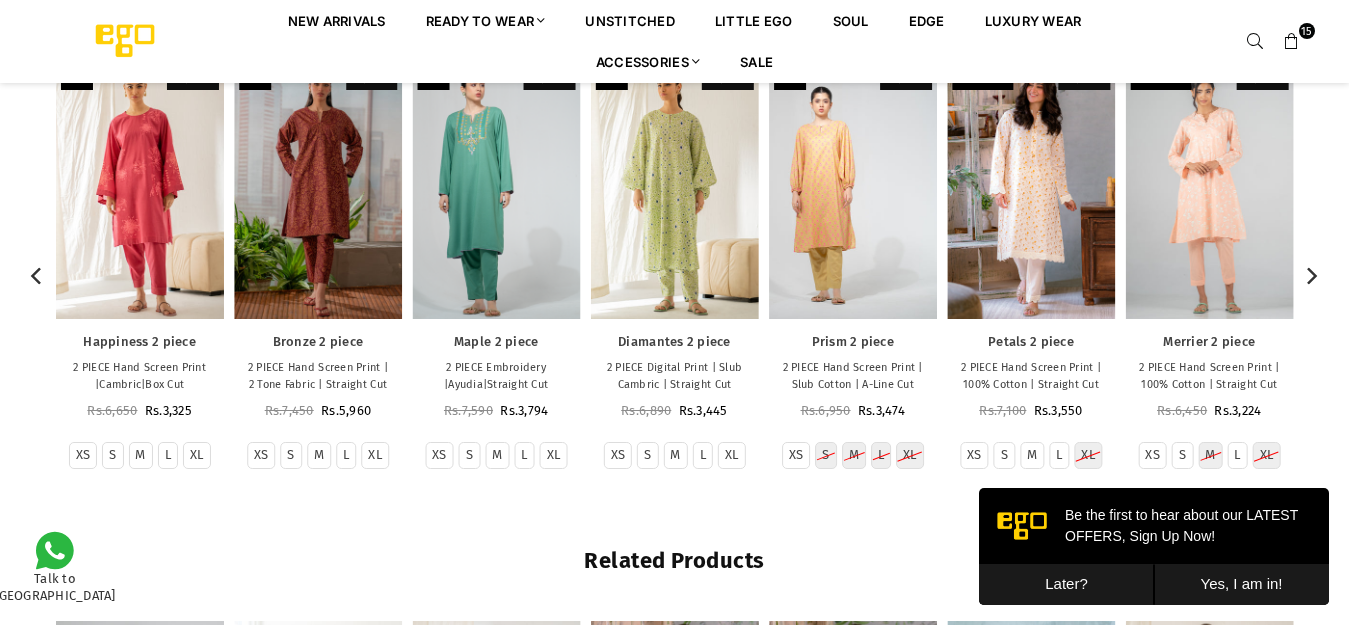 click on "Diamantes 2 piece
2 PIECE Digital Print | Slub Cambric | Straight Cut
Regular price
Rs.6,890
Rs.3,445" at bounding box center (674, 376) 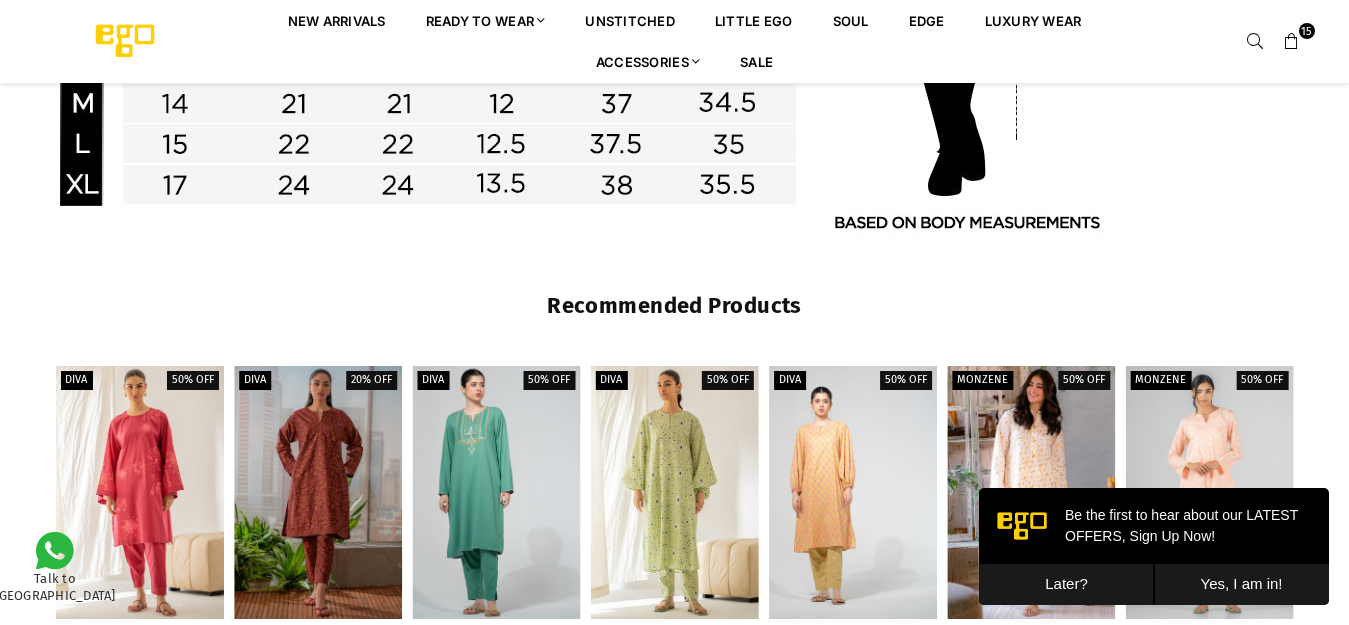 scroll, scrollTop: 1994, scrollLeft: 0, axis: vertical 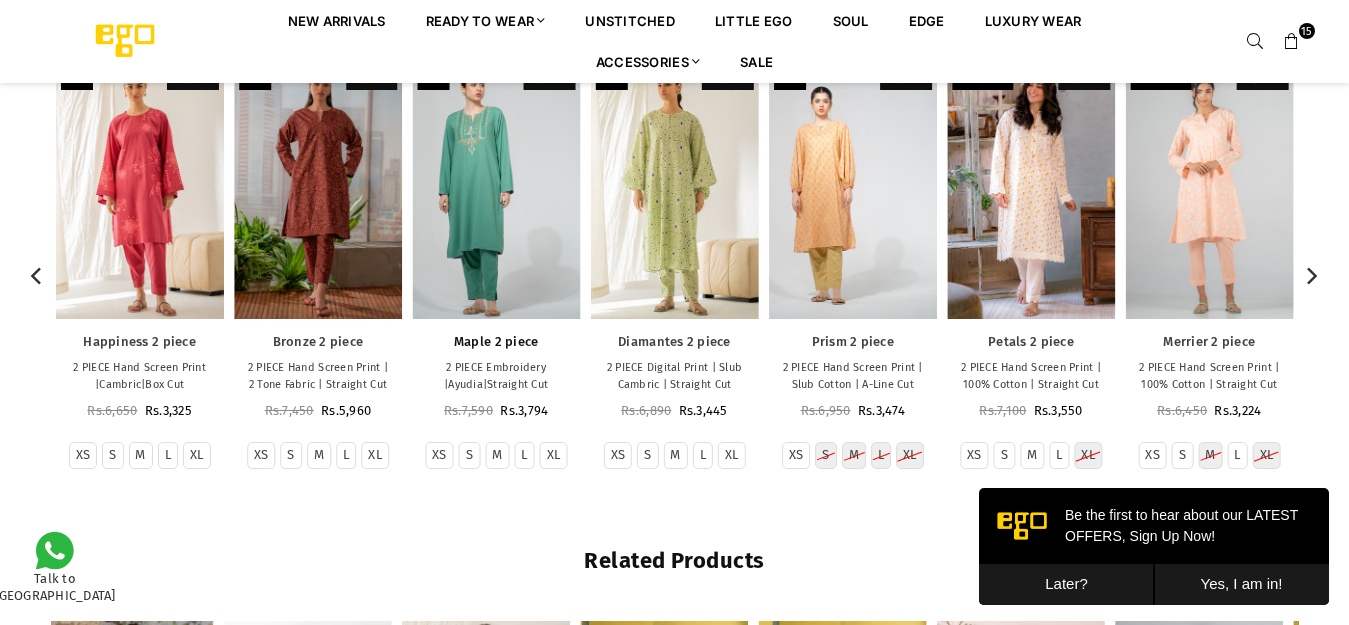 click on "Maple 2 piece
2 PIECE Embroidery |Ayudia|Straight Cut
Regular price
Rs.7,590
Rs.3,794" at bounding box center (496, 376) 